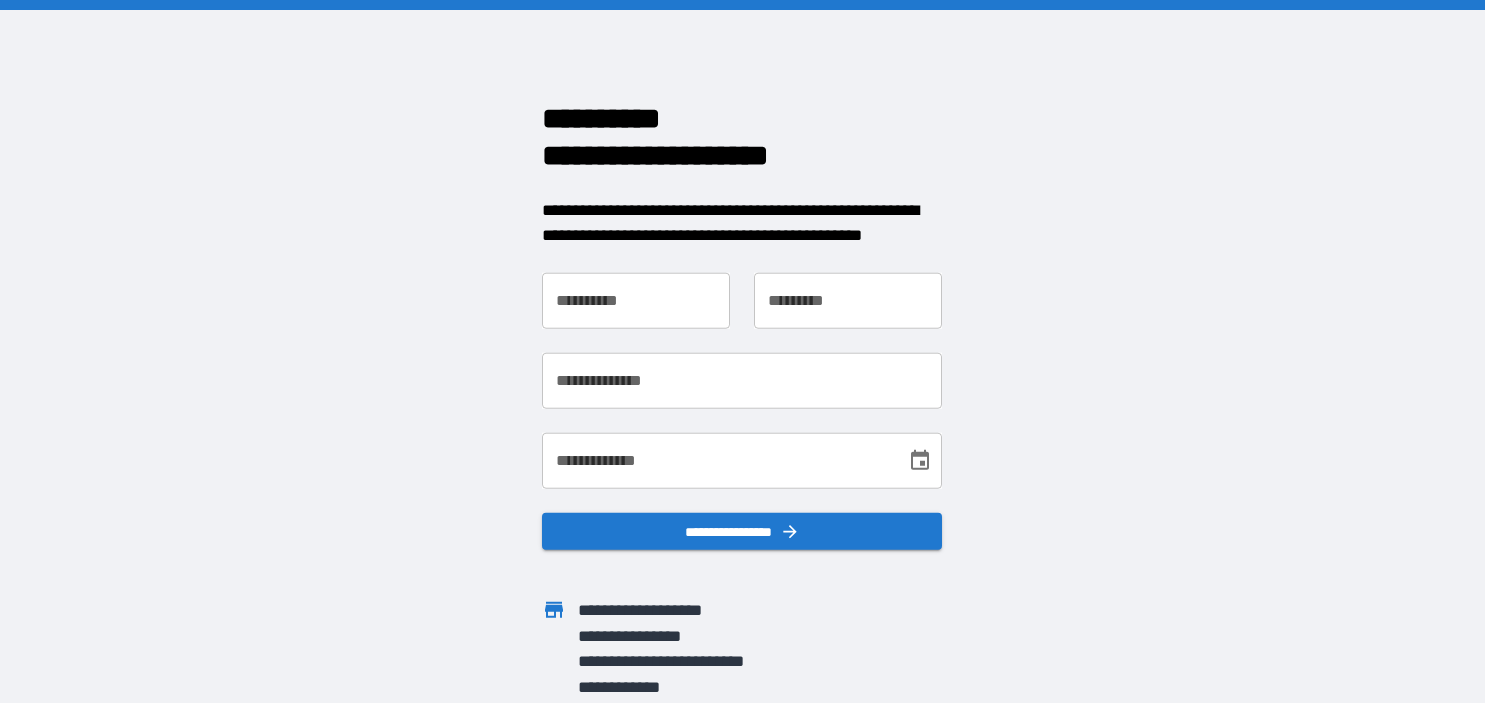 scroll, scrollTop: 0, scrollLeft: 0, axis: both 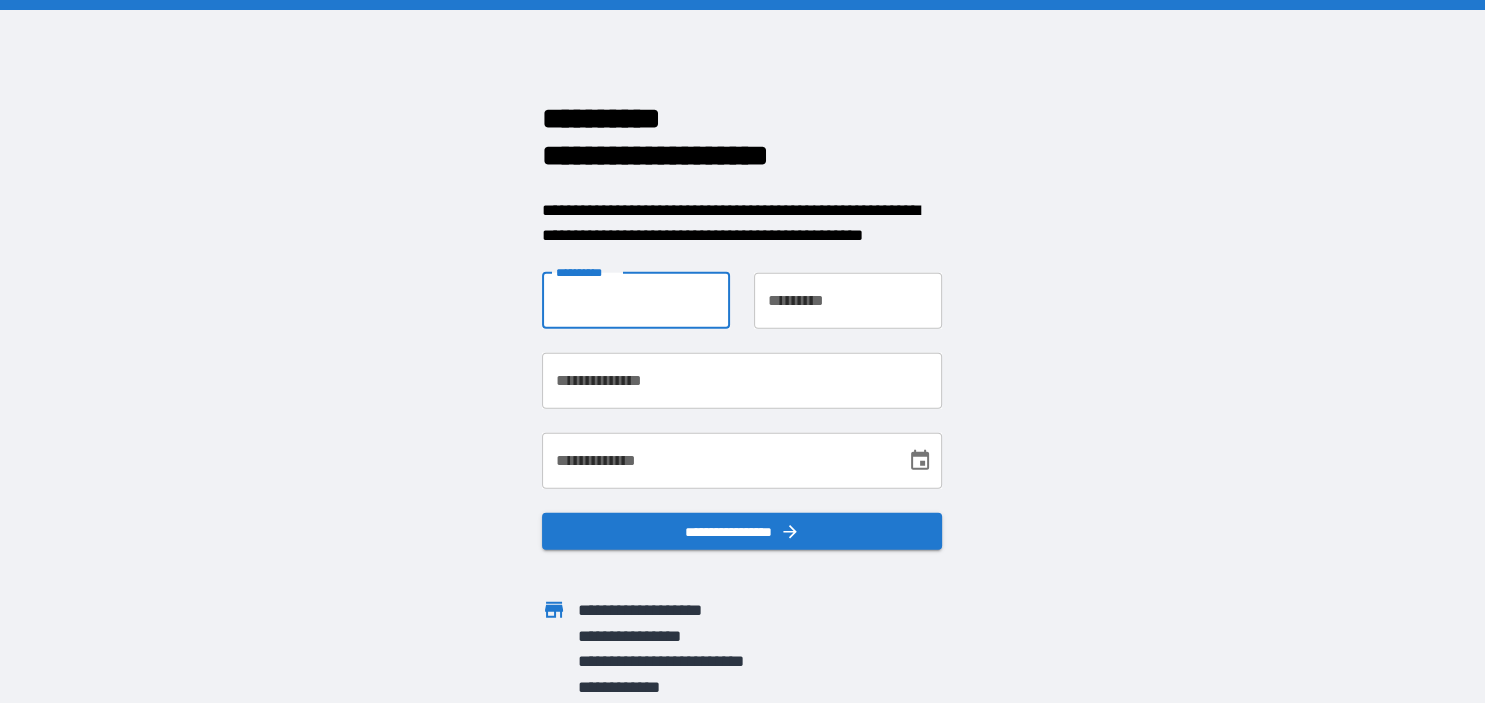 click on "**********" at bounding box center [636, 300] 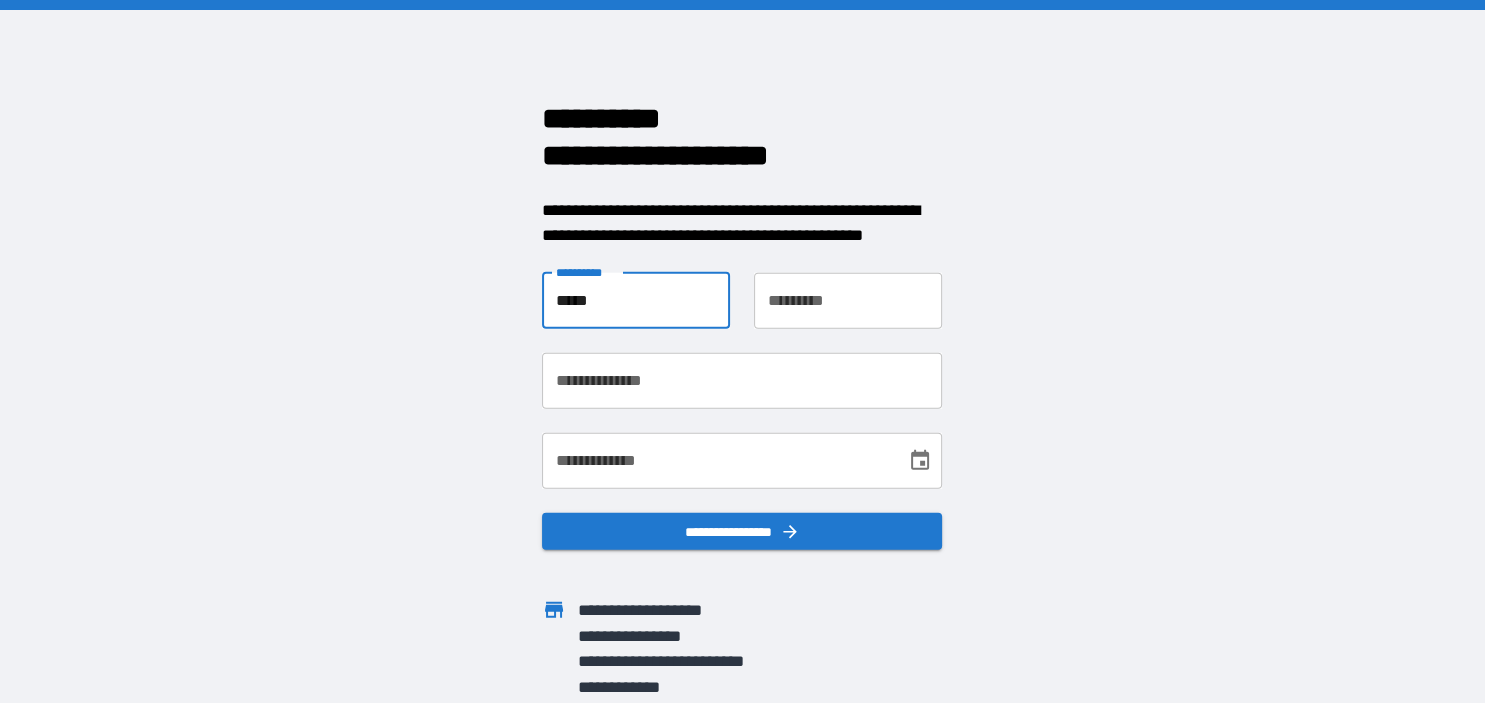type on "*****" 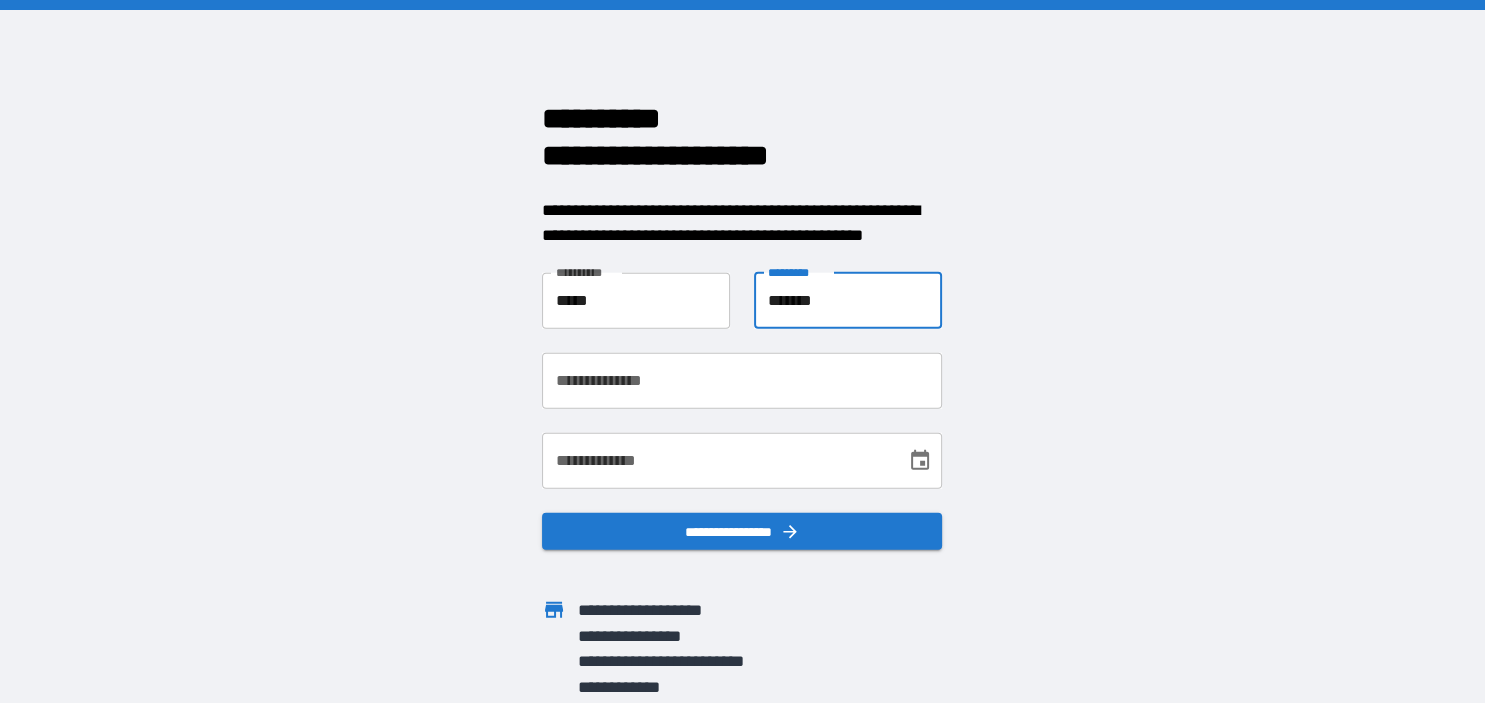 type on "*******" 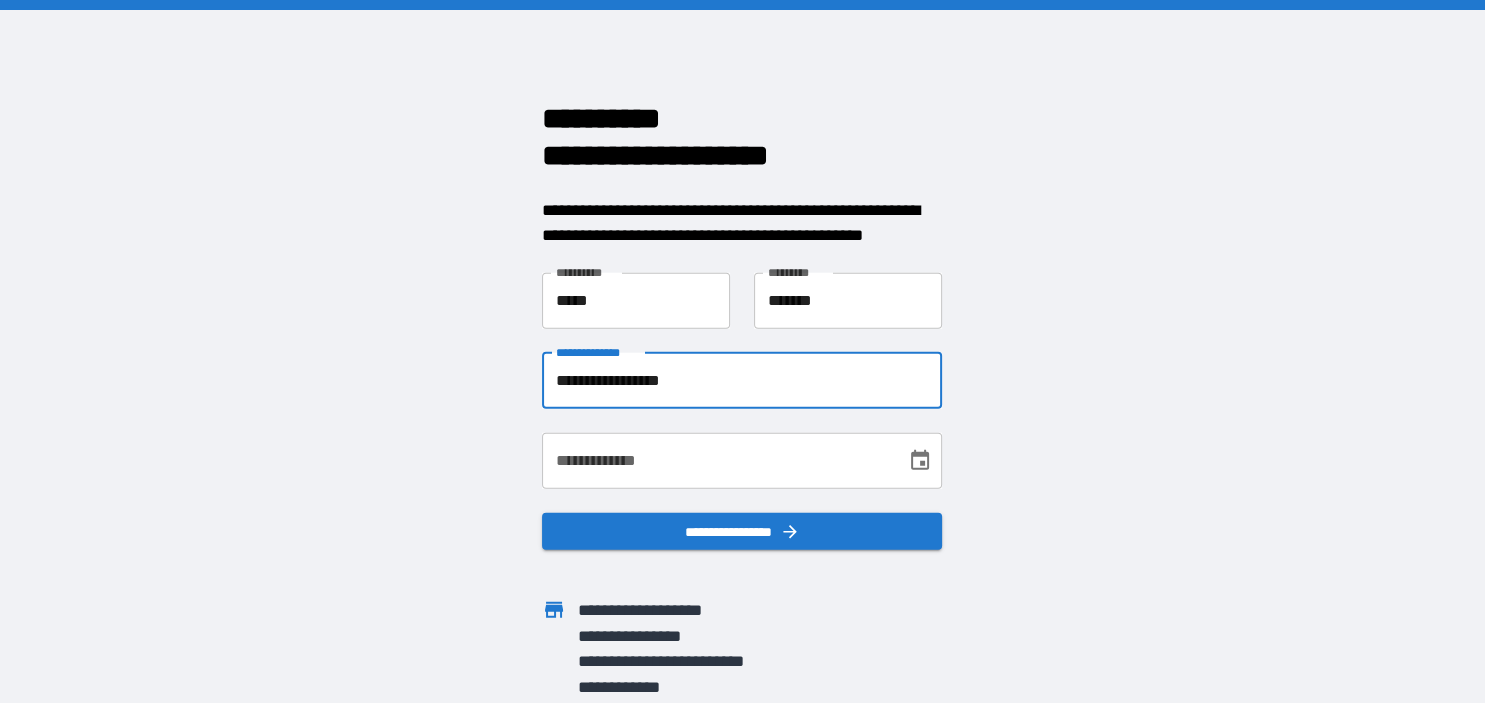 type on "**********" 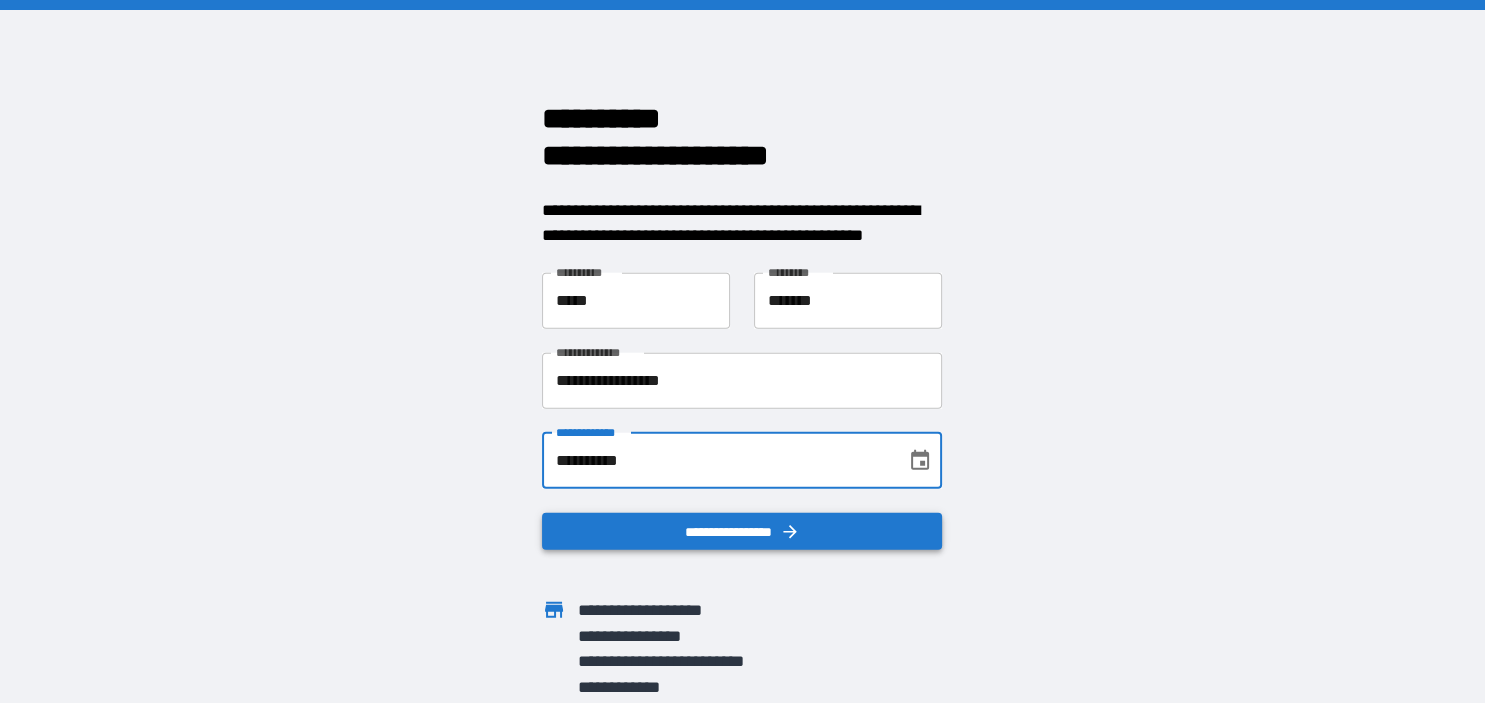 type on "**********" 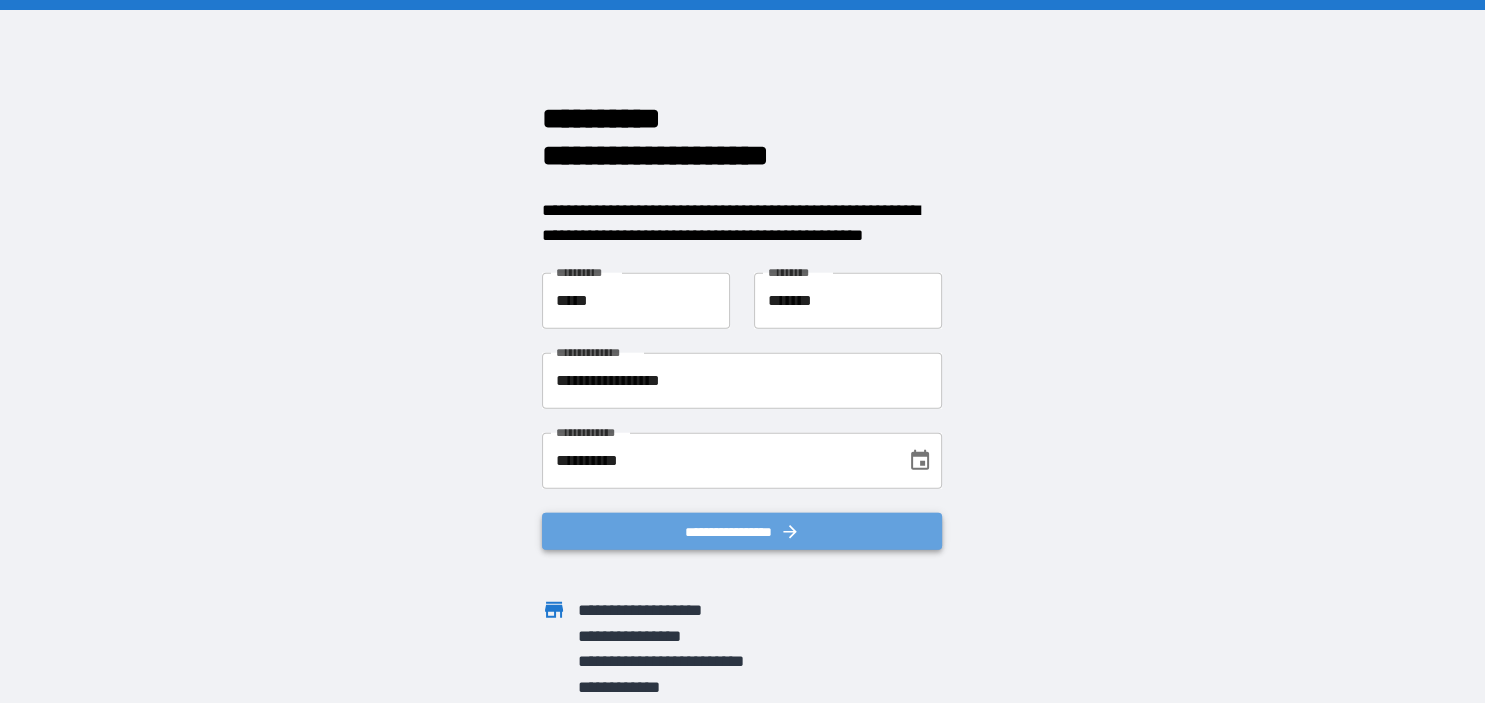 click on "**********" at bounding box center [742, 531] 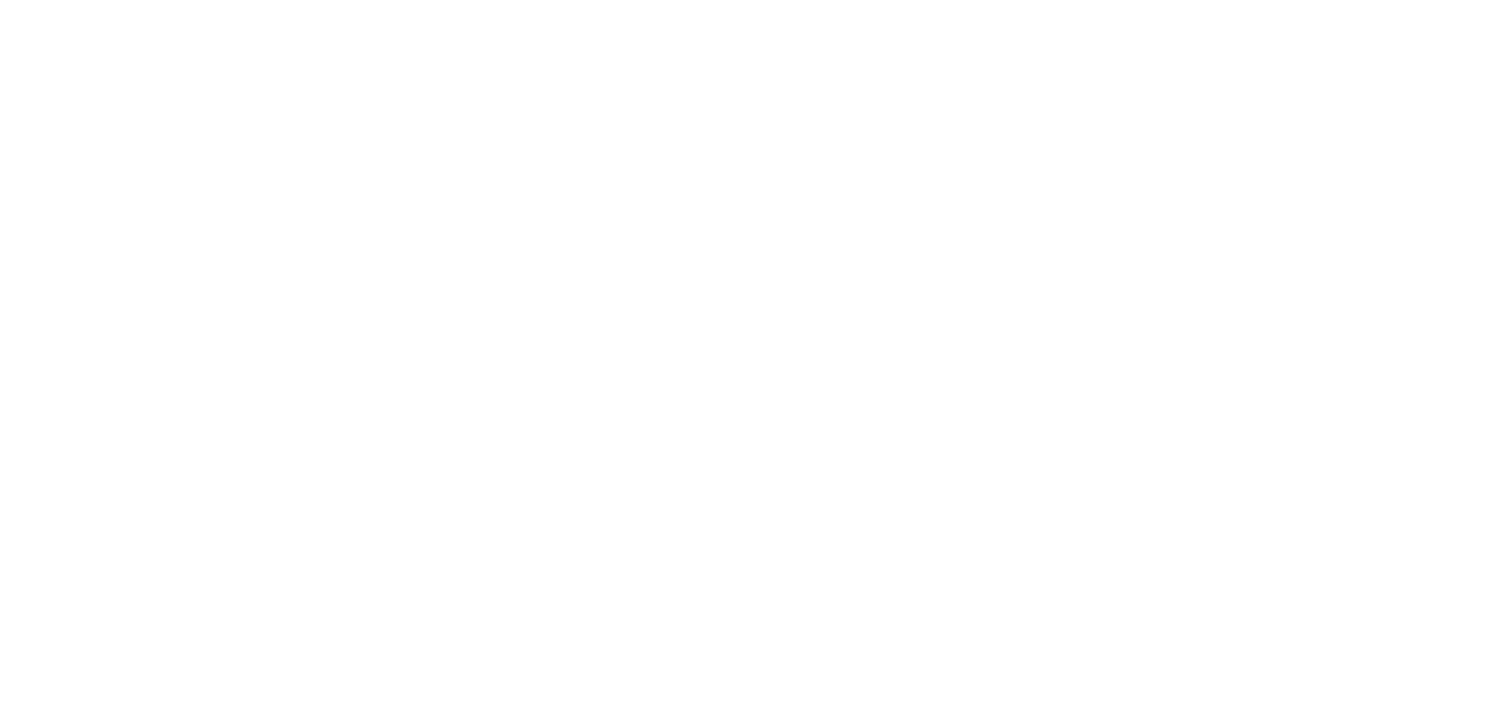 scroll, scrollTop: 0, scrollLeft: 0, axis: both 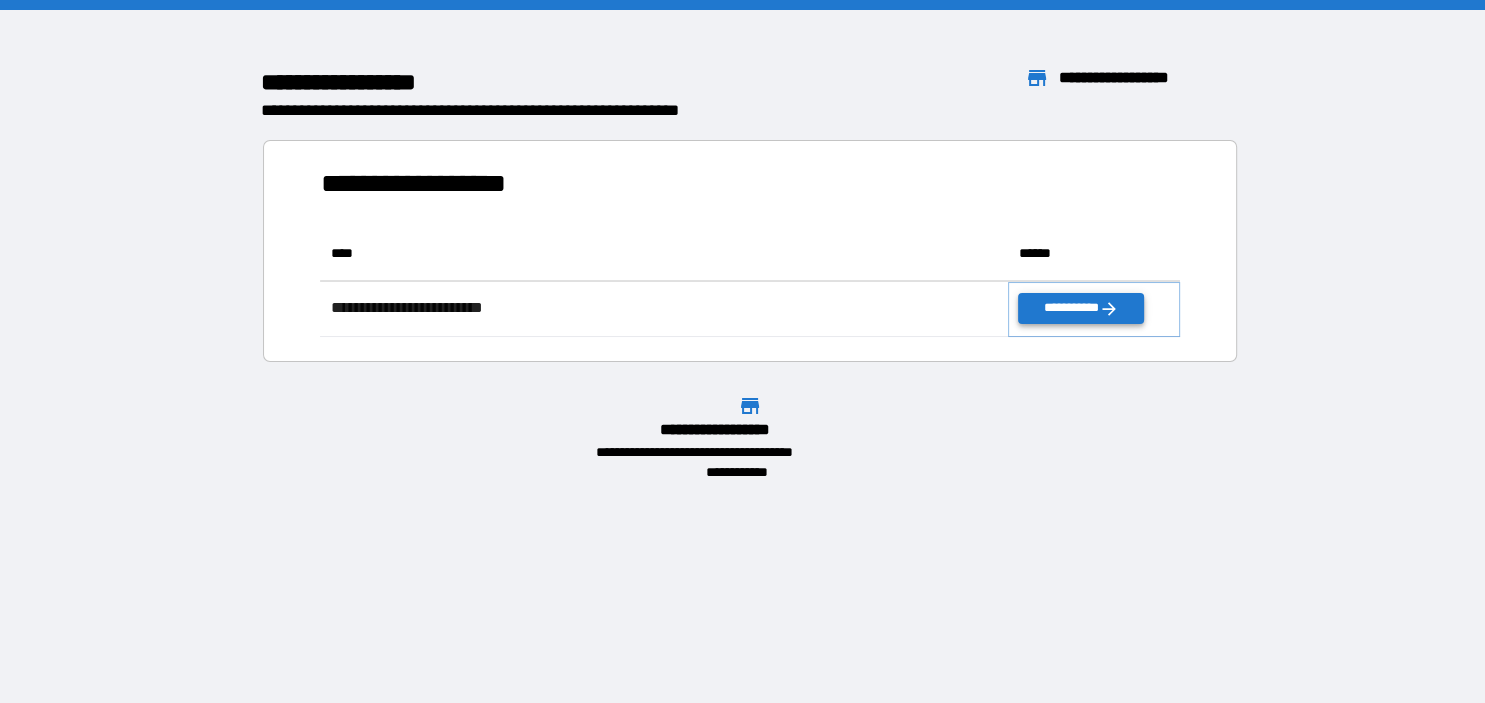 click on "**********" at bounding box center [1081, 308] 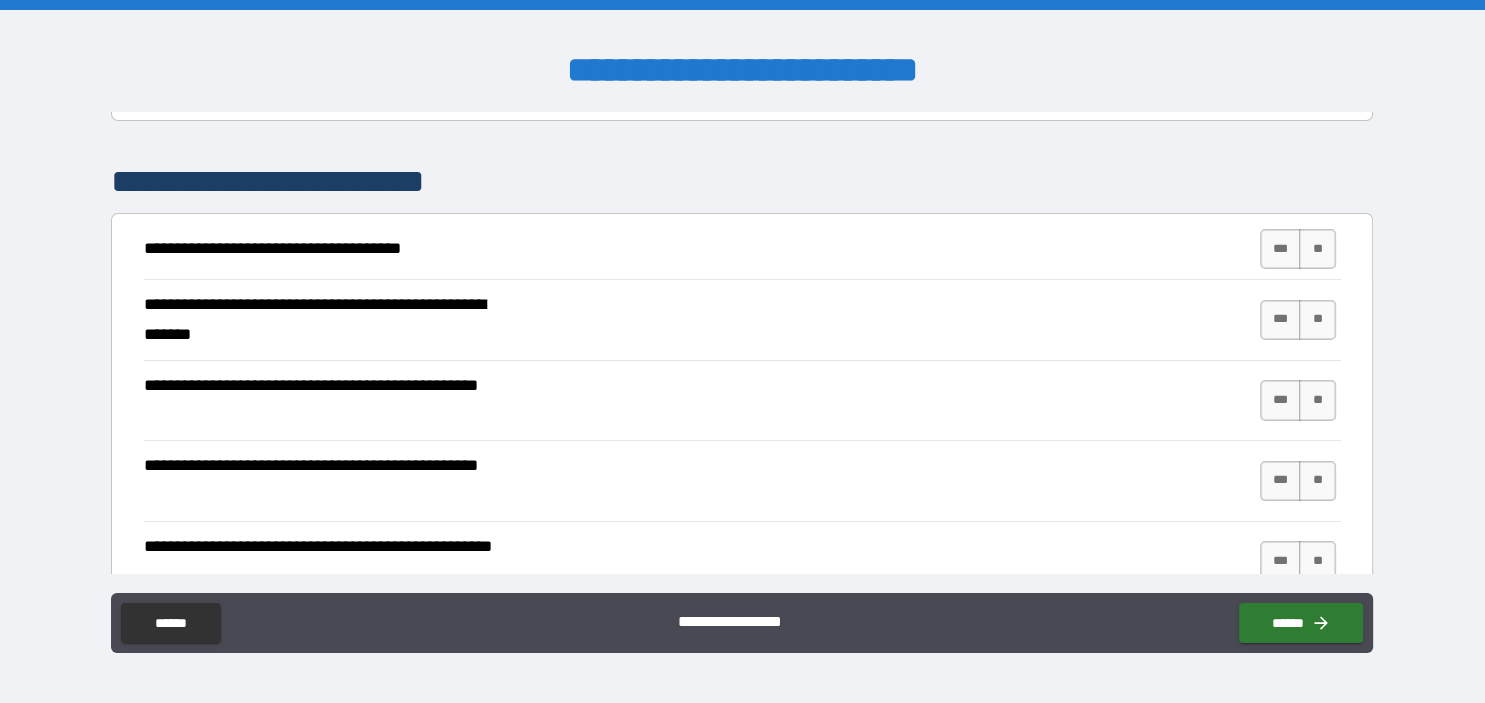 scroll, scrollTop: 268, scrollLeft: 0, axis: vertical 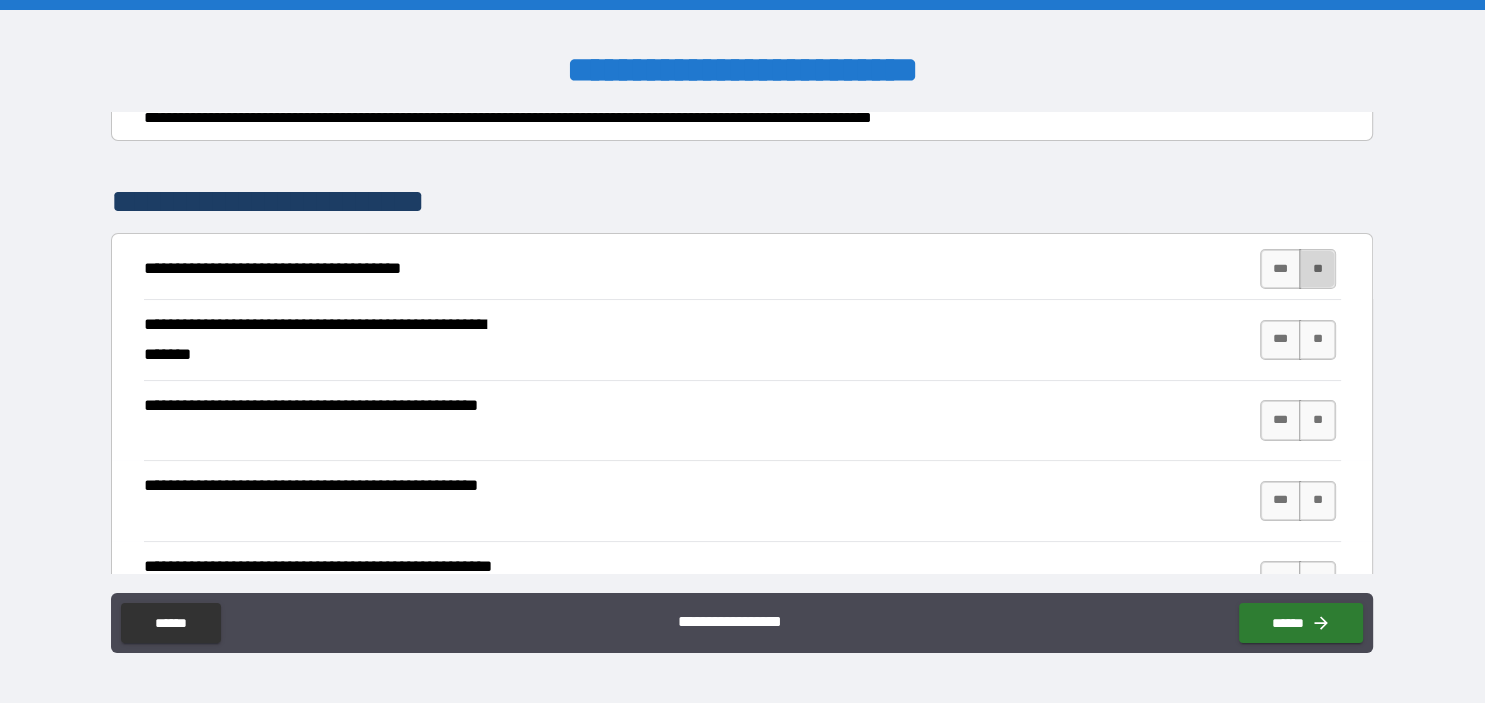 click on "**" at bounding box center [1317, 269] 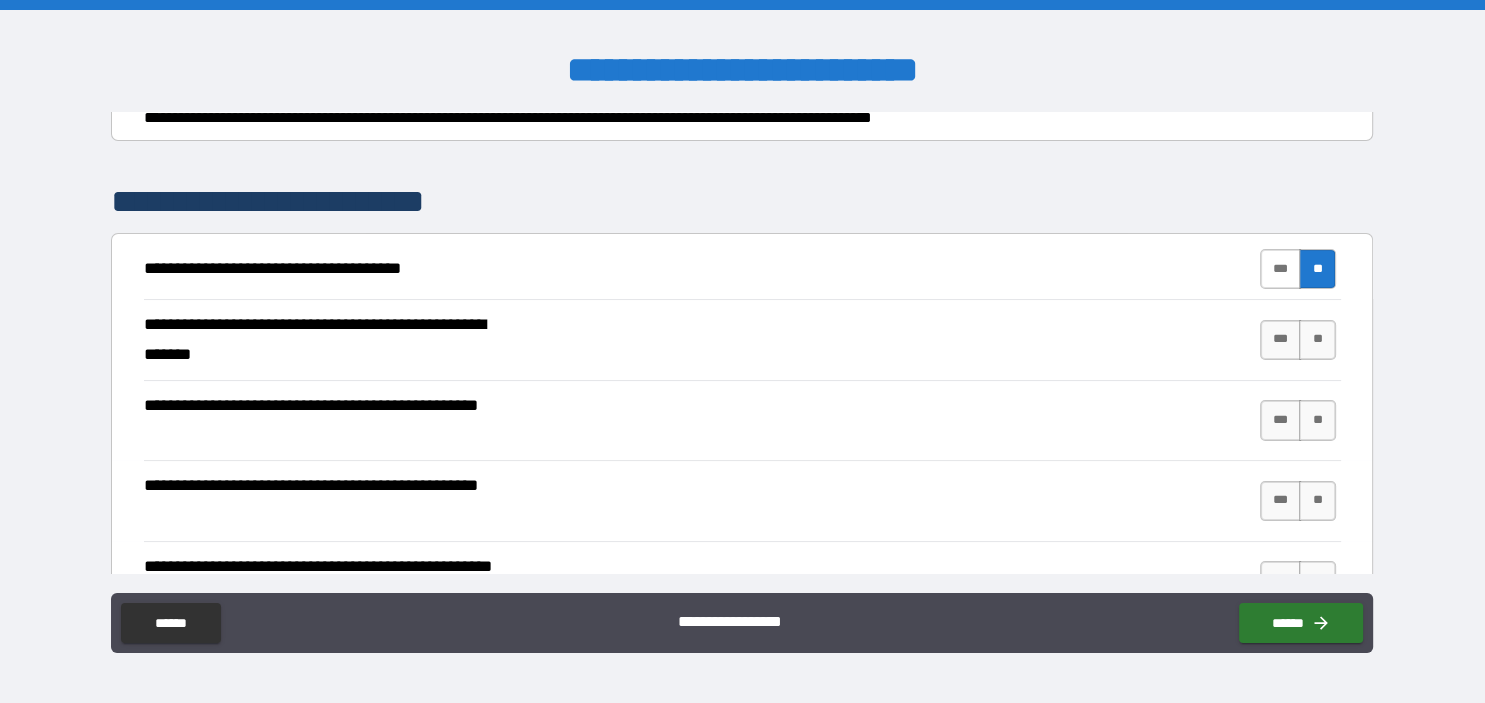 click on "***" at bounding box center (1281, 269) 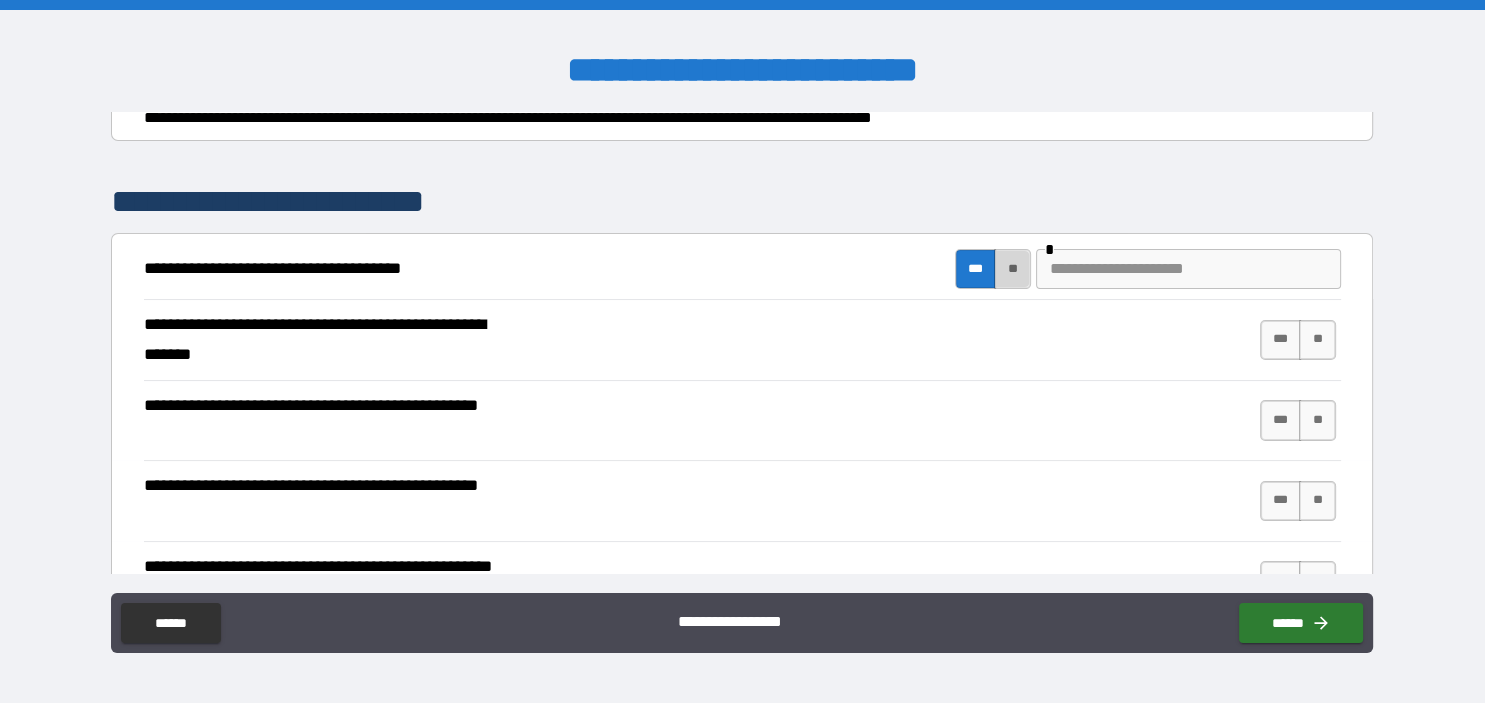 click on "**" at bounding box center [1012, 269] 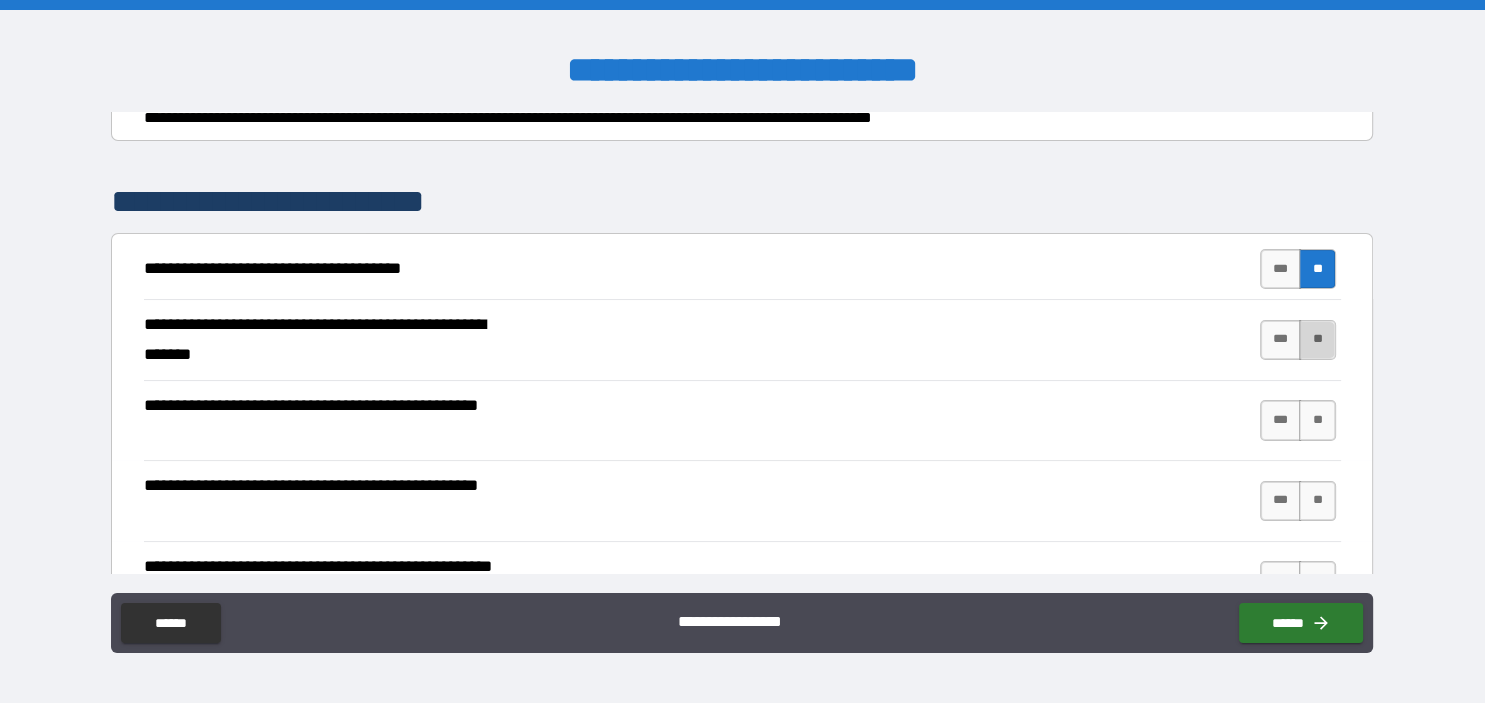 click on "**" at bounding box center (1317, 340) 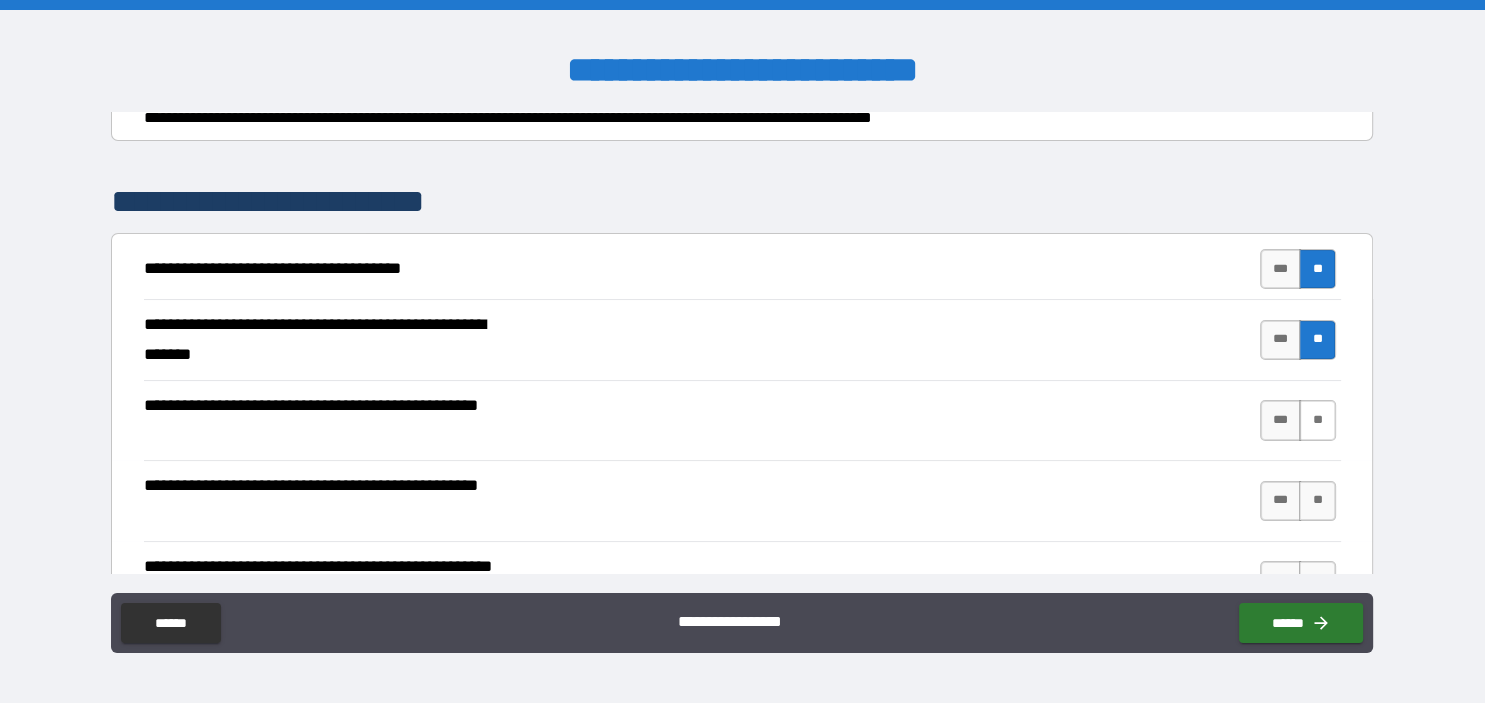 click on "**" at bounding box center [1317, 420] 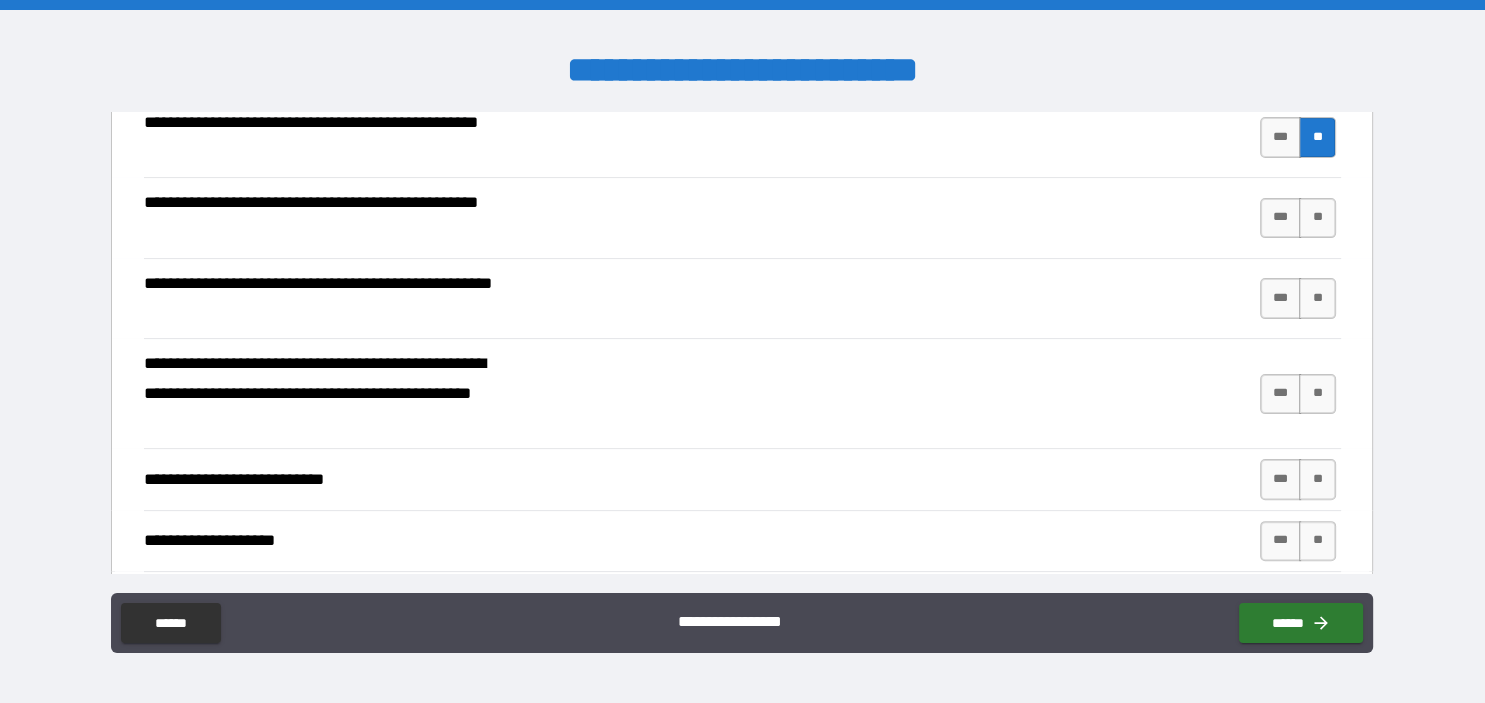 scroll, scrollTop: 537, scrollLeft: 0, axis: vertical 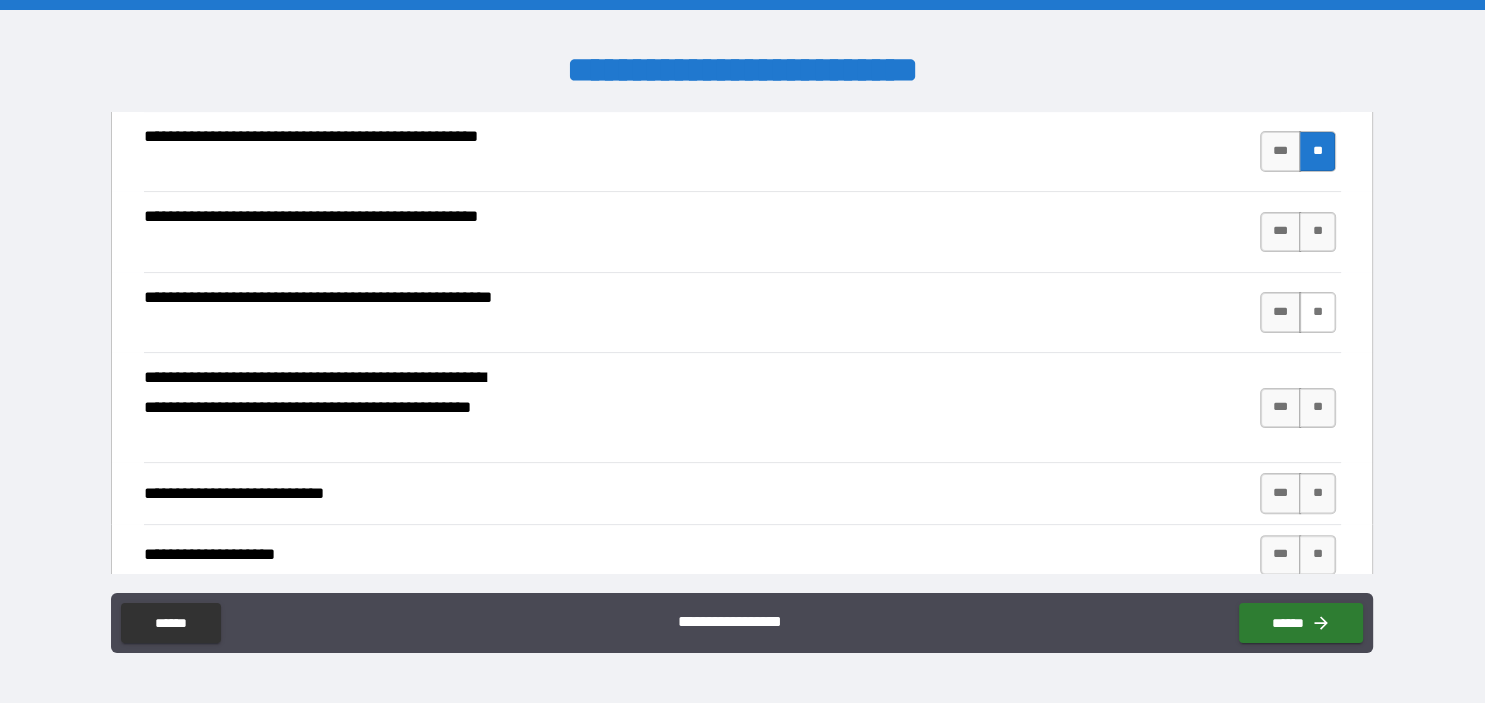 click on "**" at bounding box center [1317, 312] 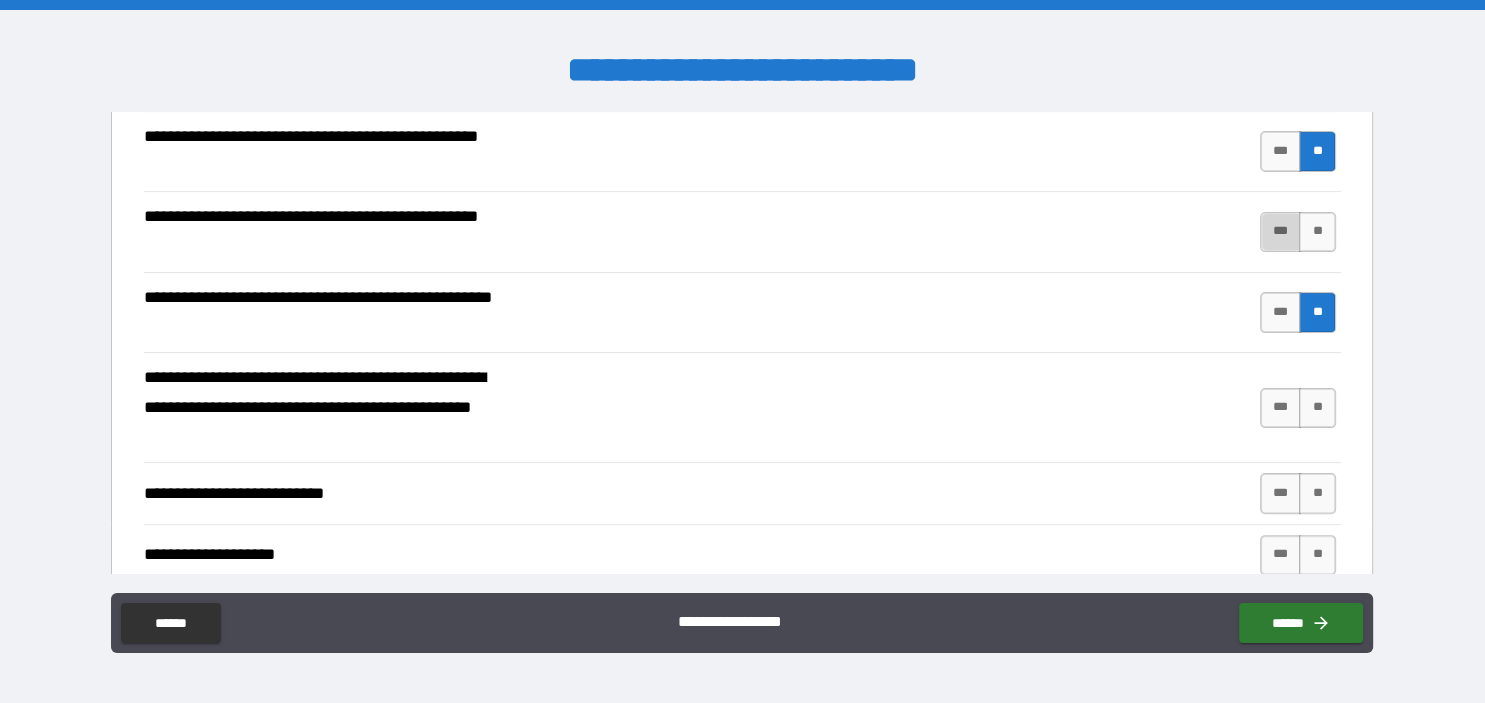 click on "***" at bounding box center (1281, 232) 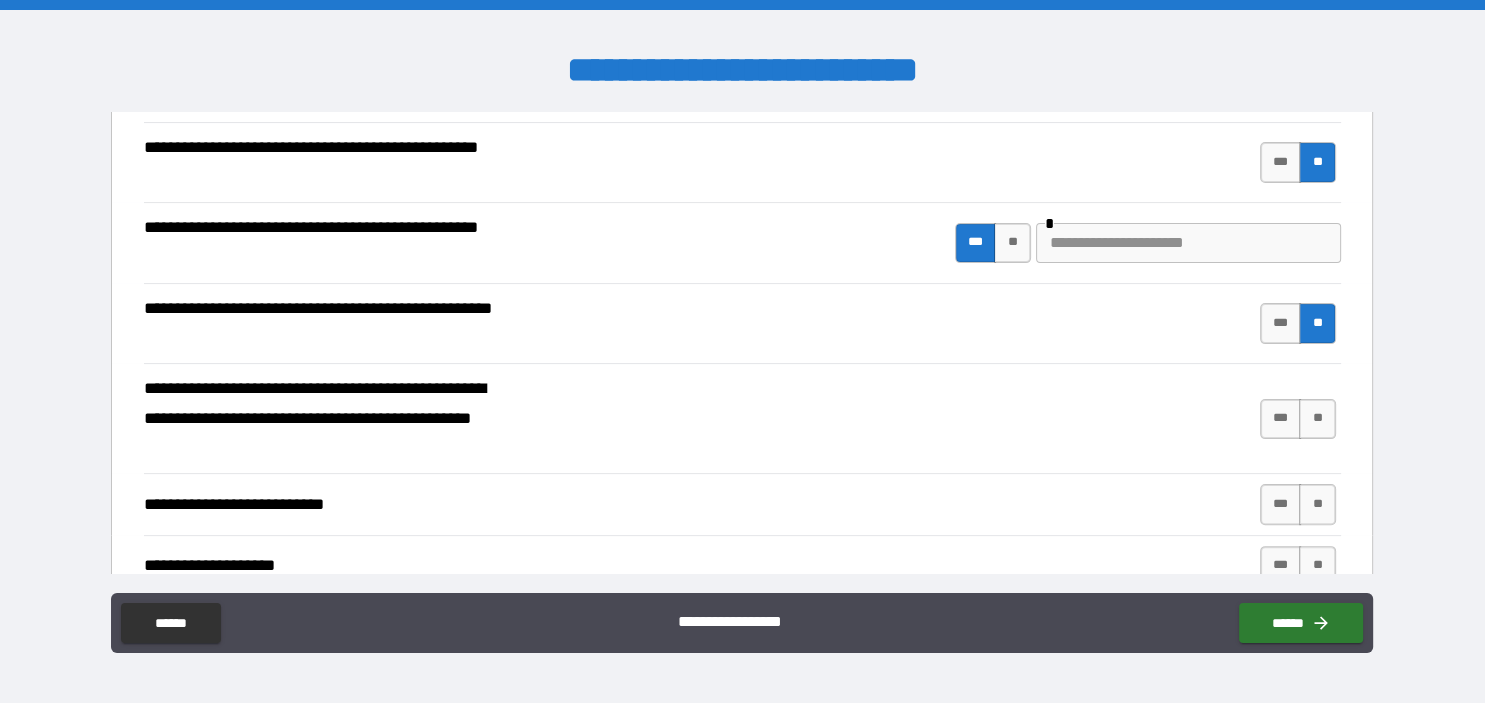 scroll, scrollTop: 537, scrollLeft: 0, axis: vertical 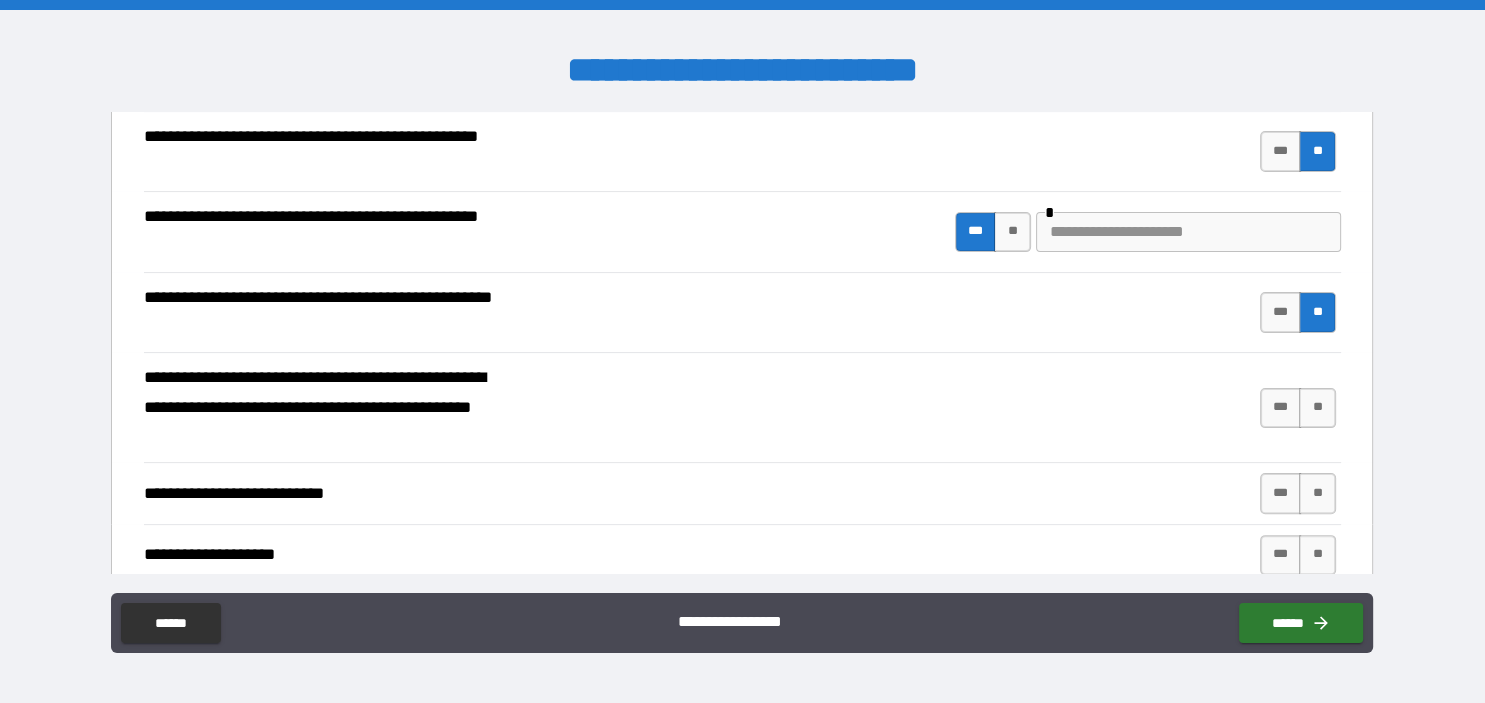 click at bounding box center (1188, 232) 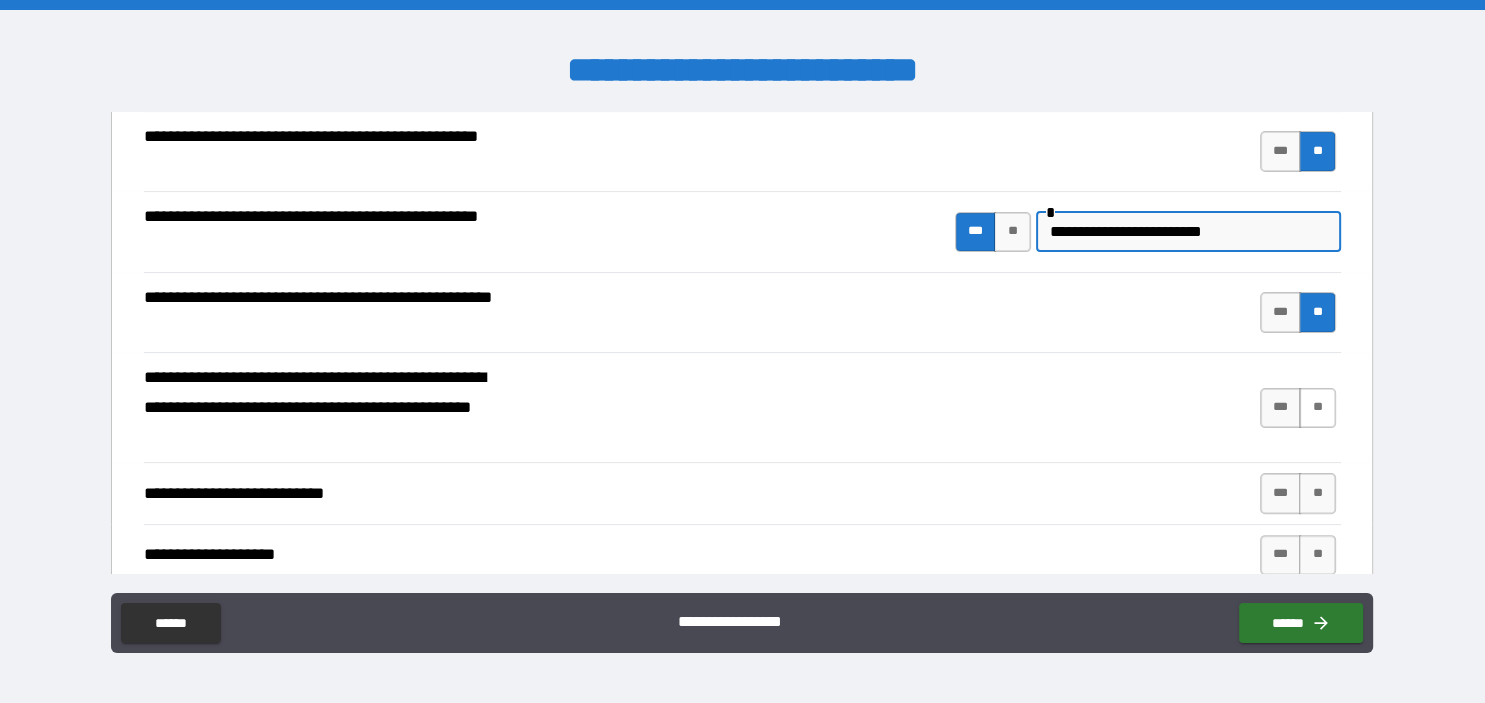type on "**********" 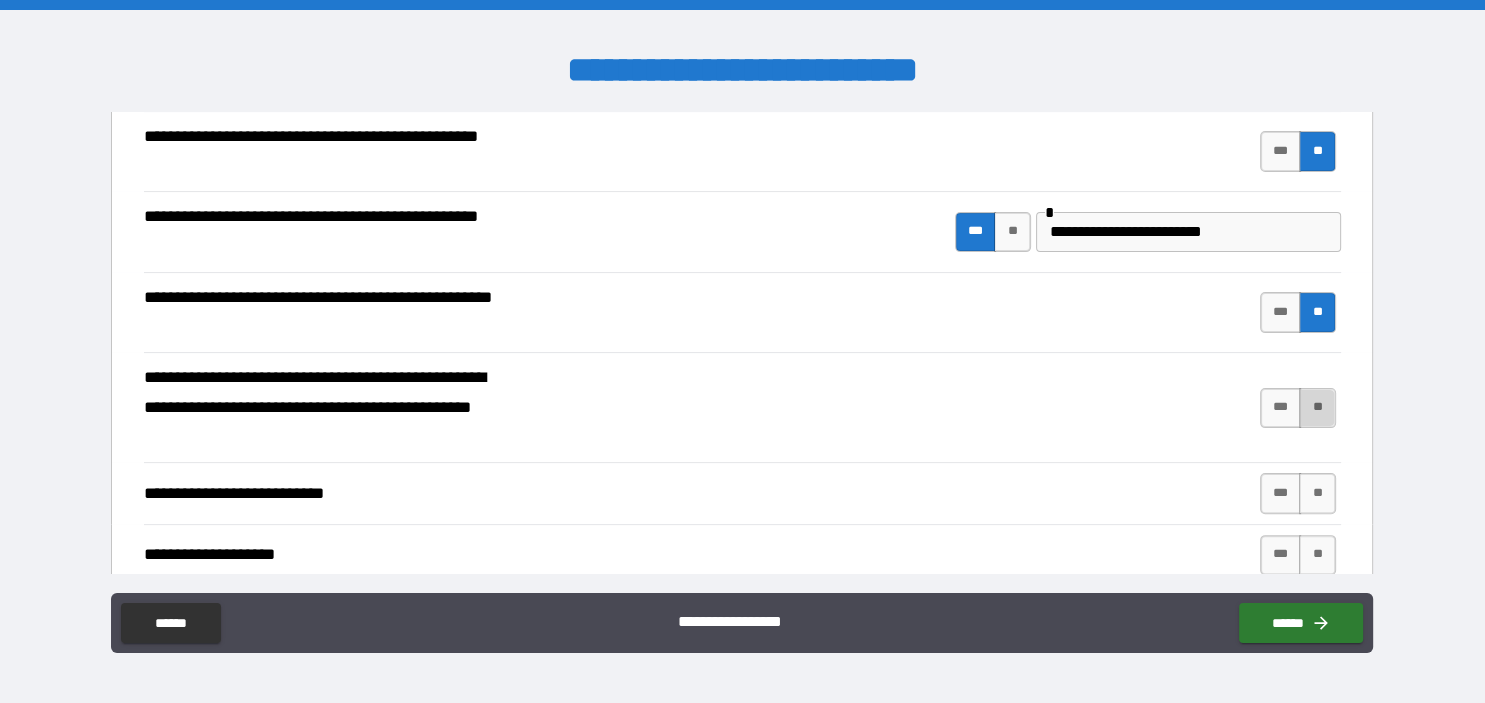 click on "**" at bounding box center (1317, 408) 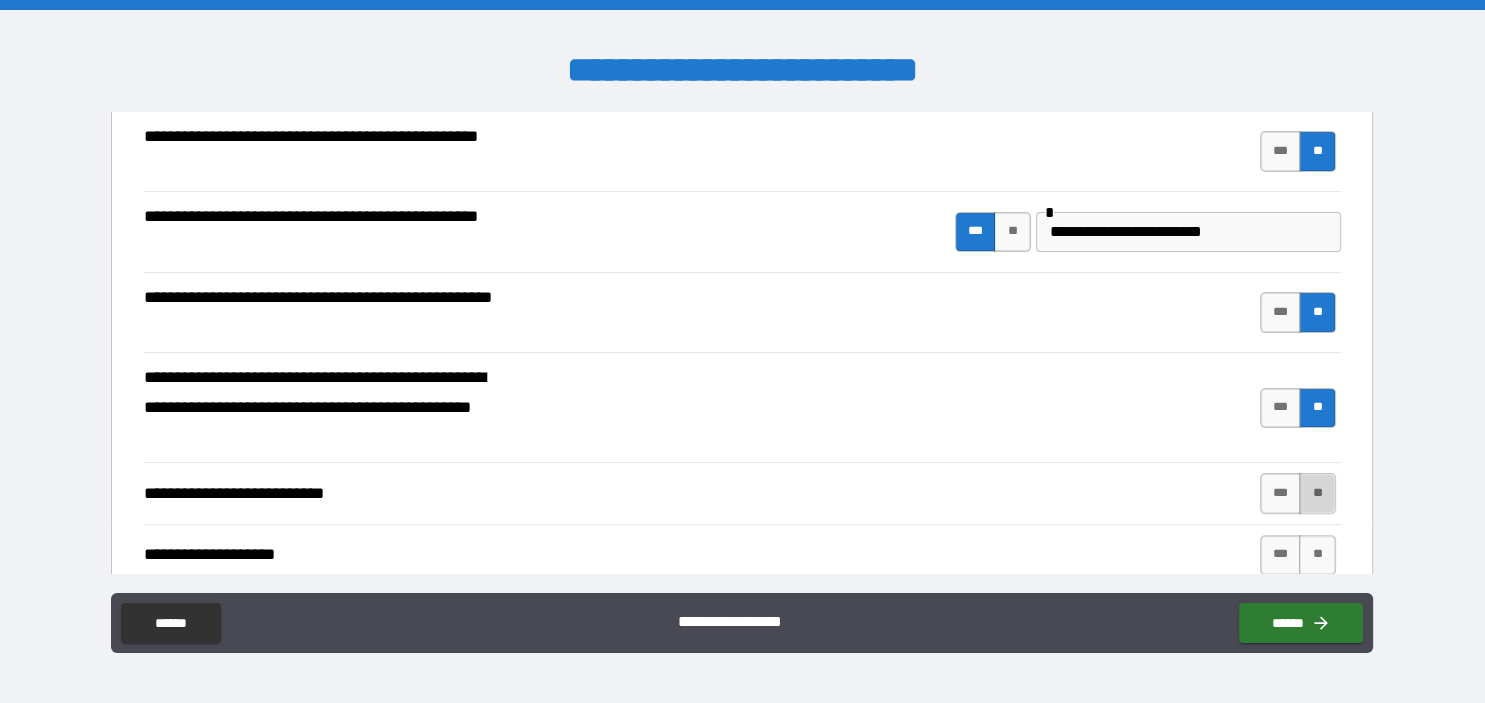 click on "**" at bounding box center (1317, 493) 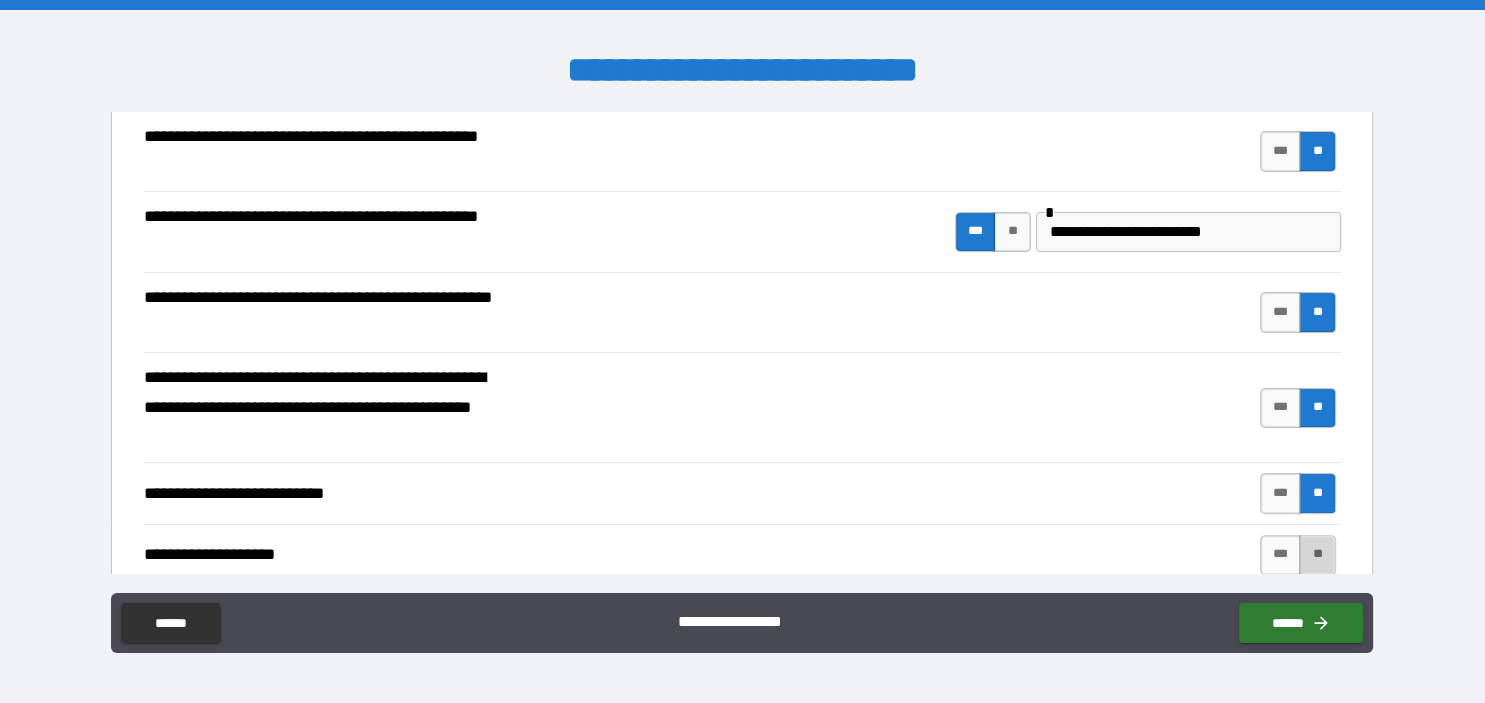 click on "**" at bounding box center (1317, 555) 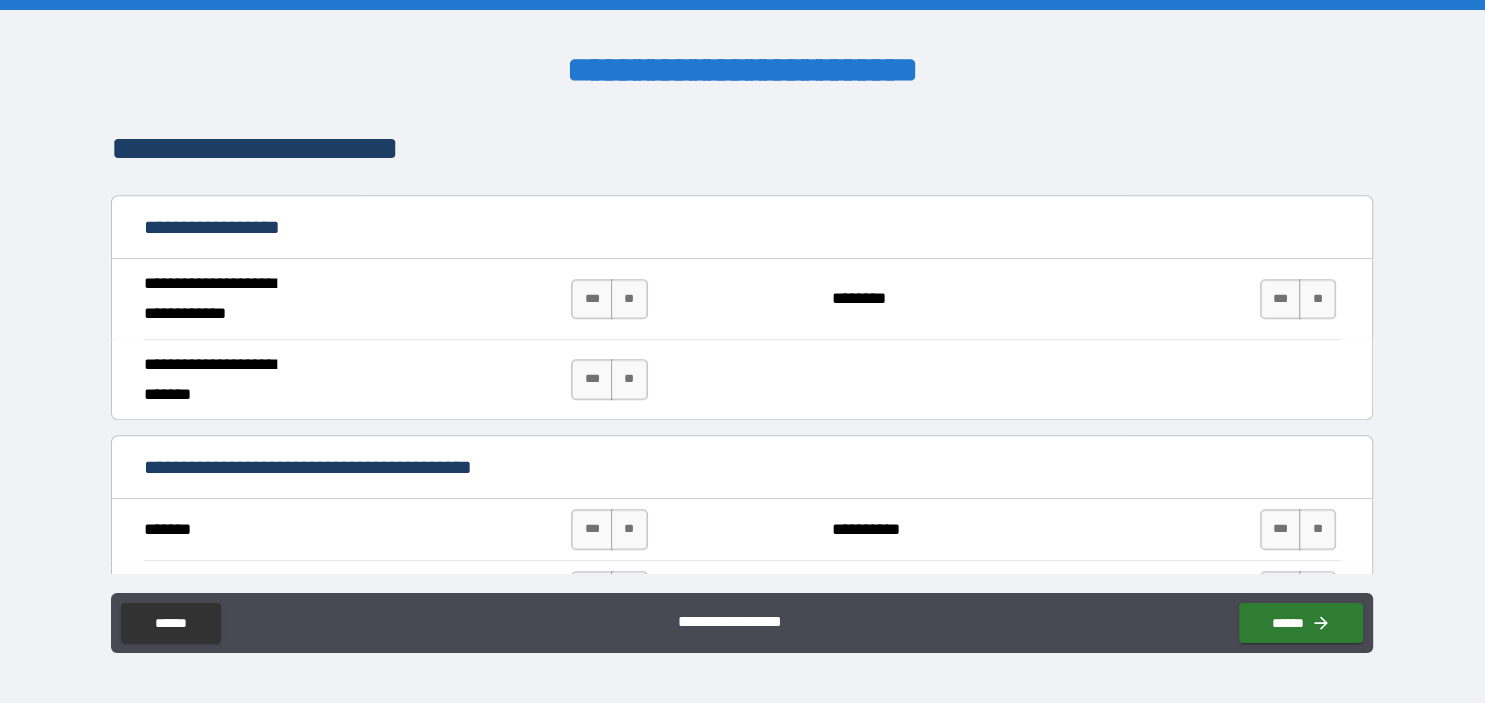scroll, scrollTop: 1075, scrollLeft: 0, axis: vertical 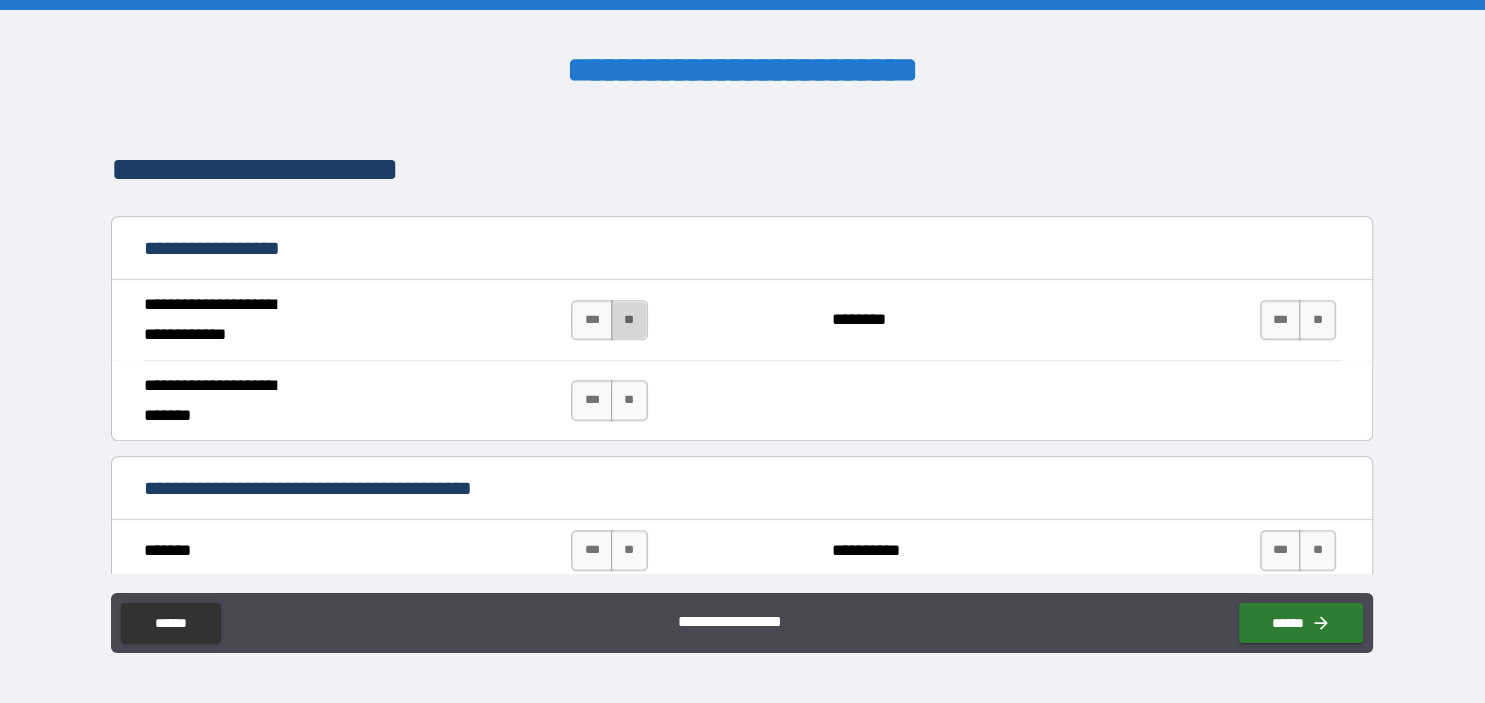 click on "**" at bounding box center [629, 320] 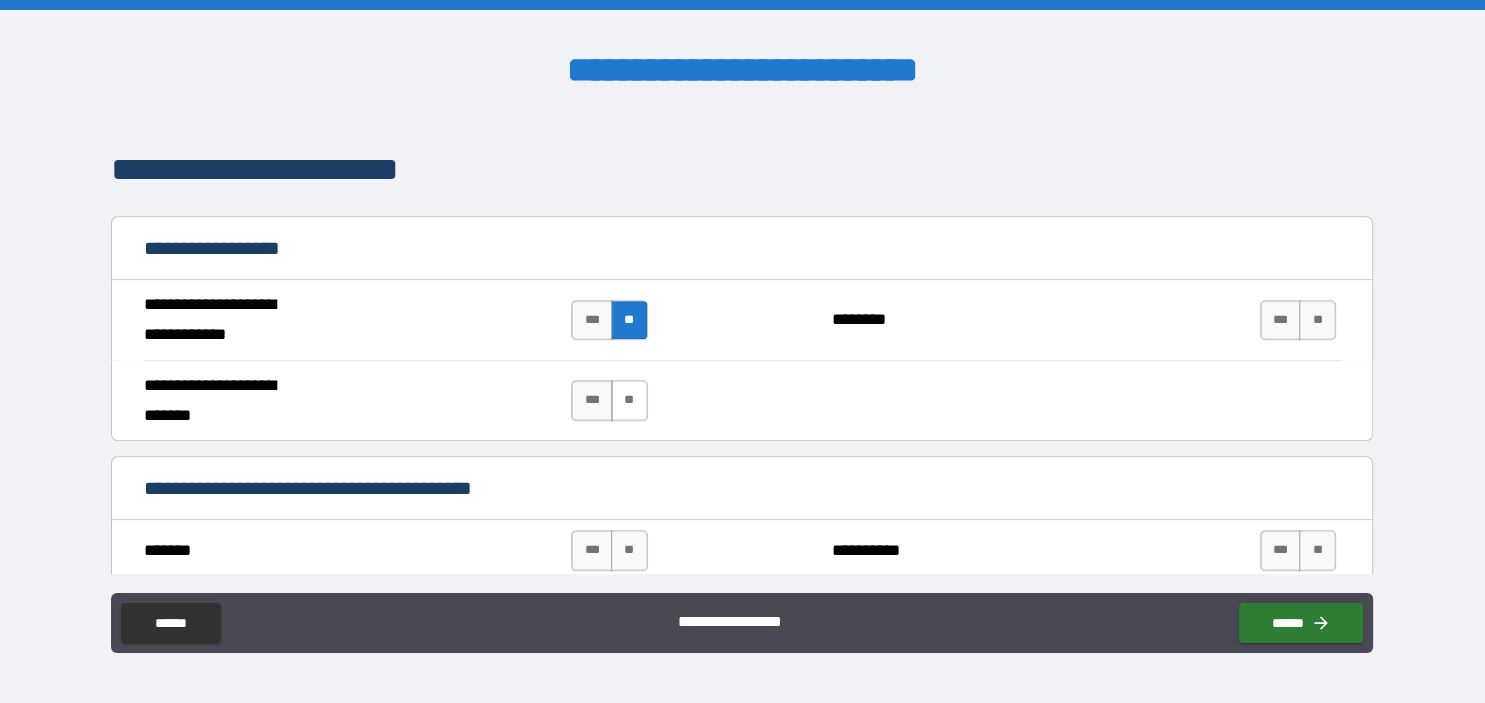 click on "**" at bounding box center (629, 400) 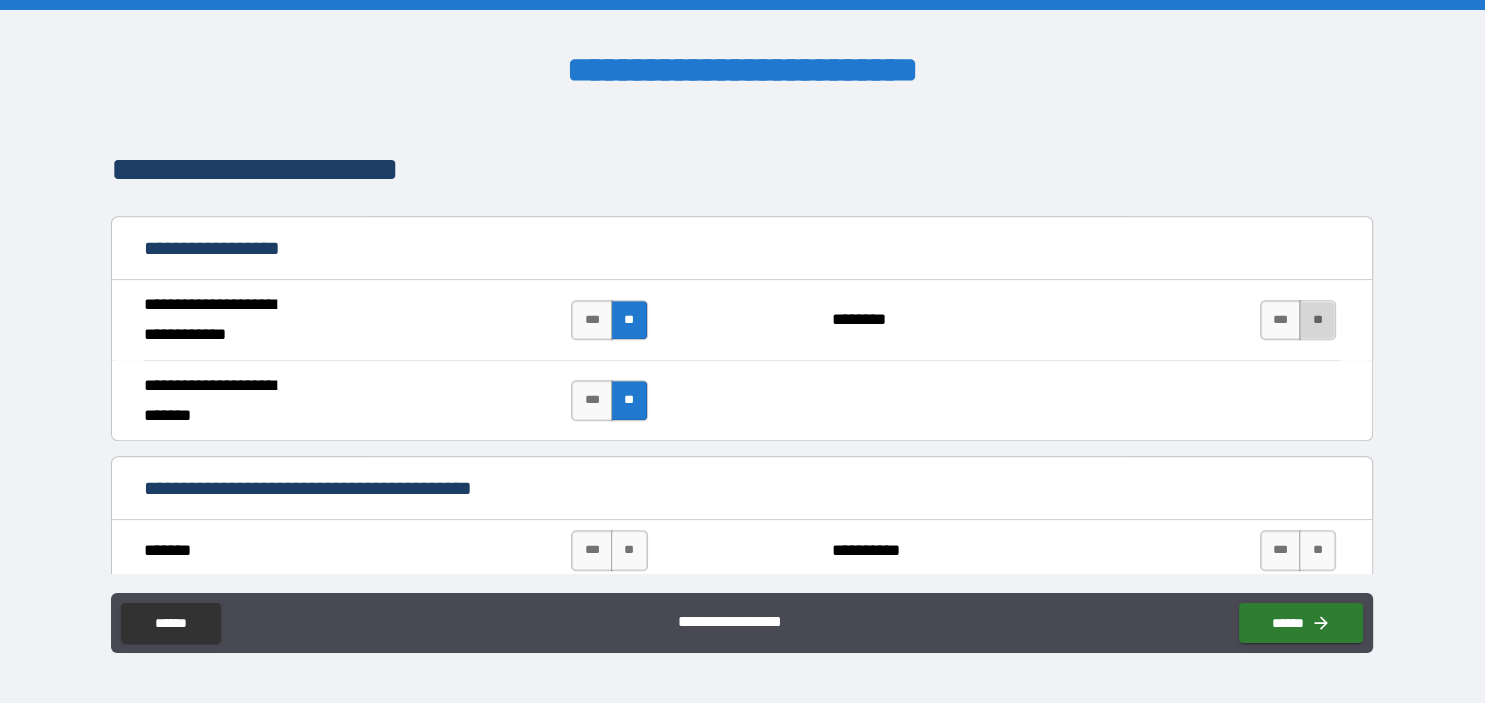 click on "**" at bounding box center [1317, 320] 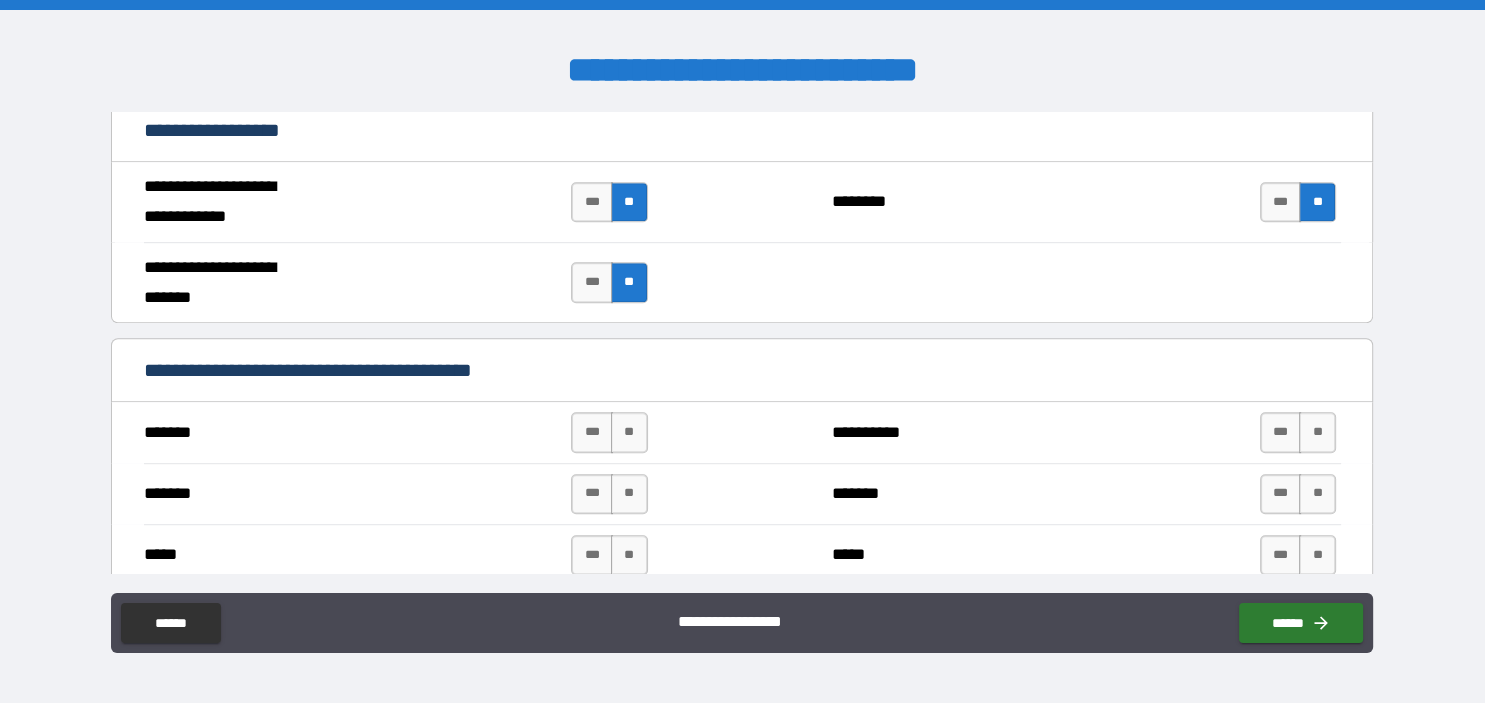 scroll, scrollTop: 1344, scrollLeft: 0, axis: vertical 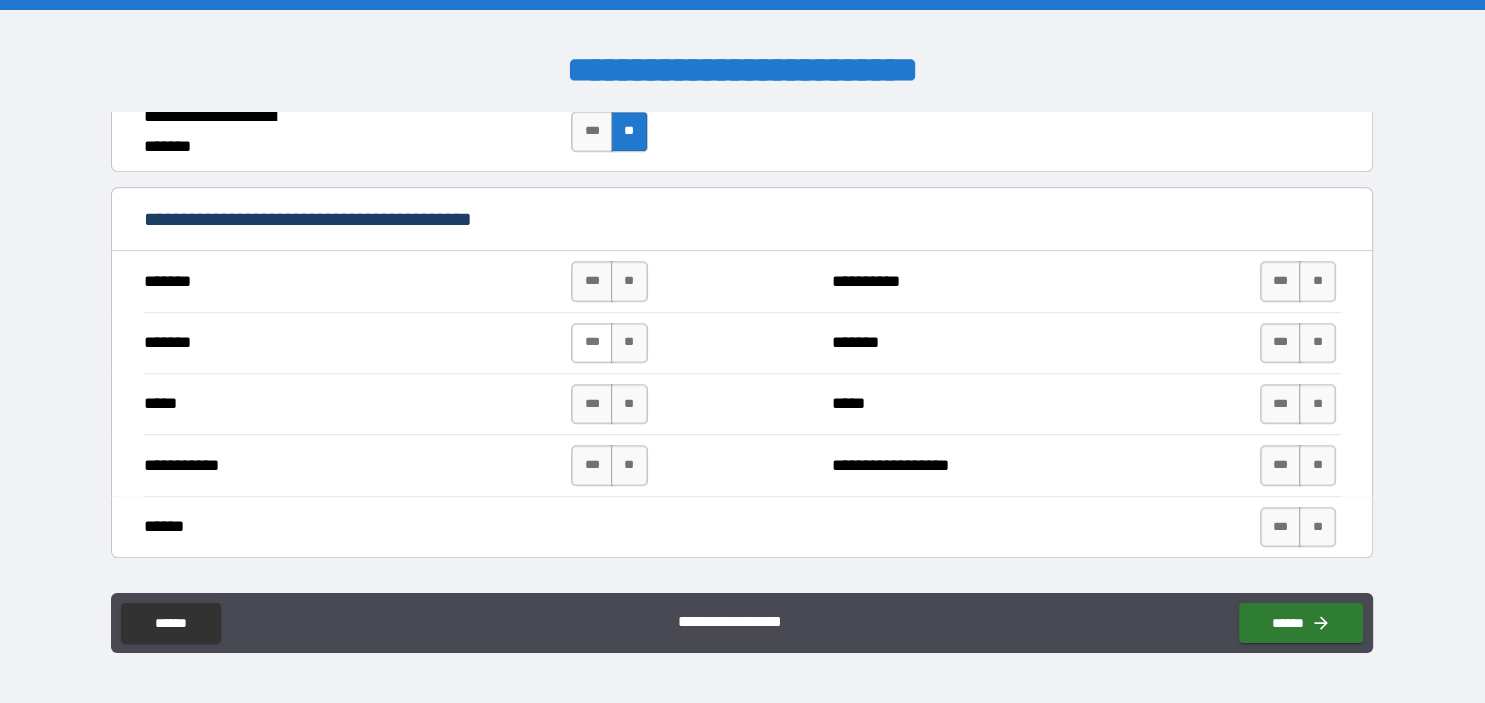 click on "***" at bounding box center (592, 343) 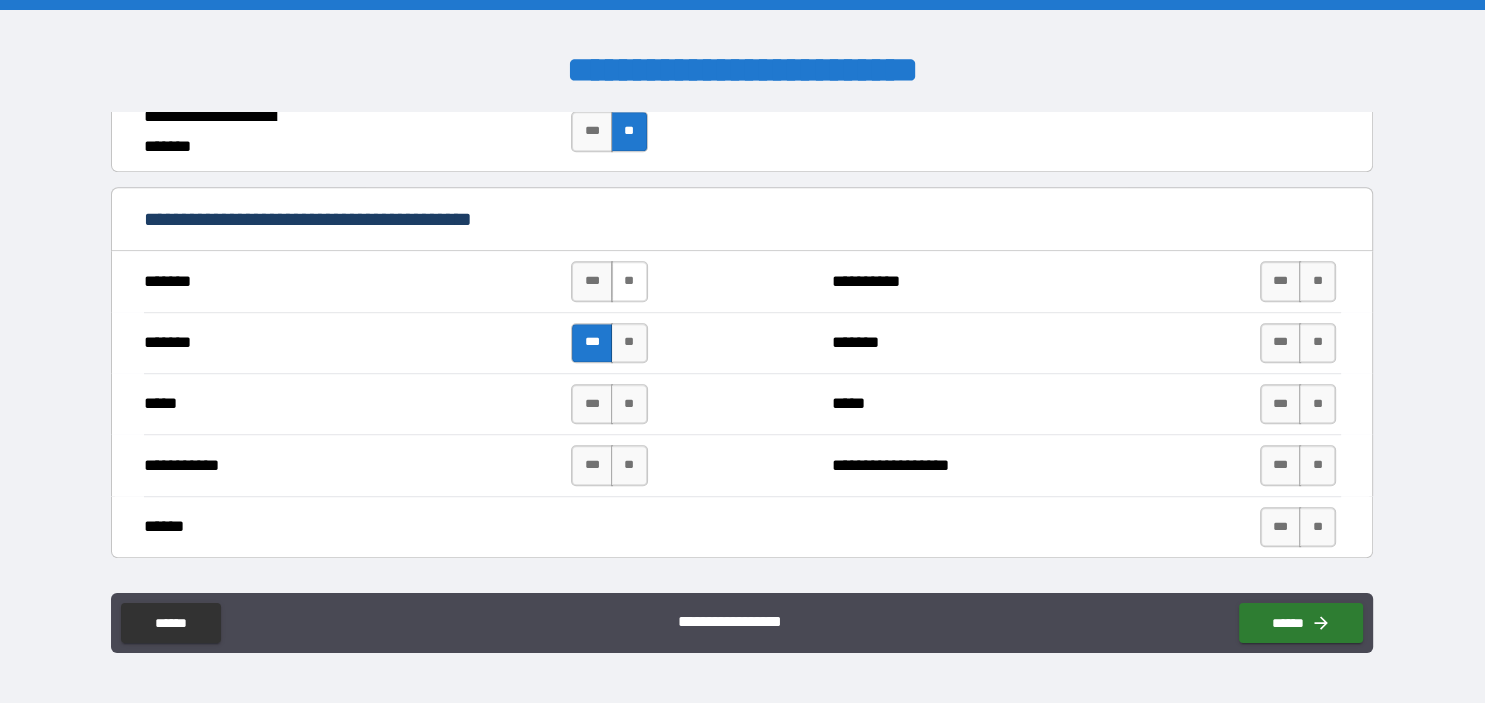 click on "**" at bounding box center (629, 281) 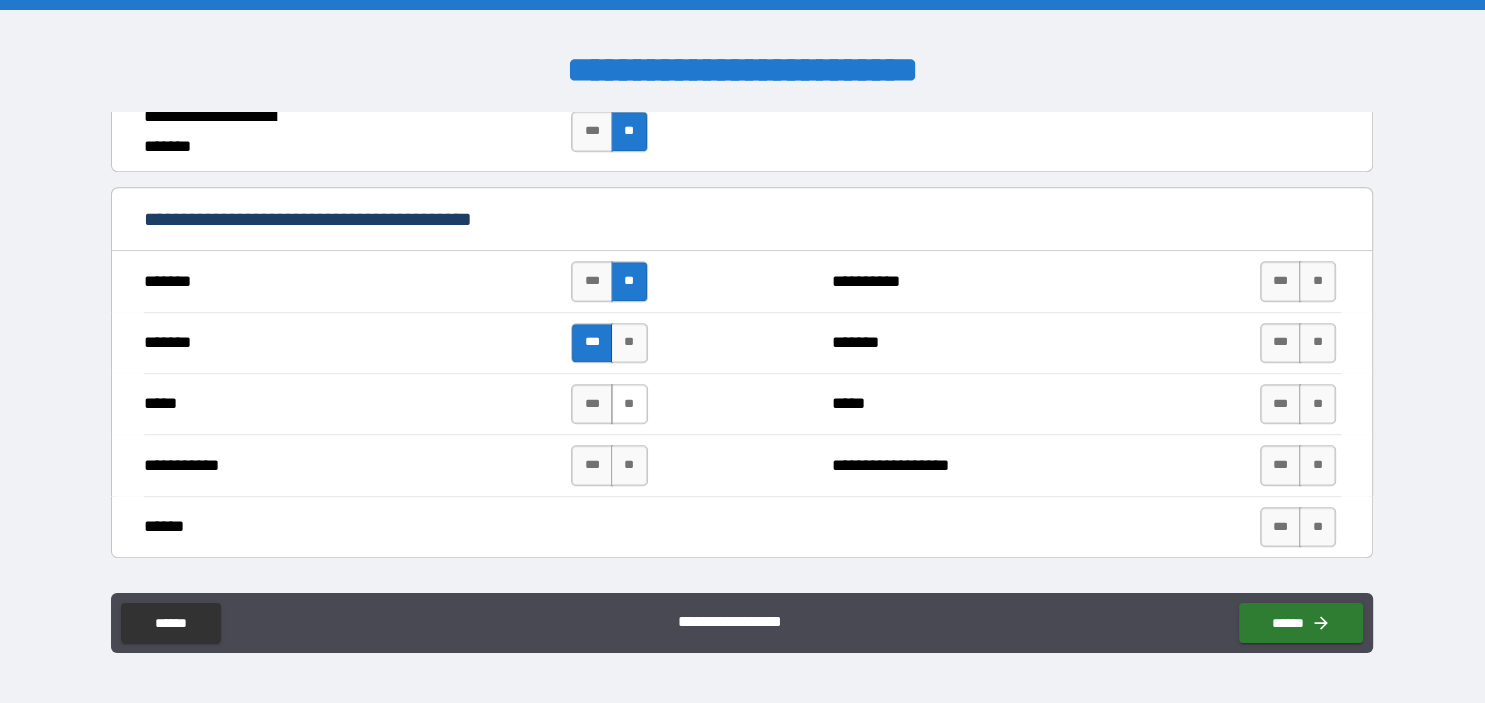 click on "**" at bounding box center (629, 404) 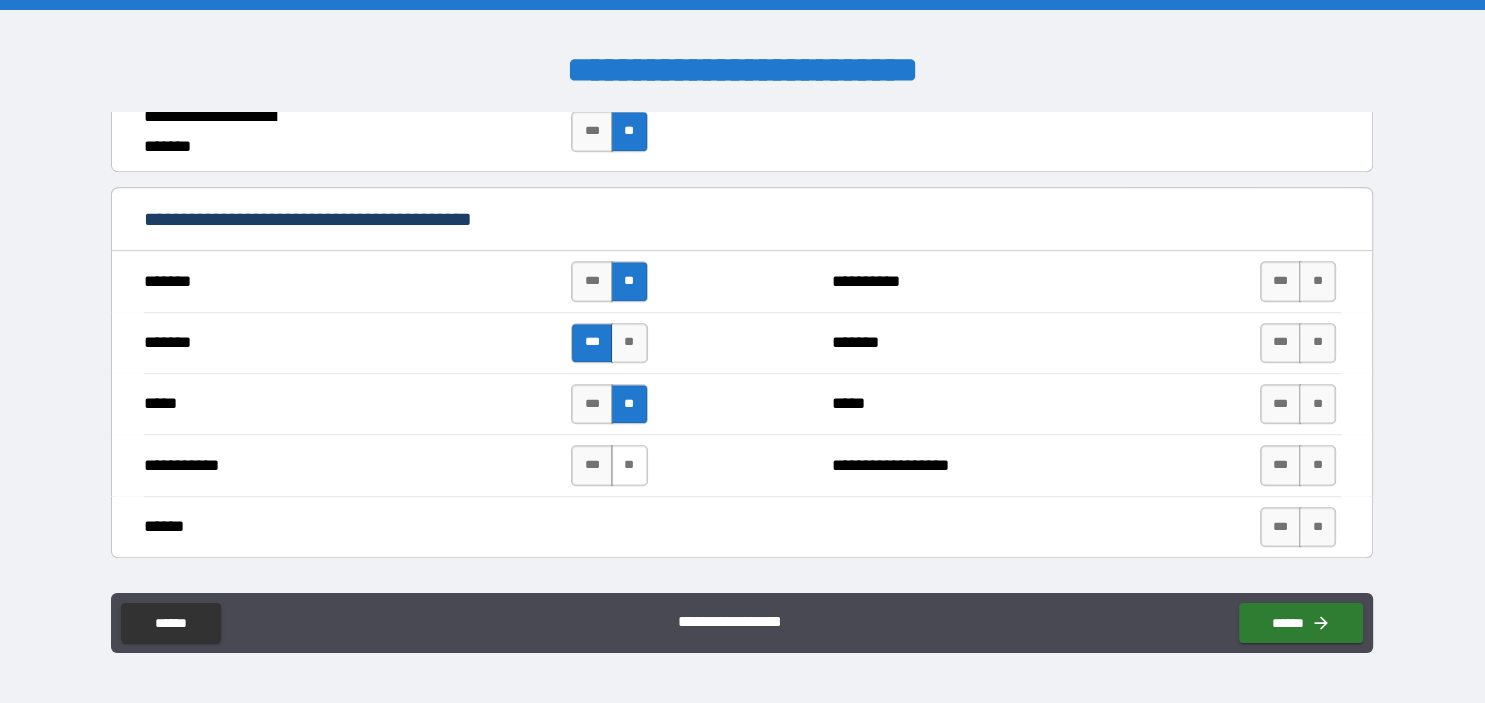 click on "**" at bounding box center (629, 465) 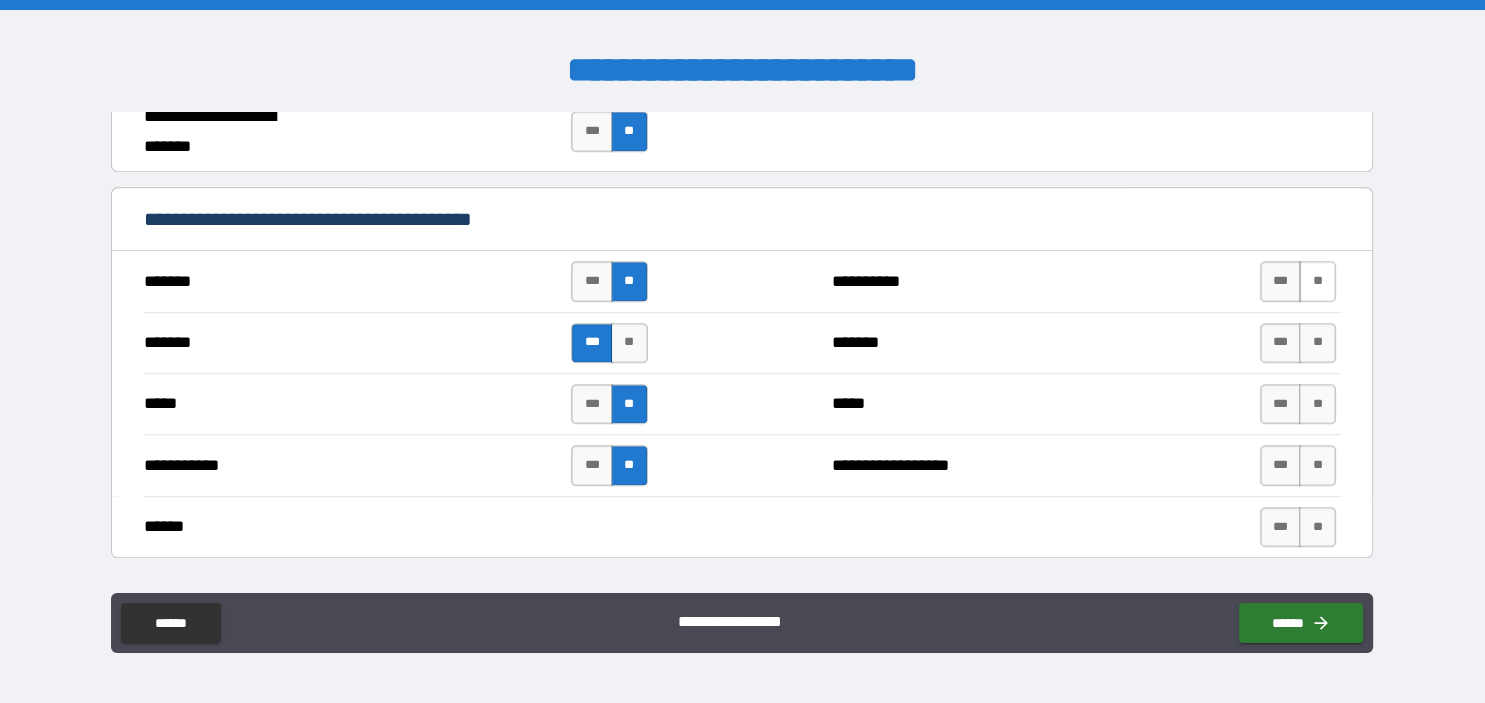 drag, startPoint x: 1323, startPoint y: 276, endPoint x: 1321, endPoint y: 292, distance: 16.124516 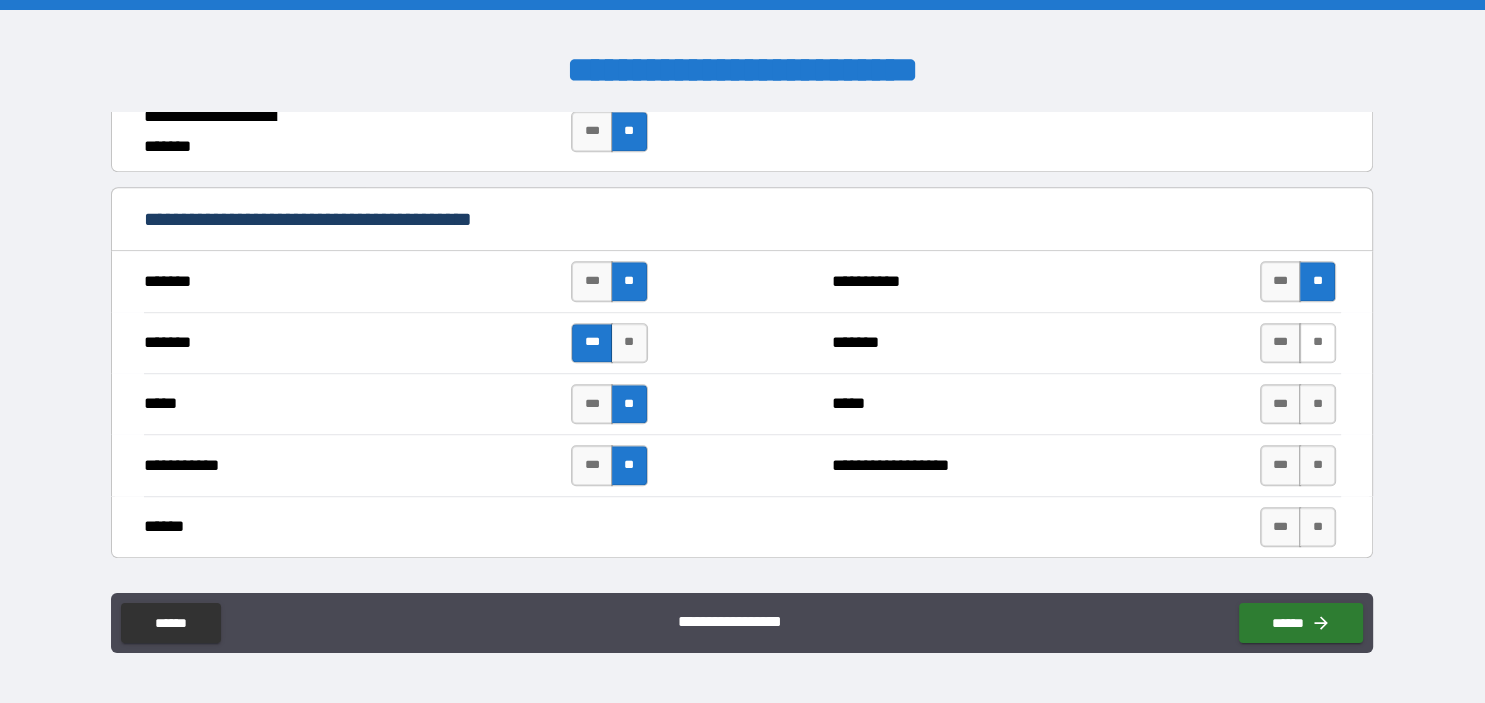 click on "**" at bounding box center [1317, 343] 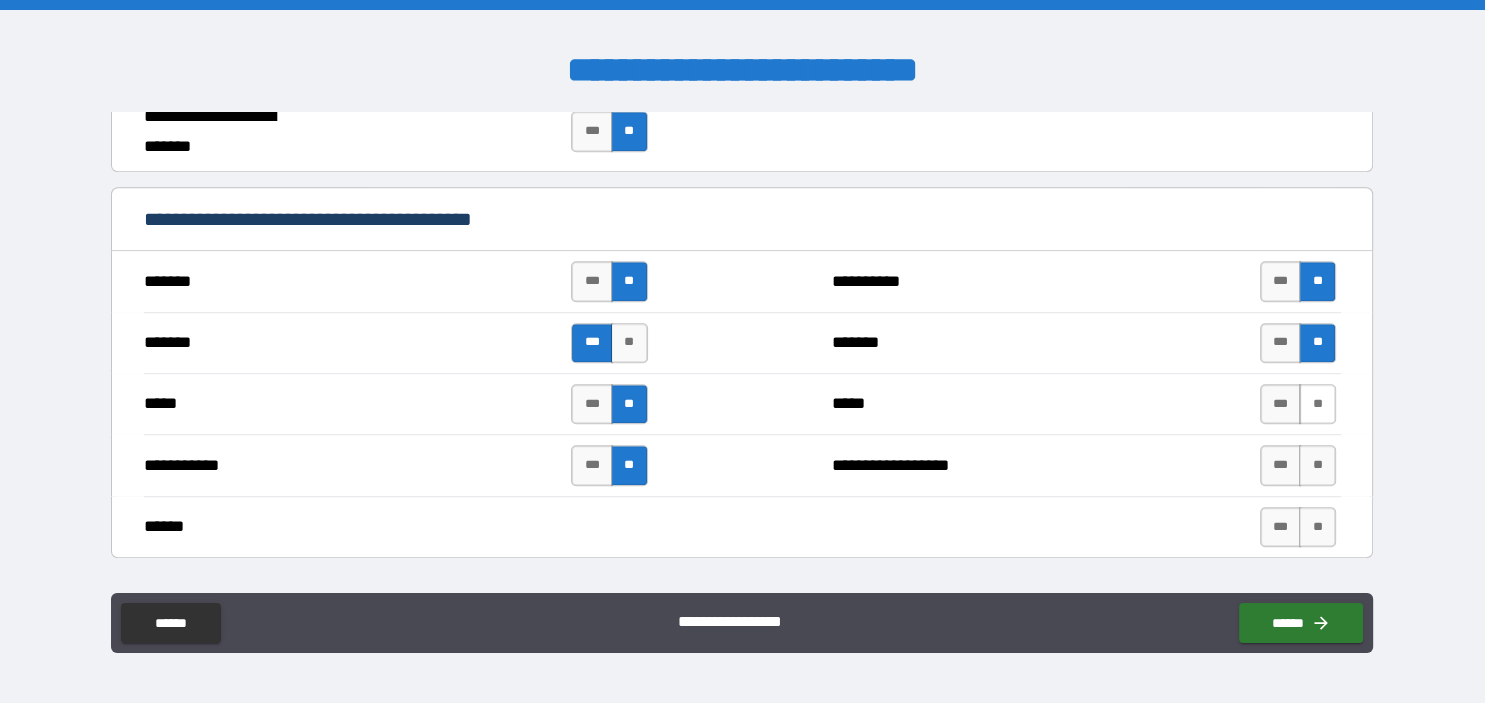 click on "**" at bounding box center [1317, 404] 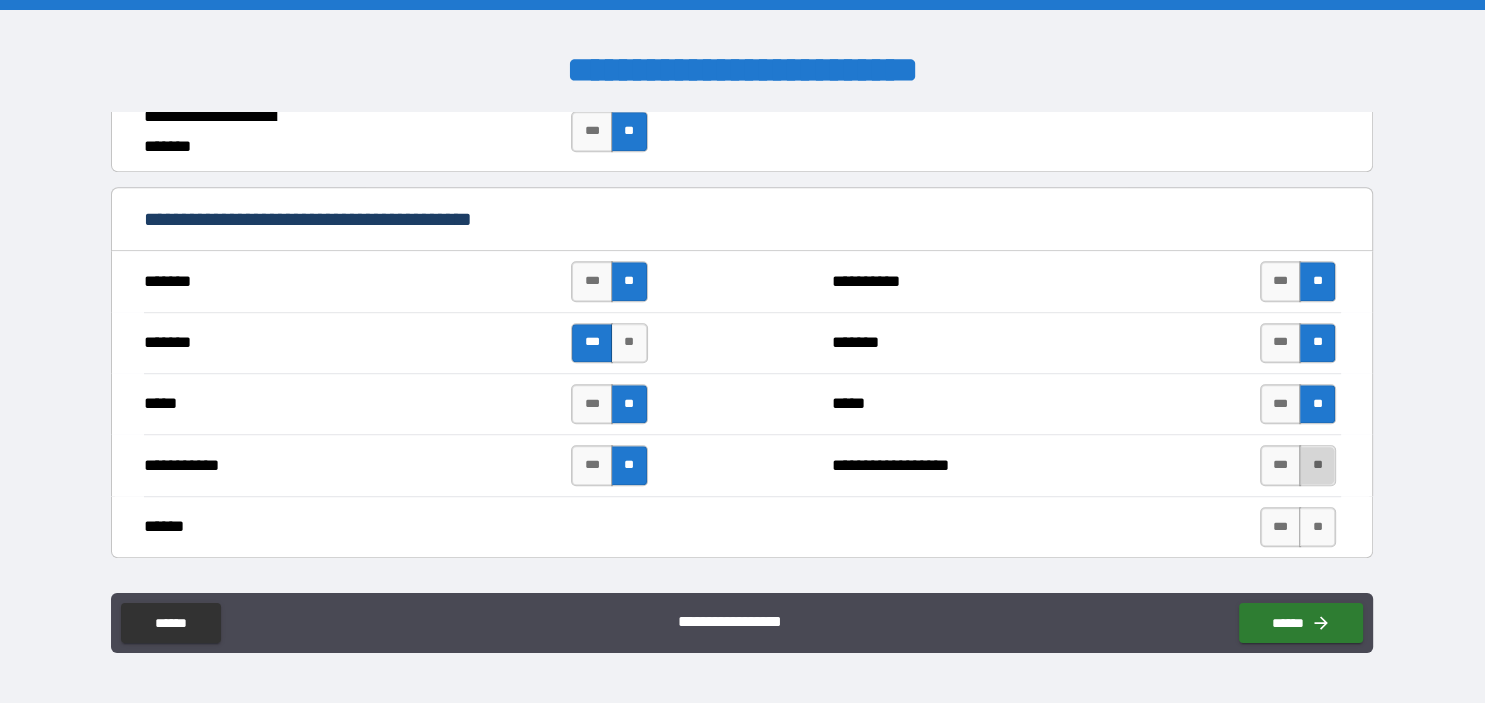 click on "**" at bounding box center (1317, 465) 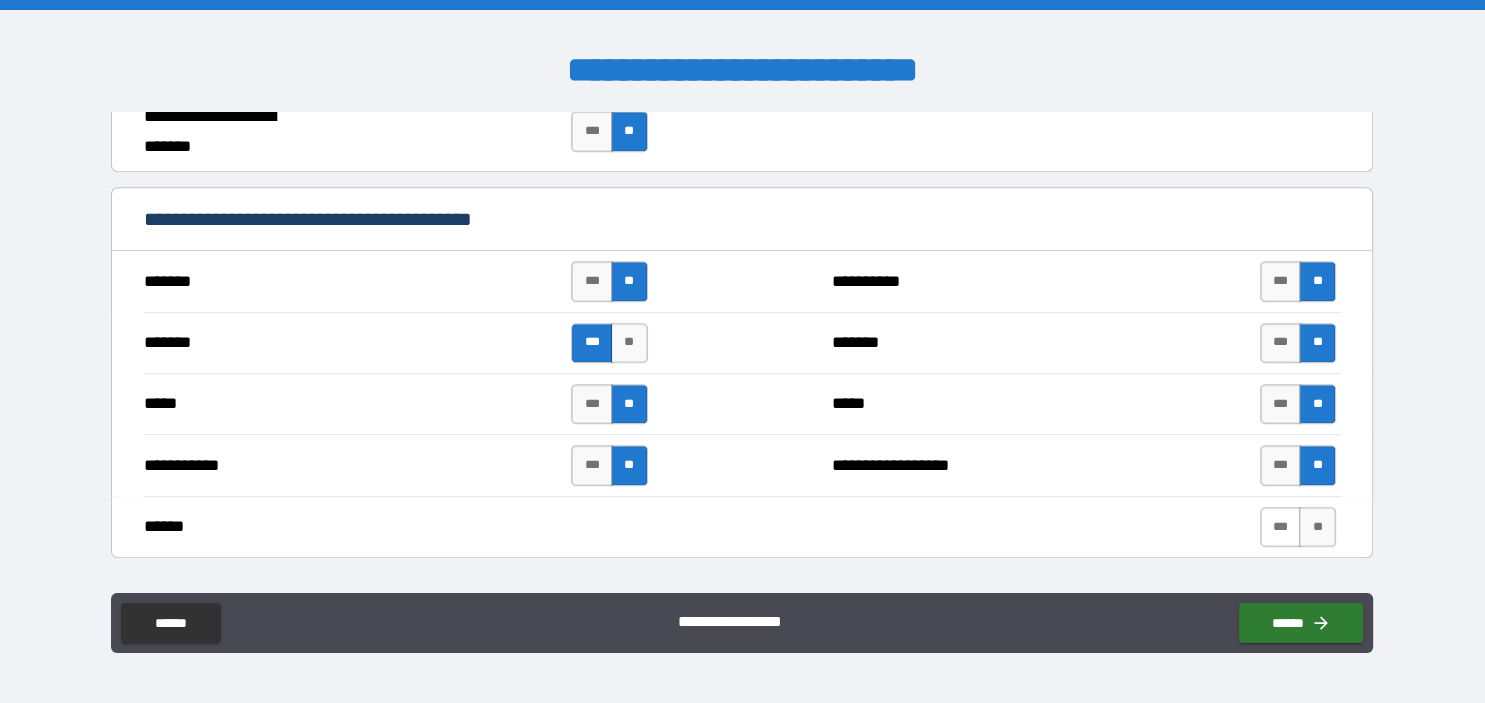 click on "***" at bounding box center [1281, 527] 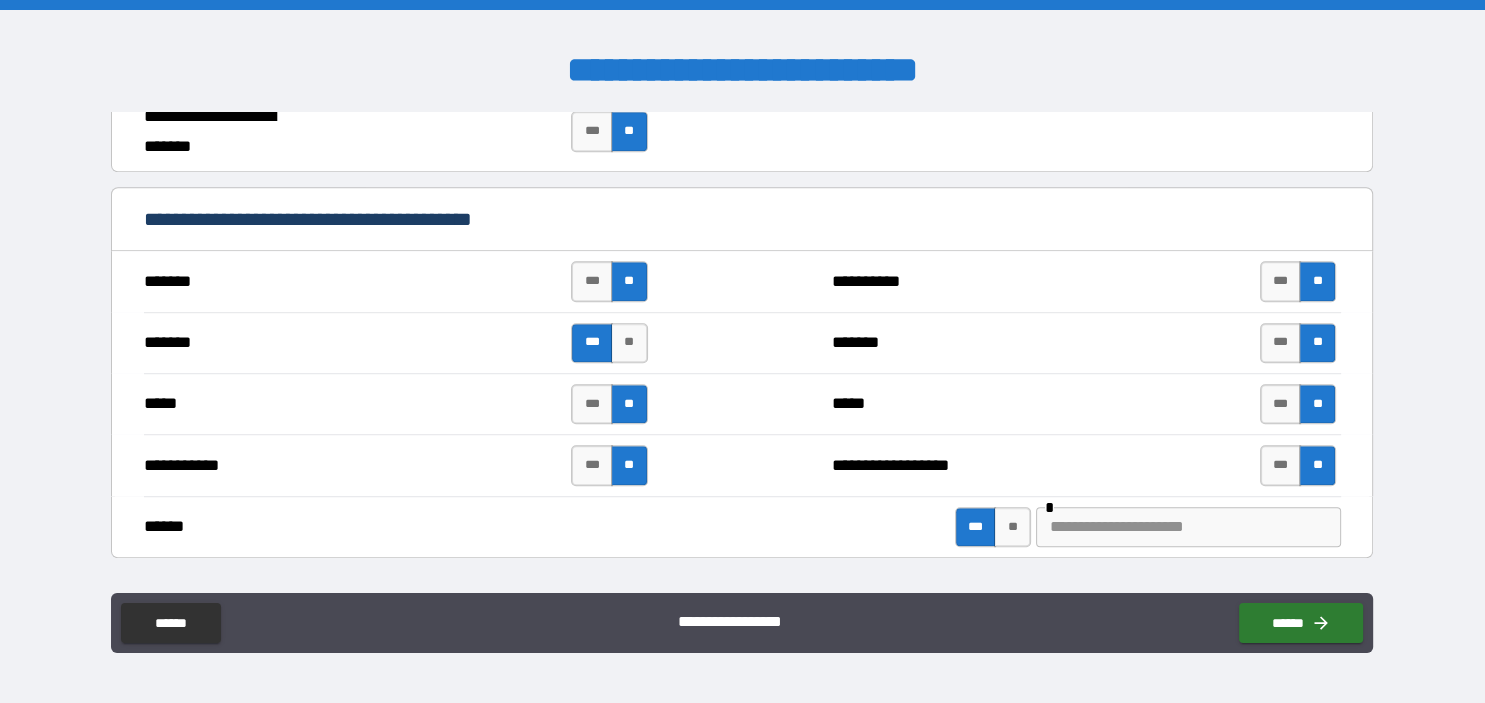 click at bounding box center (1188, 527) 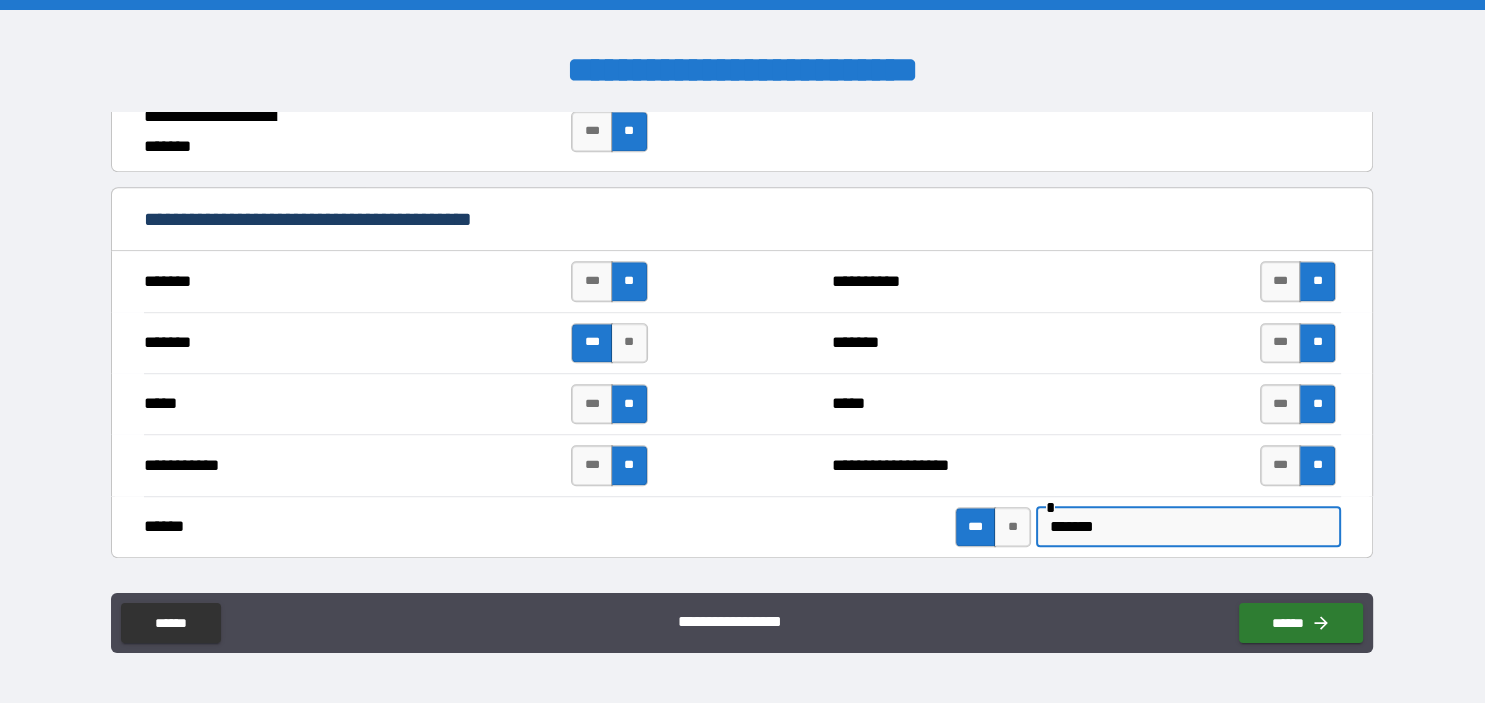 click on "*******" at bounding box center [1188, 527] 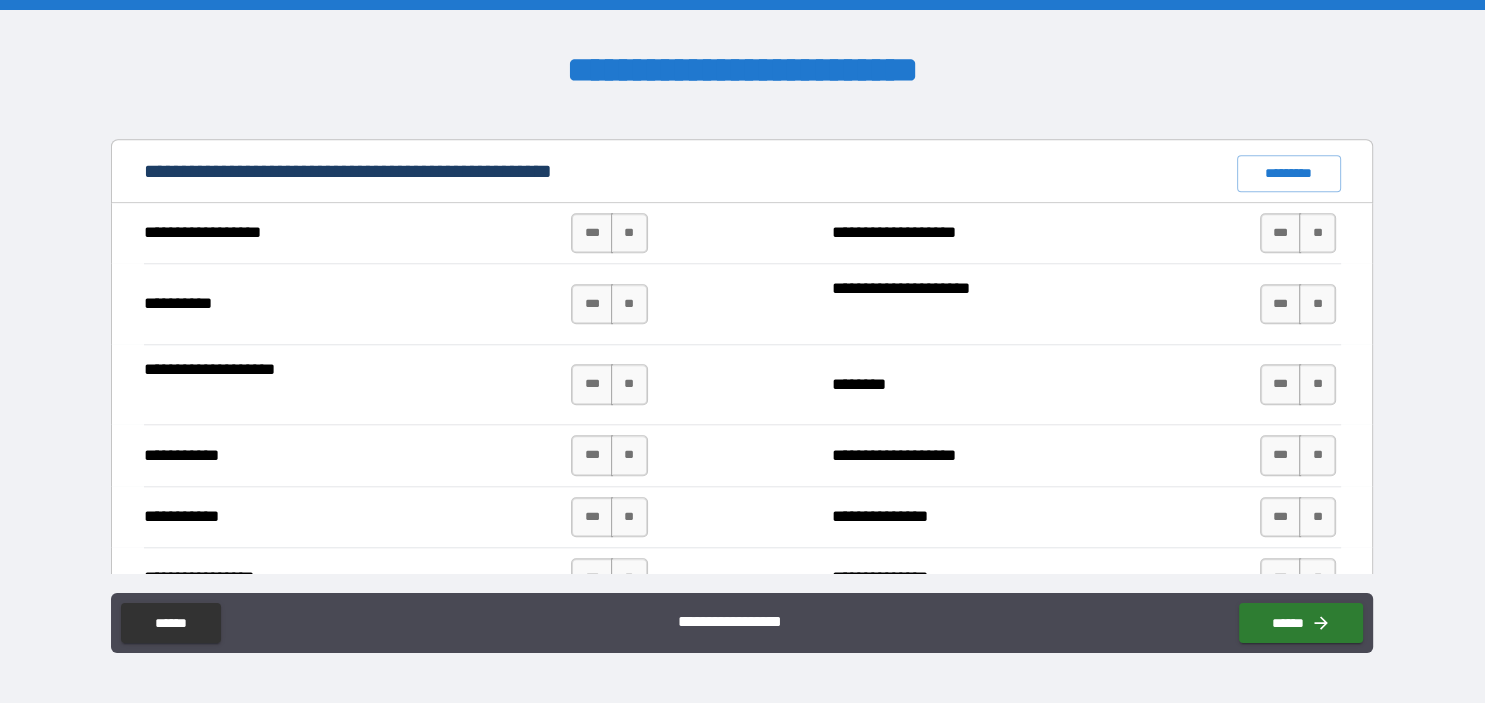 scroll, scrollTop: 1881, scrollLeft: 0, axis: vertical 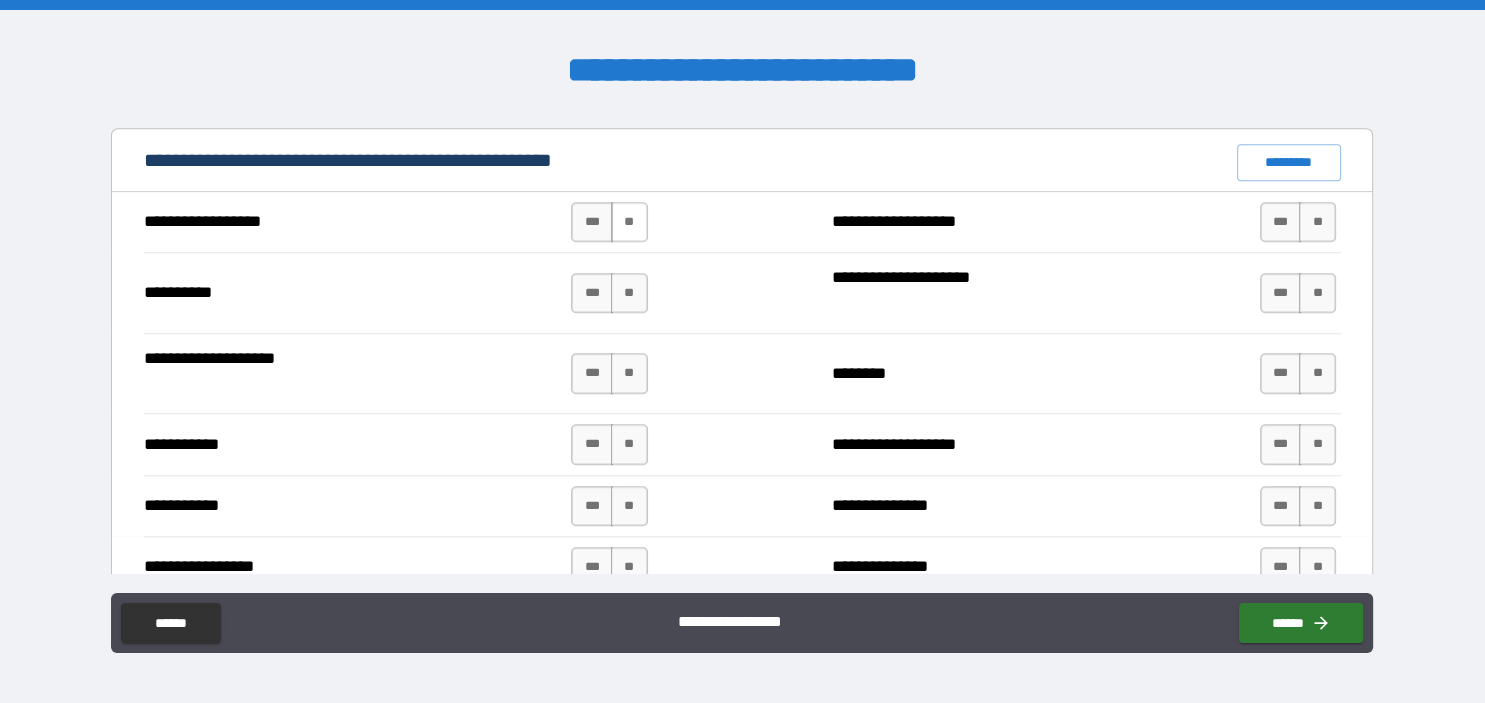 type on "*******" 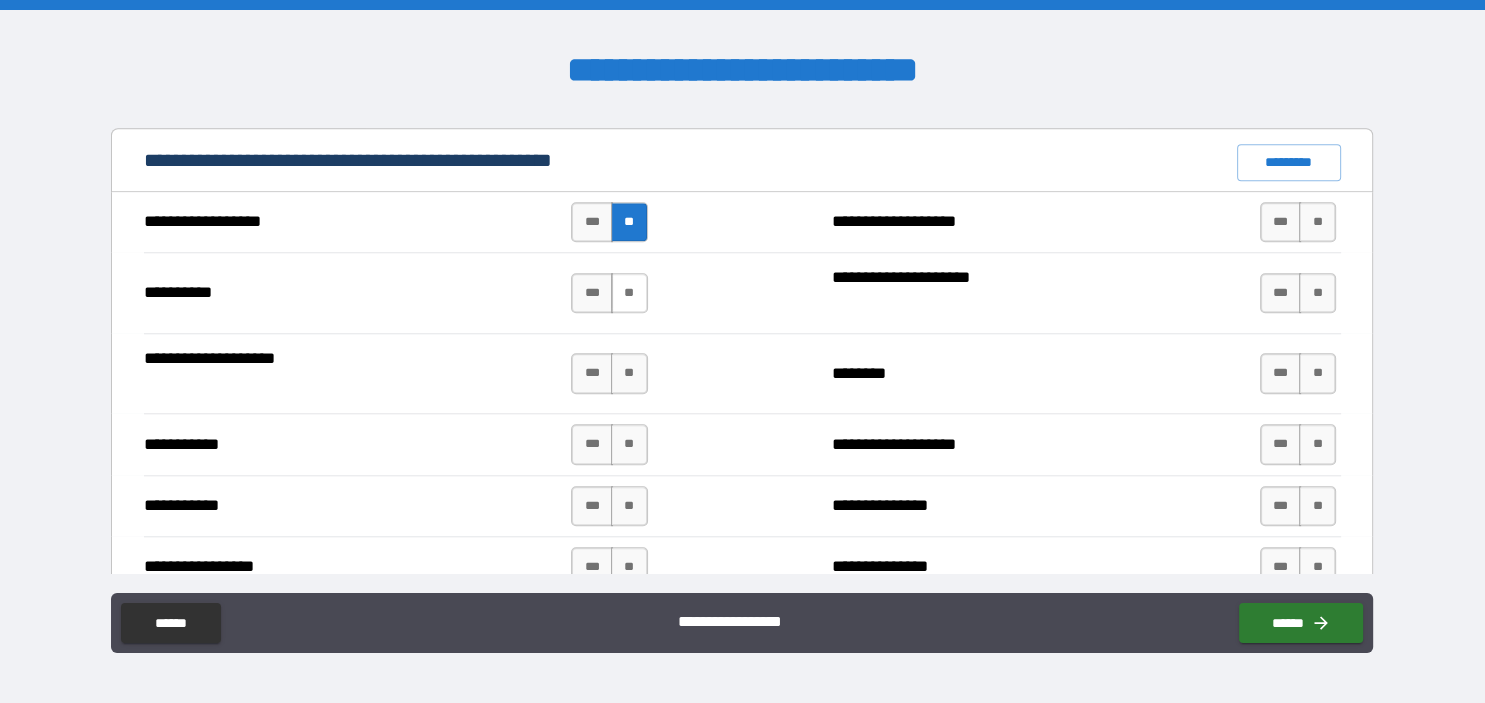 drag, startPoint x: 631, startPoint y: 285, endPoint x: 630, endPoint y: 353, distance: 68.007355 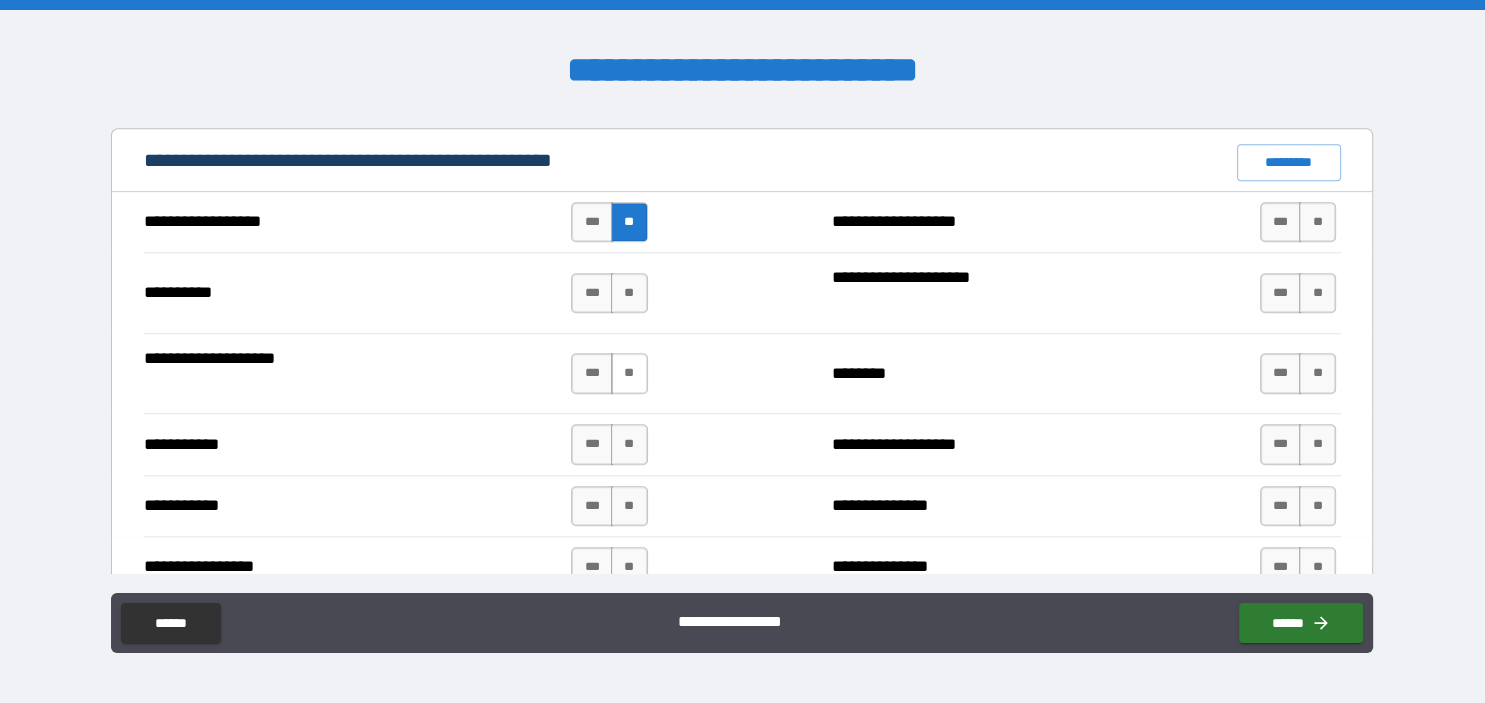 click on "**" at bounding box center [629, 293] 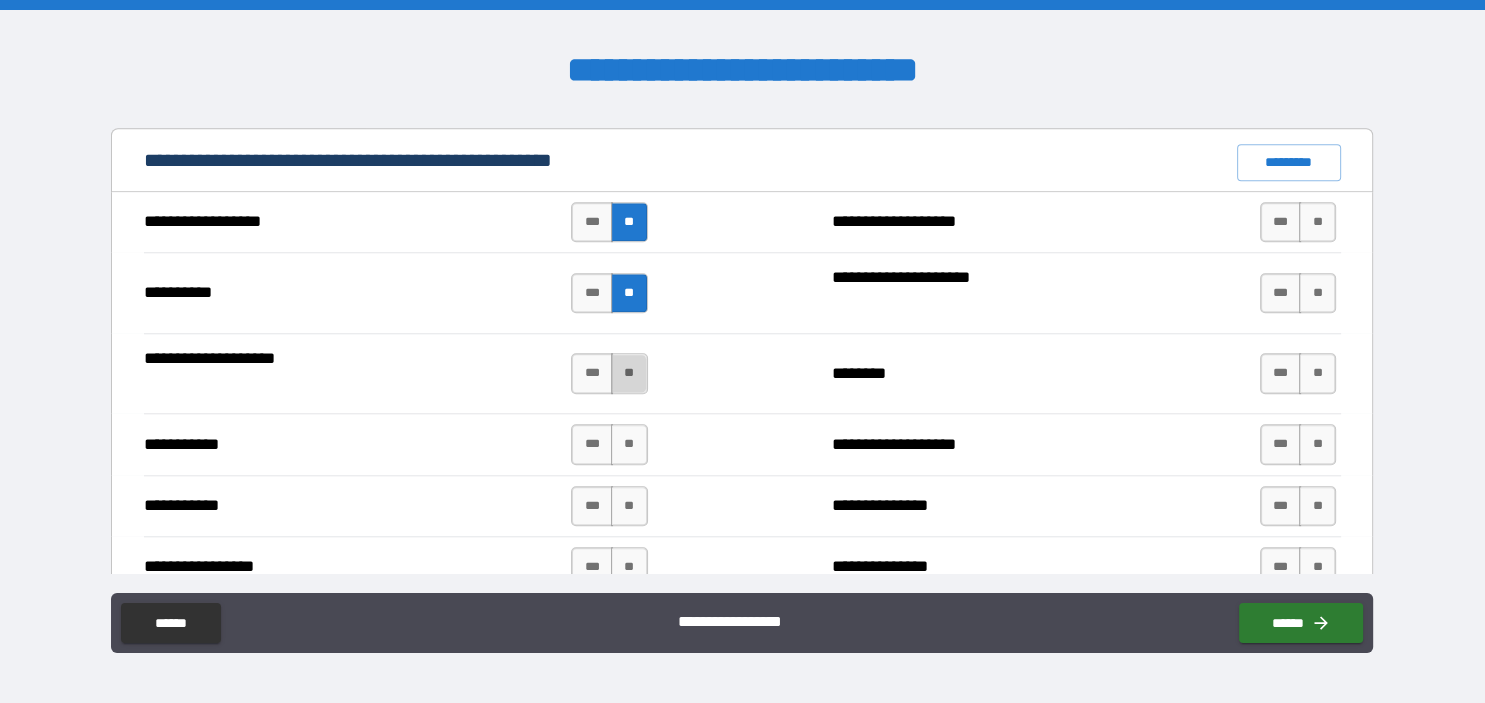 click on "**" at bounding box center (629, 373) 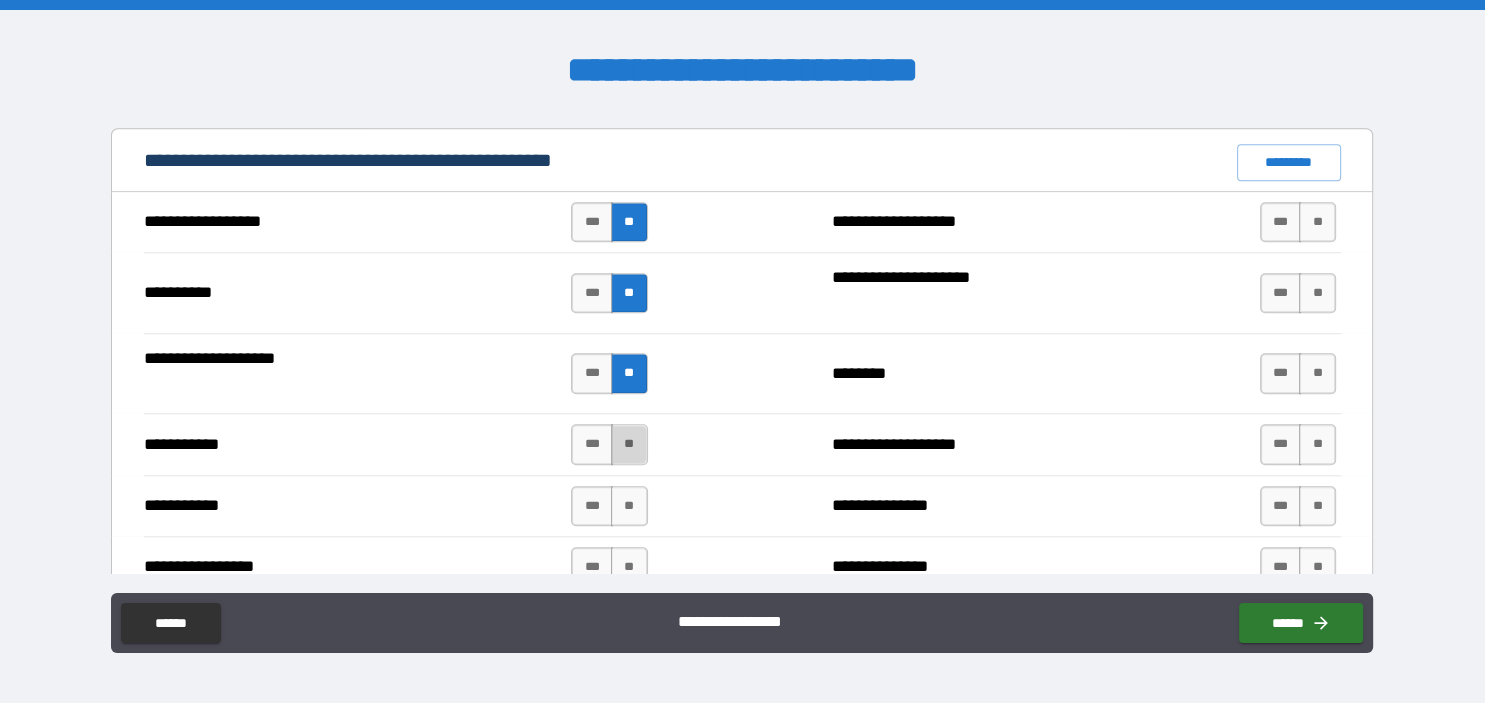 click on "**" at bounding box center [629, 444] 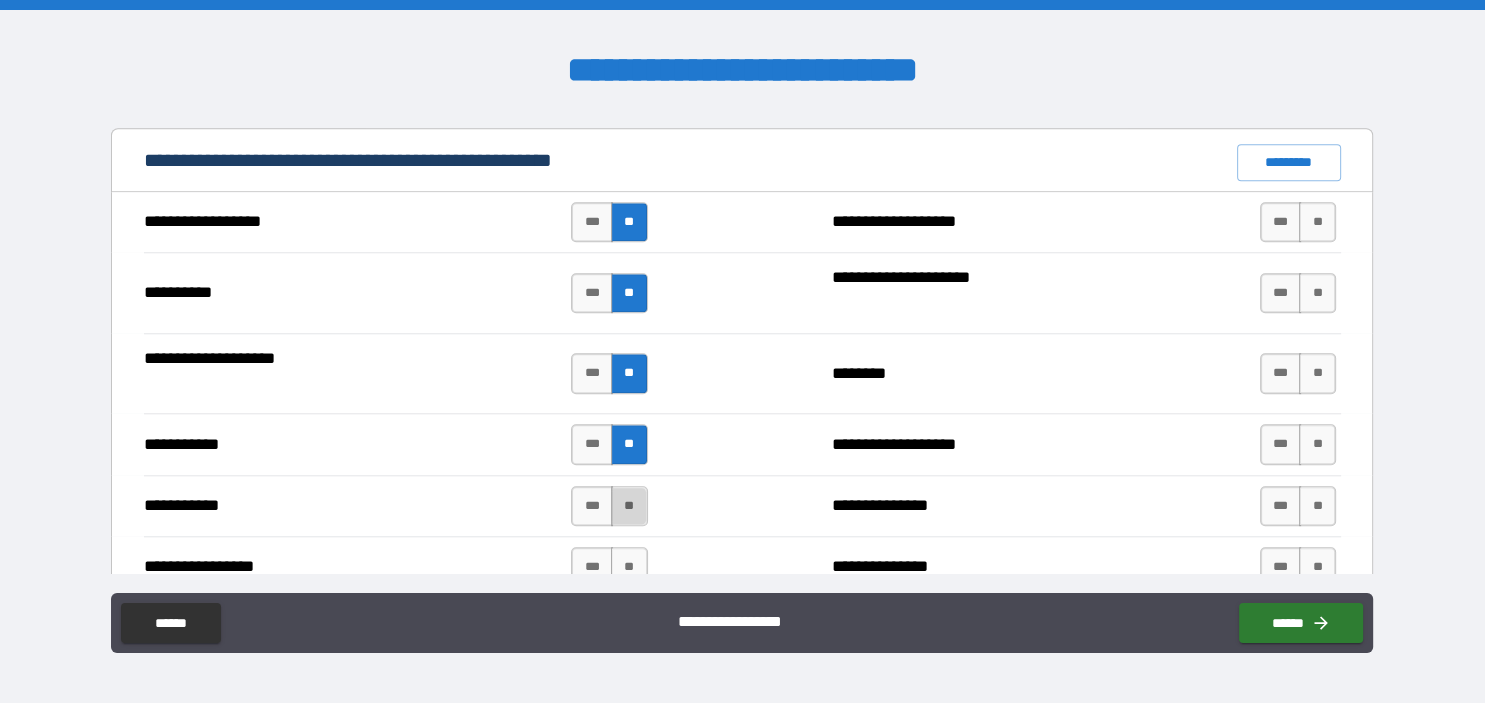 click on "**" at bounding box center (629, 506) 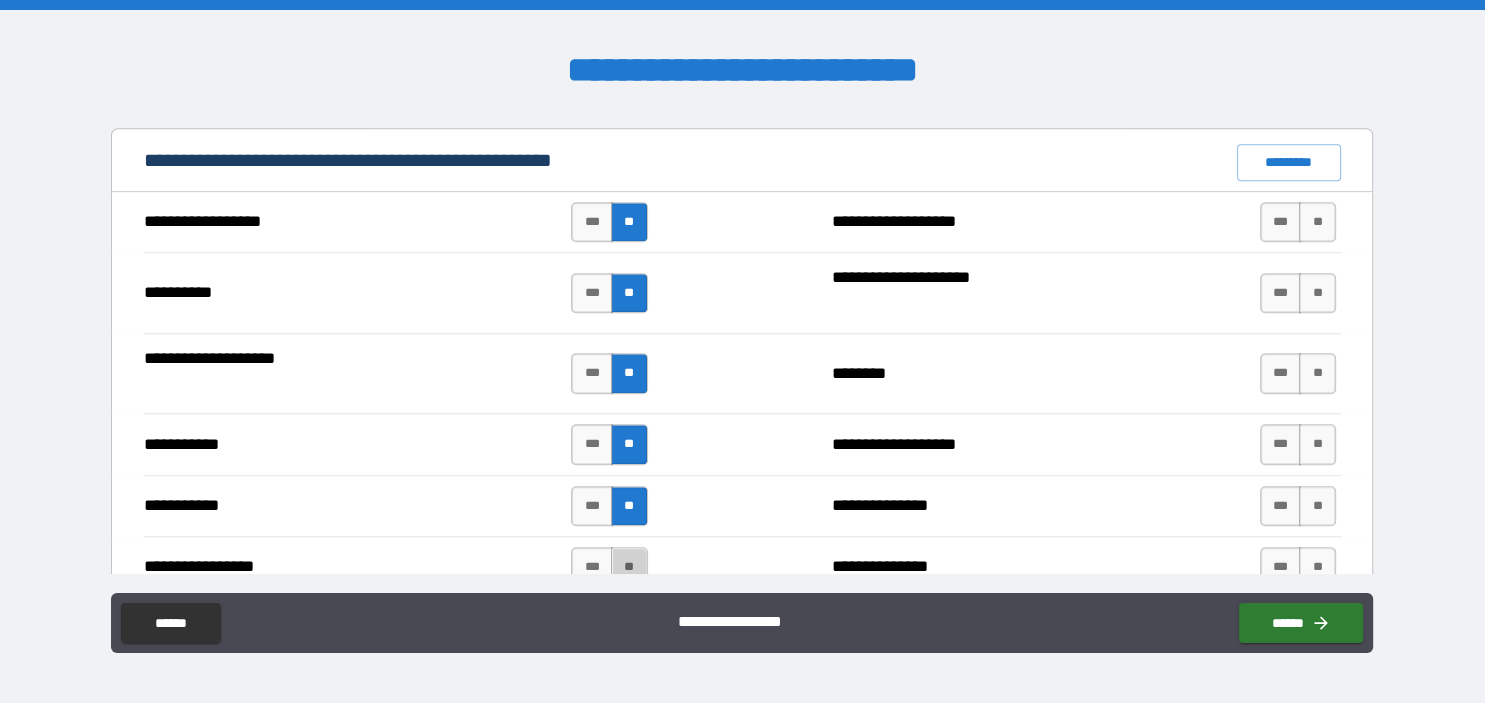 drag, startPoint x: 627, startPoint y: 558, endPoint x: 1310, endPoint y: 534, distance: 683.4215 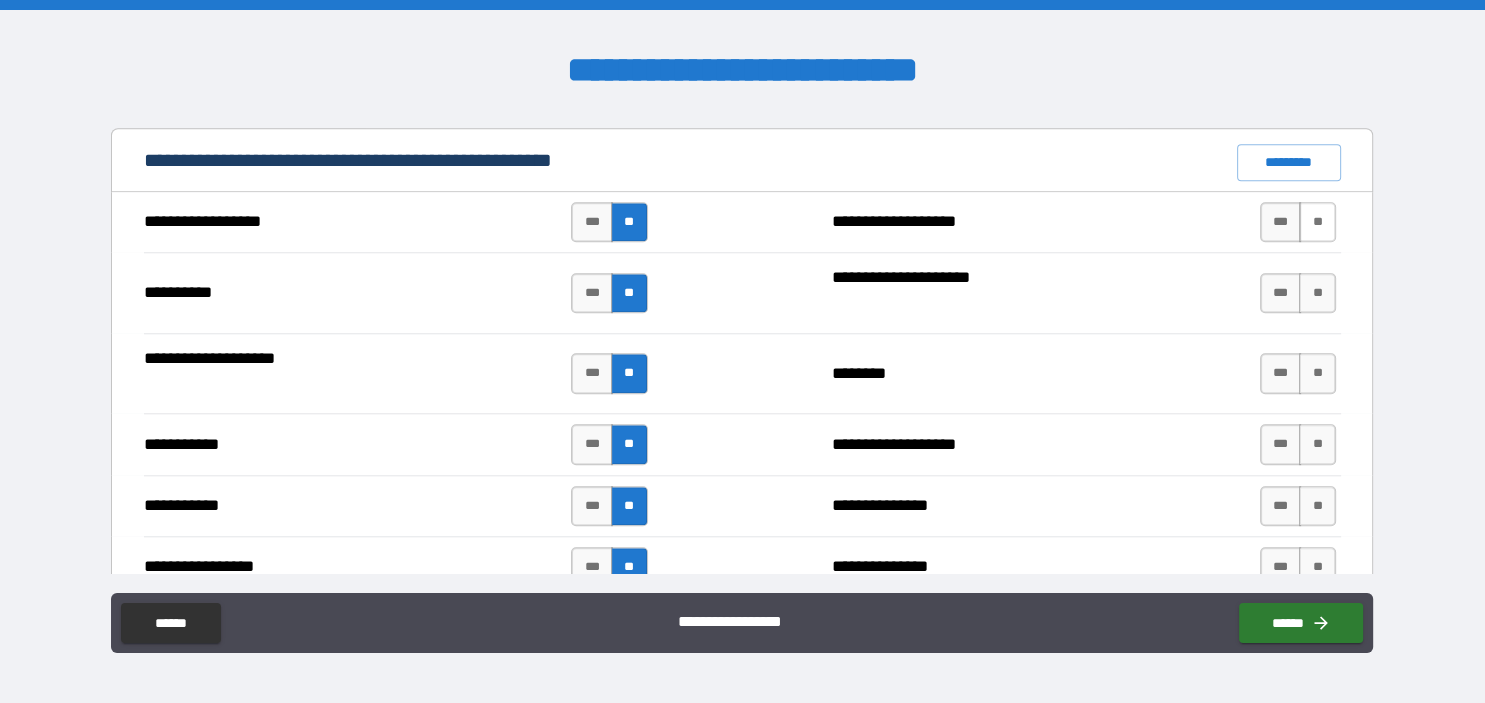 click on "**" at bounding box center (1317, 222) 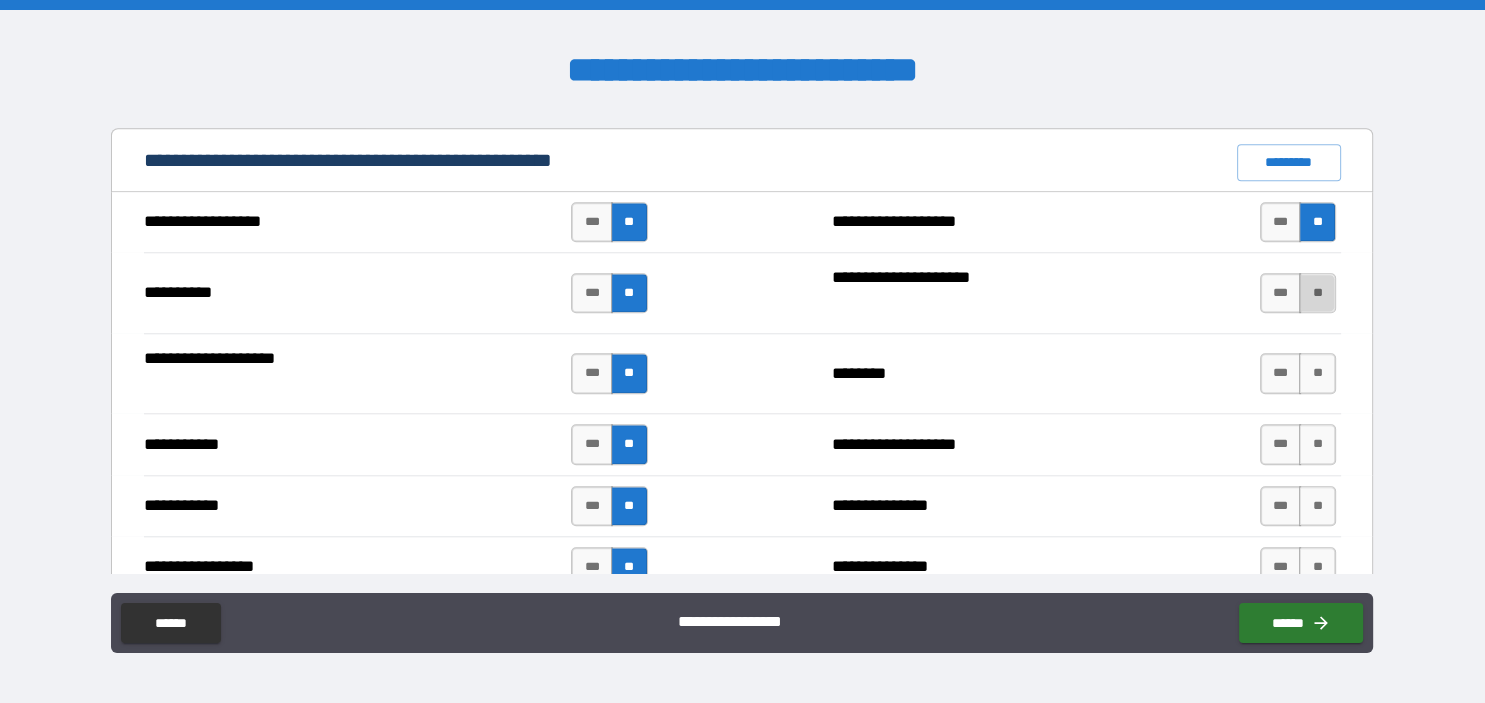 click on "**" at bounding box center [1317, 293] 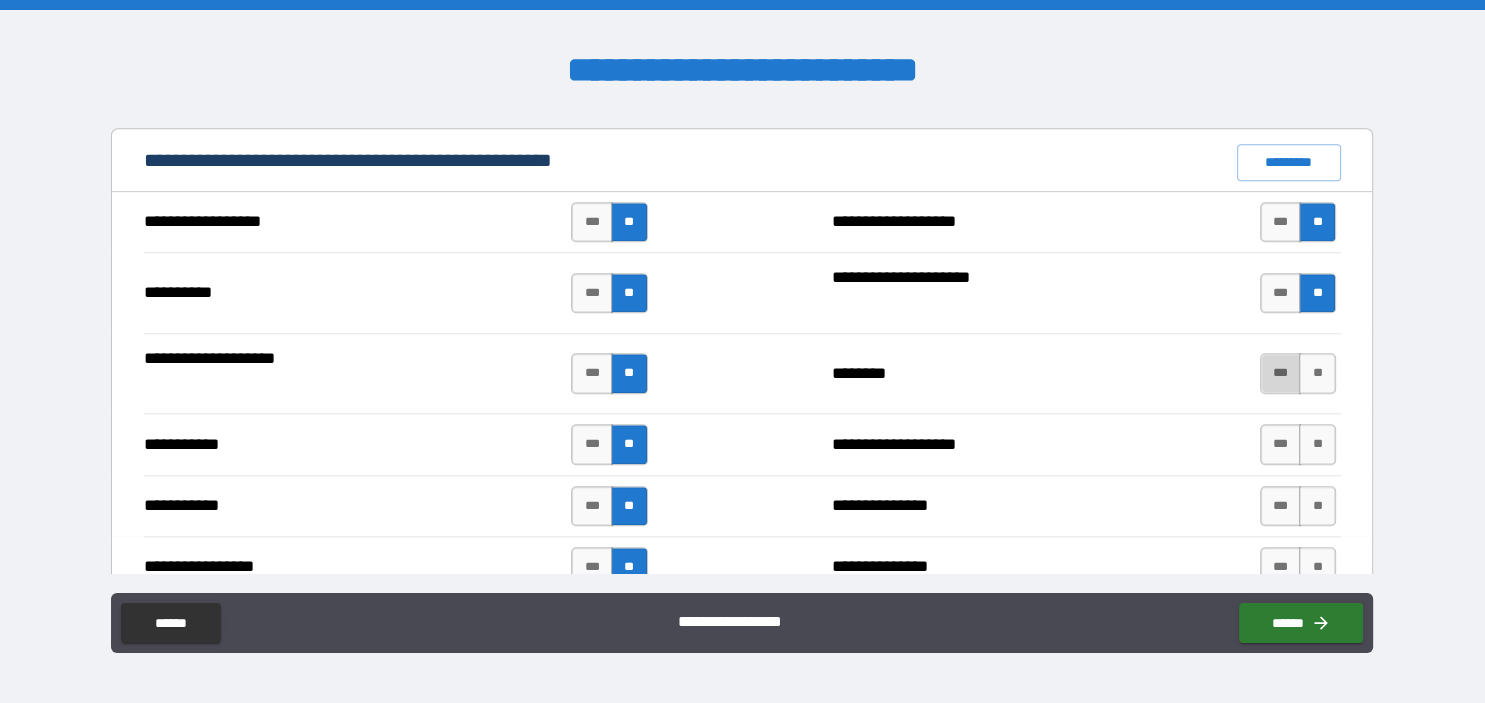 click on "***" at bounding box center (1281, 373) 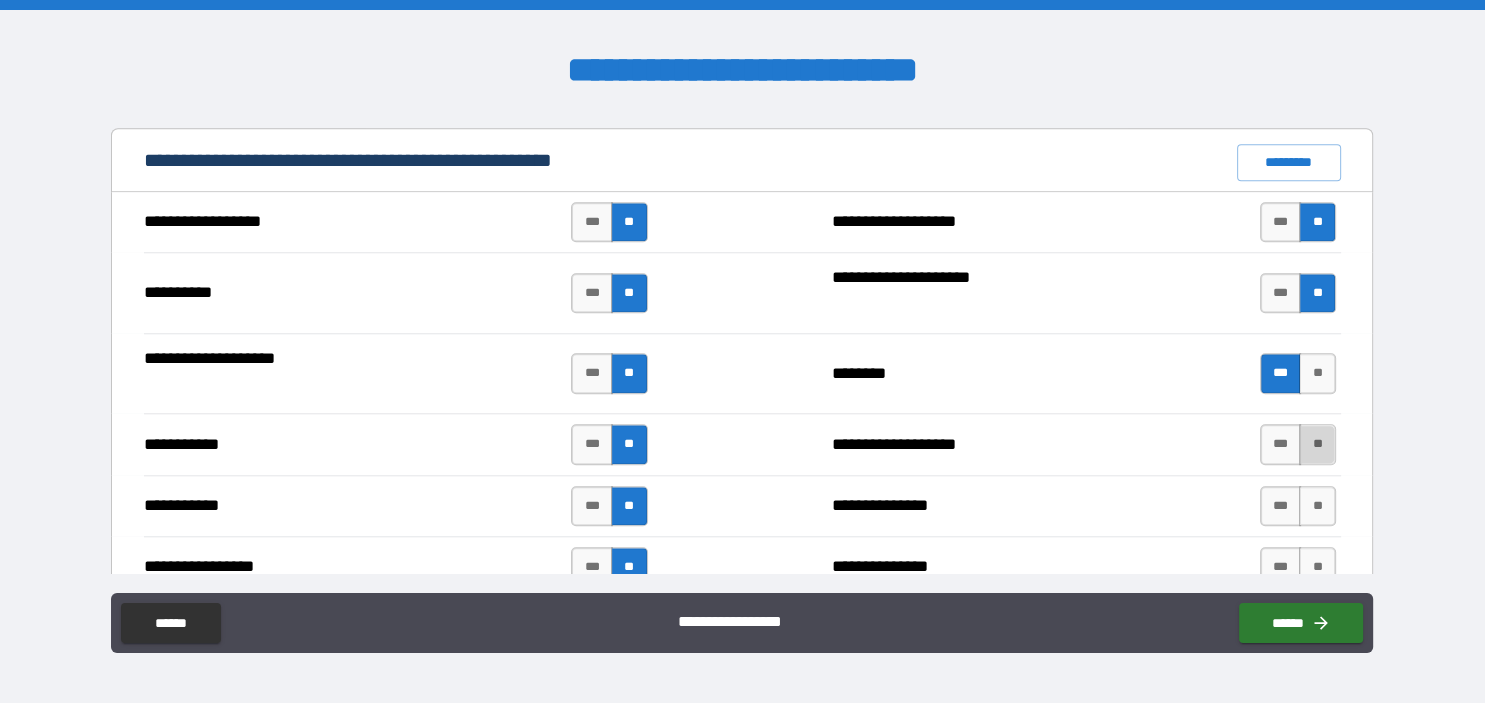 click on "**" at bounding box center [1317, 444] 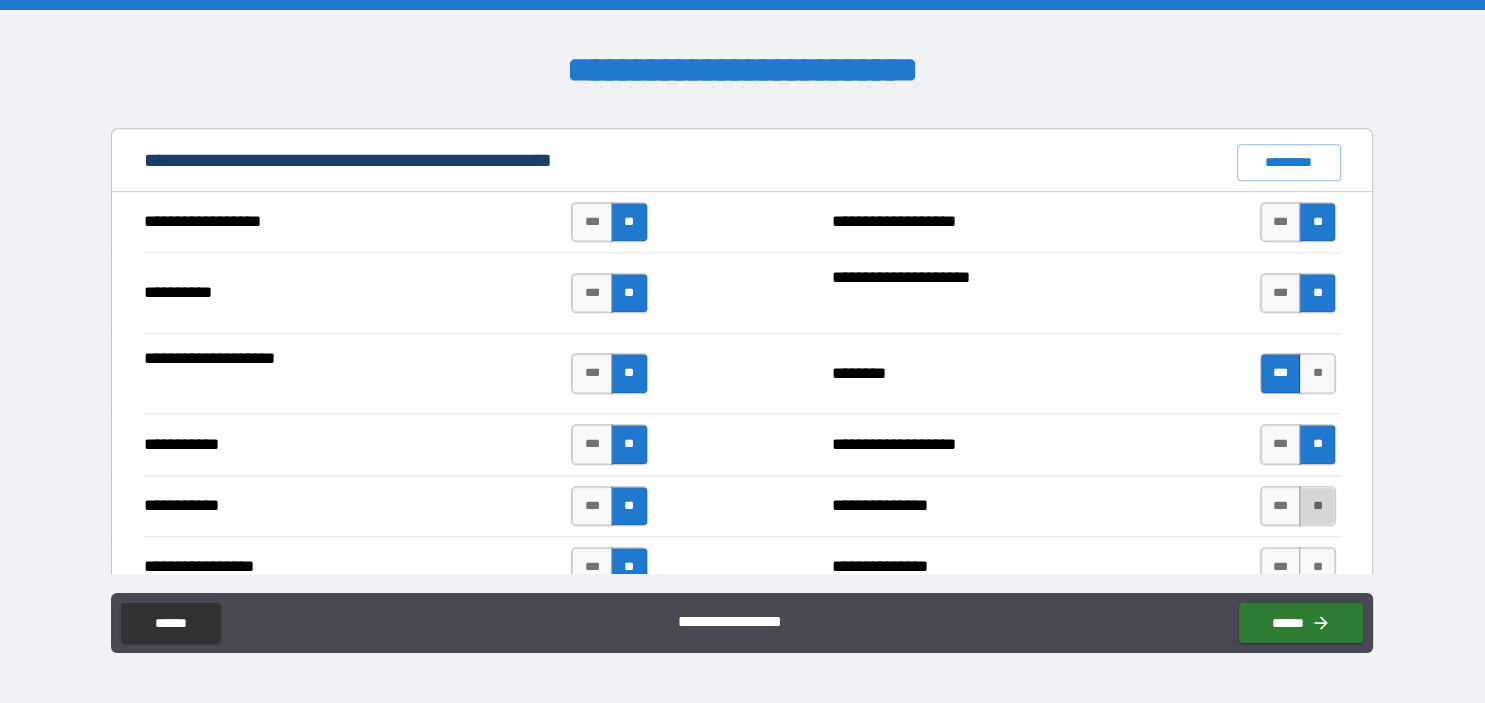 click on "**" at bounding box center (1317, 506) 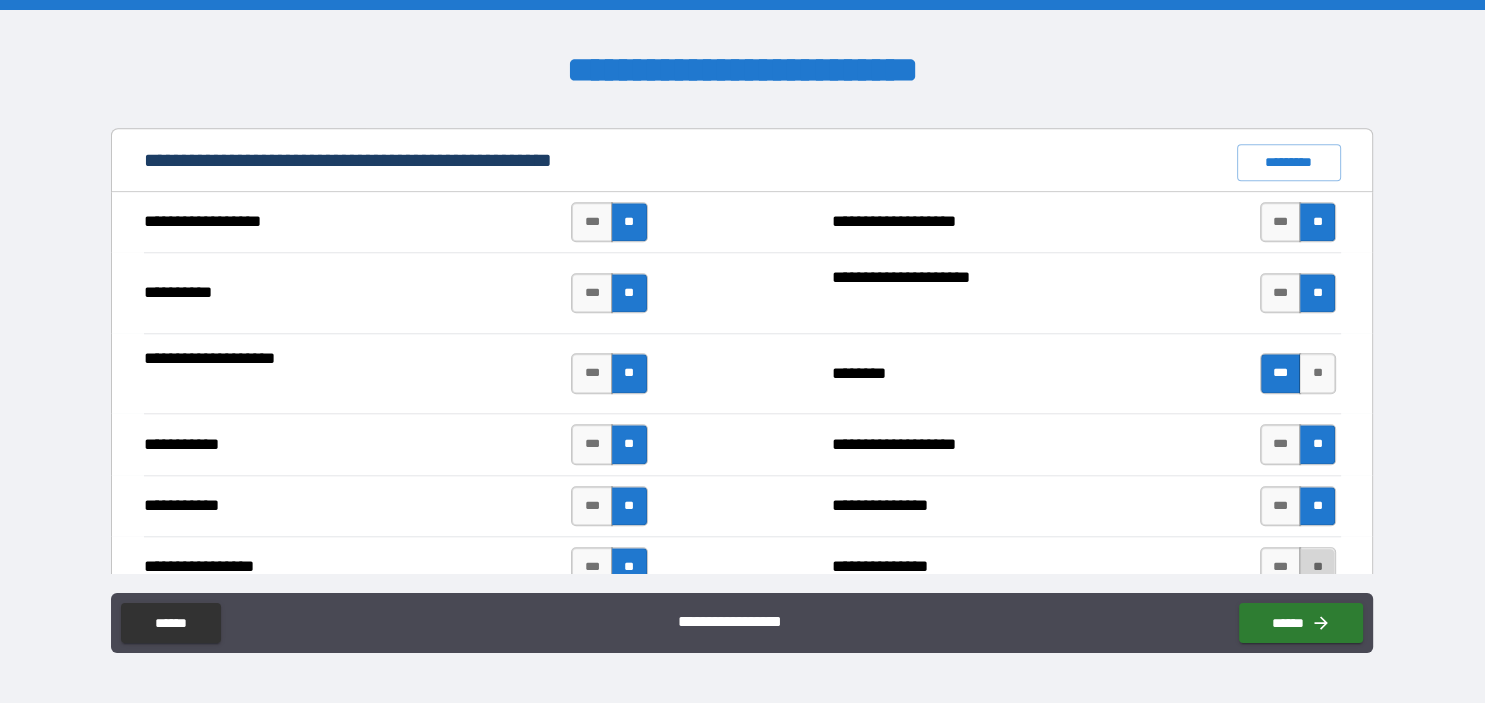 click on "**" at bounding box center [1317, 567] 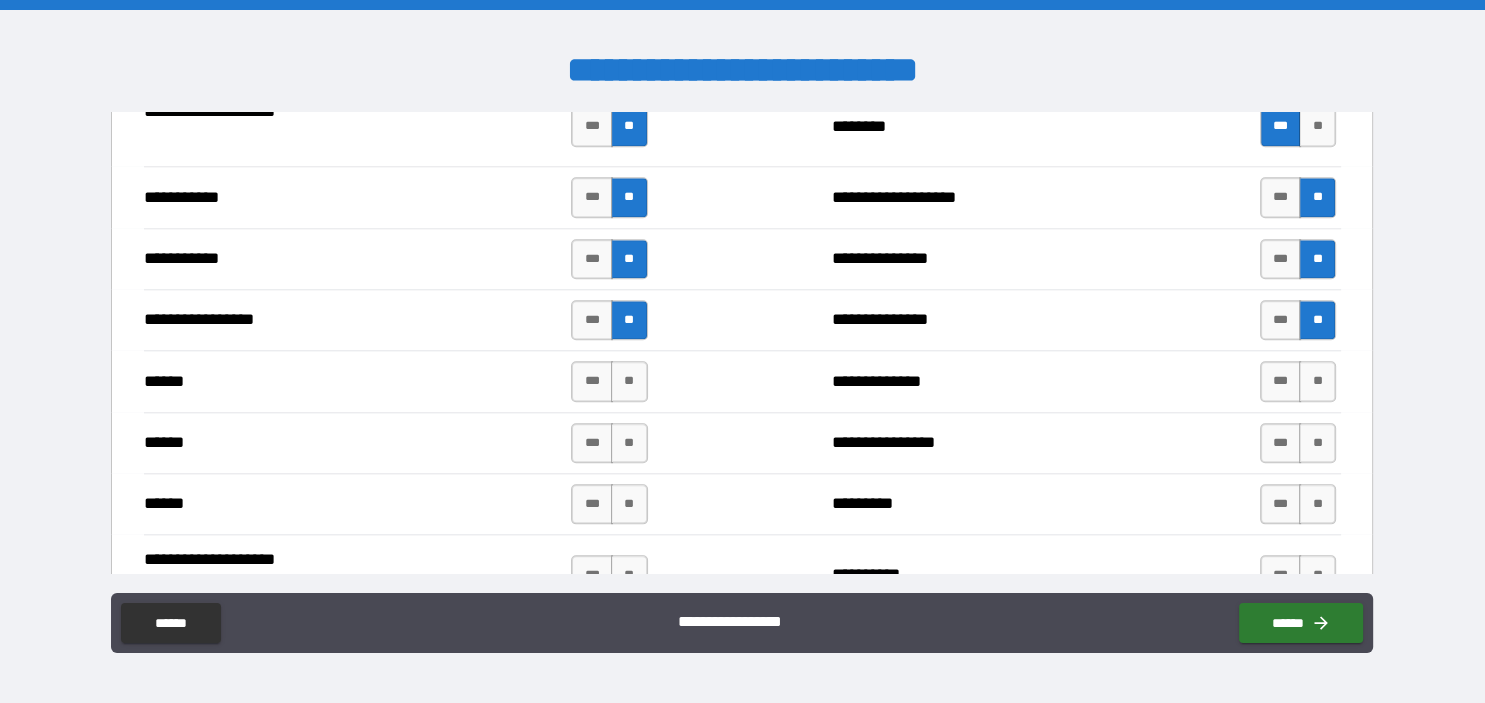 scroll, scrollTop: 2150, scrollLeft: 0, axis: vertical 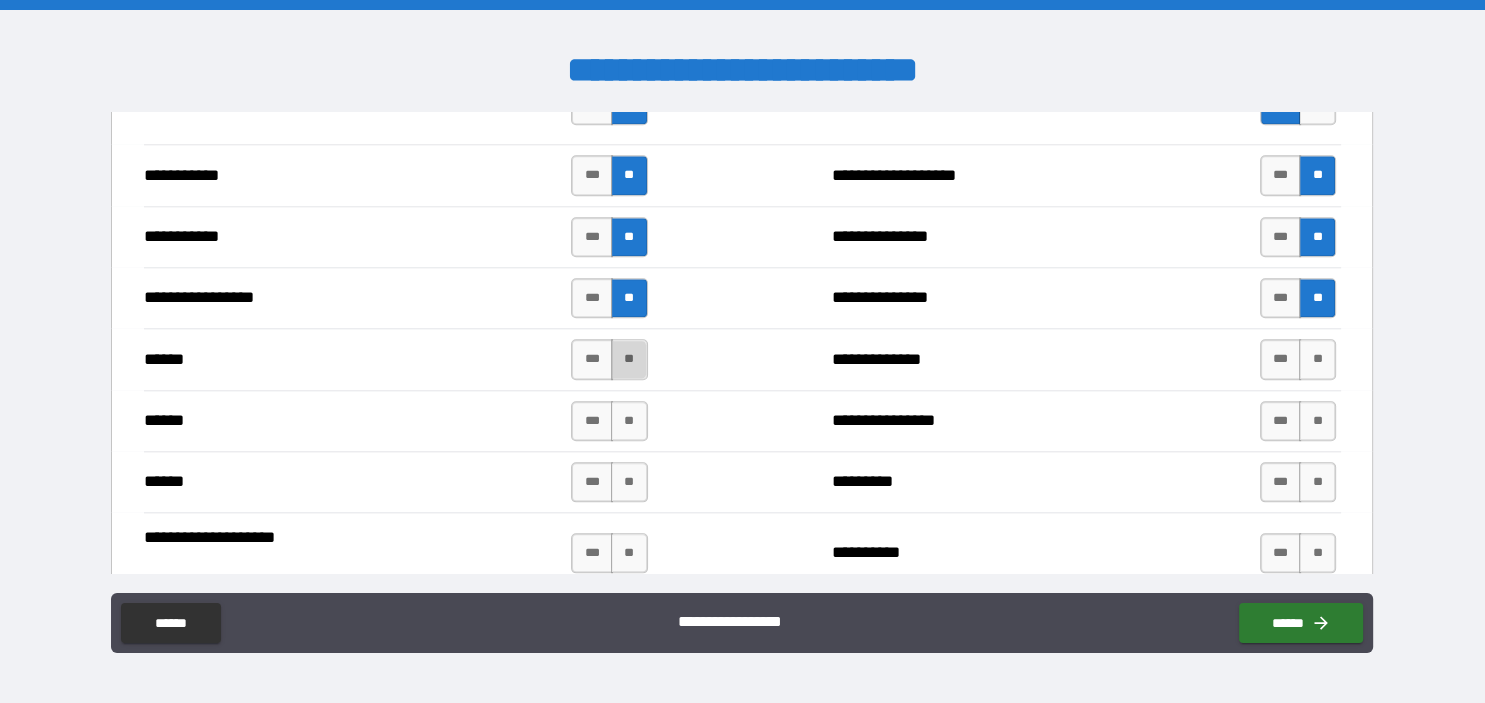 click on "**" at bounding box center (629, 359) 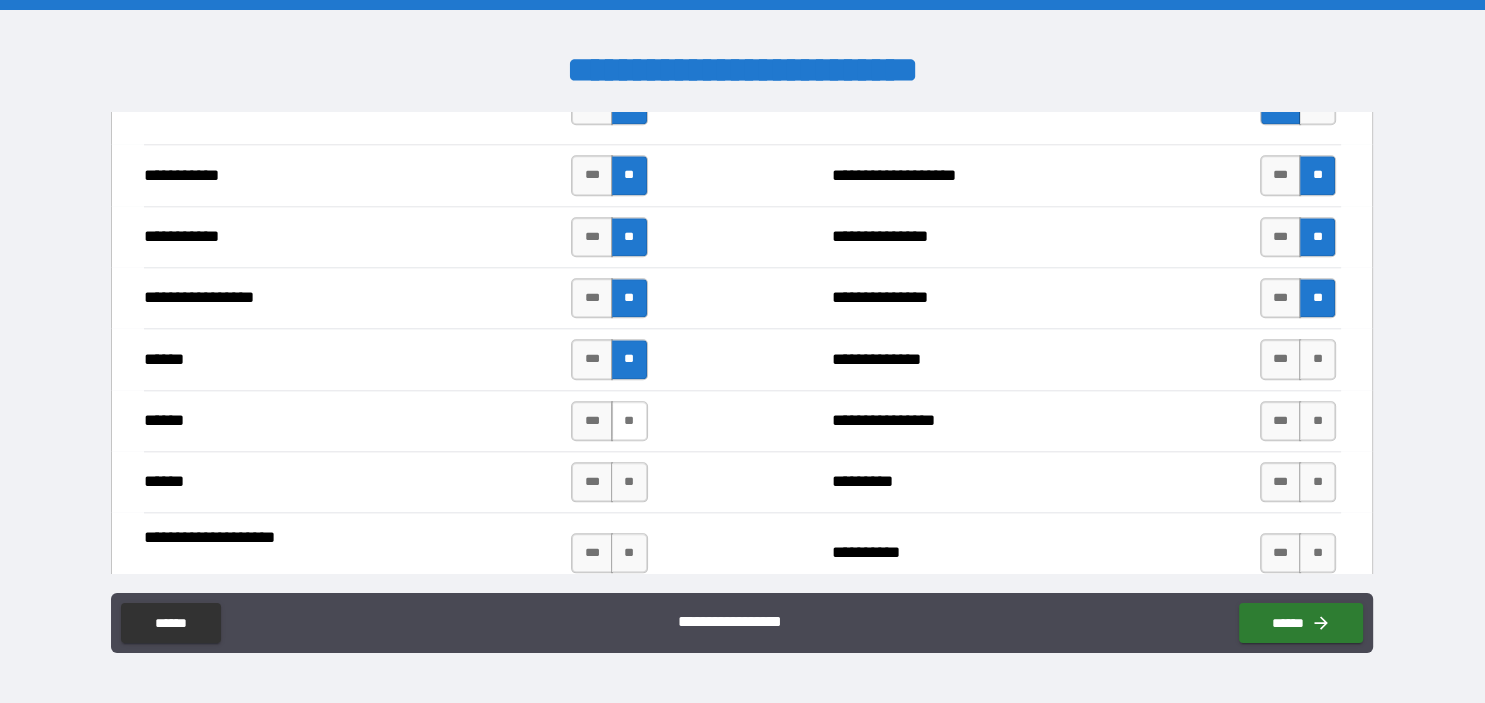 click on "**" at bounding box center (629, 421) 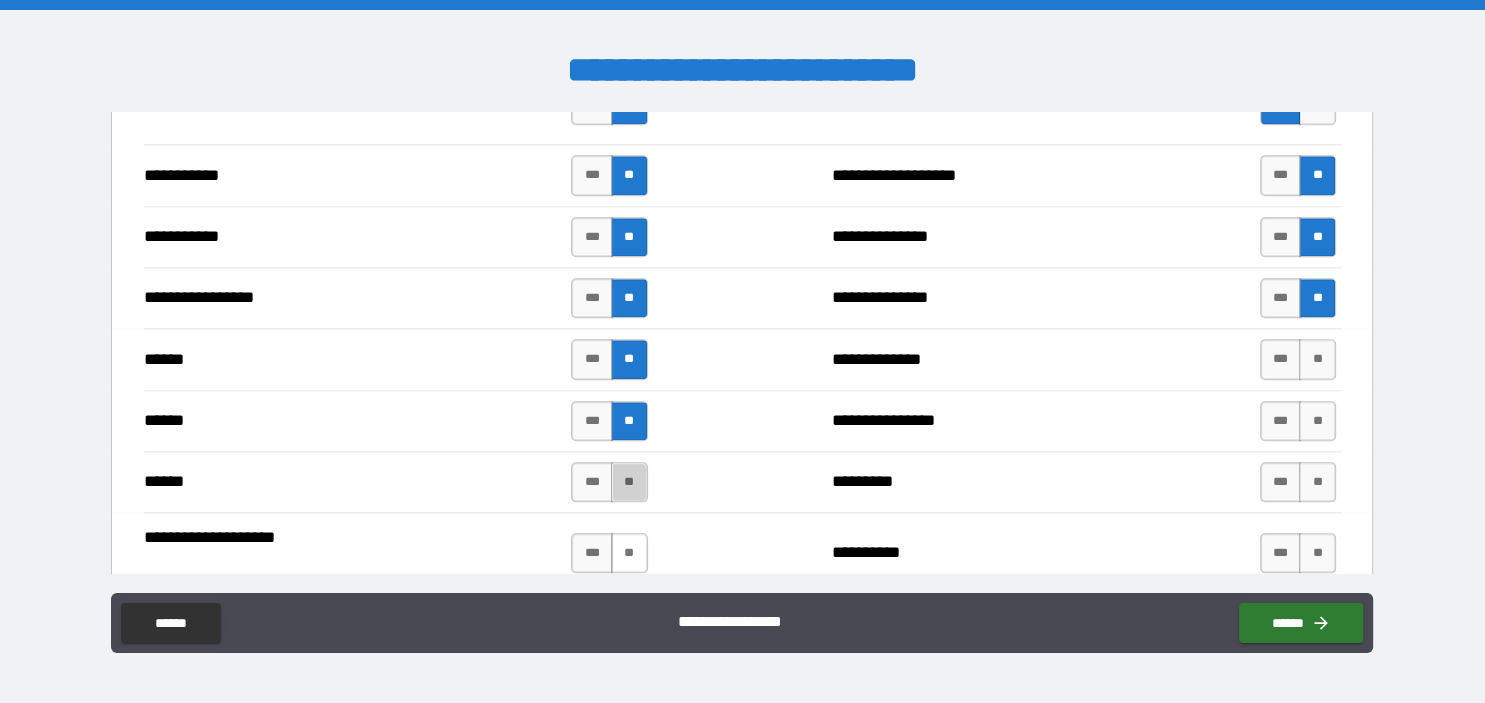 drag, startPoint x: 631, startPoint y: 470, endPoint x: 630, endPoint y: 534, distance: 64.00781 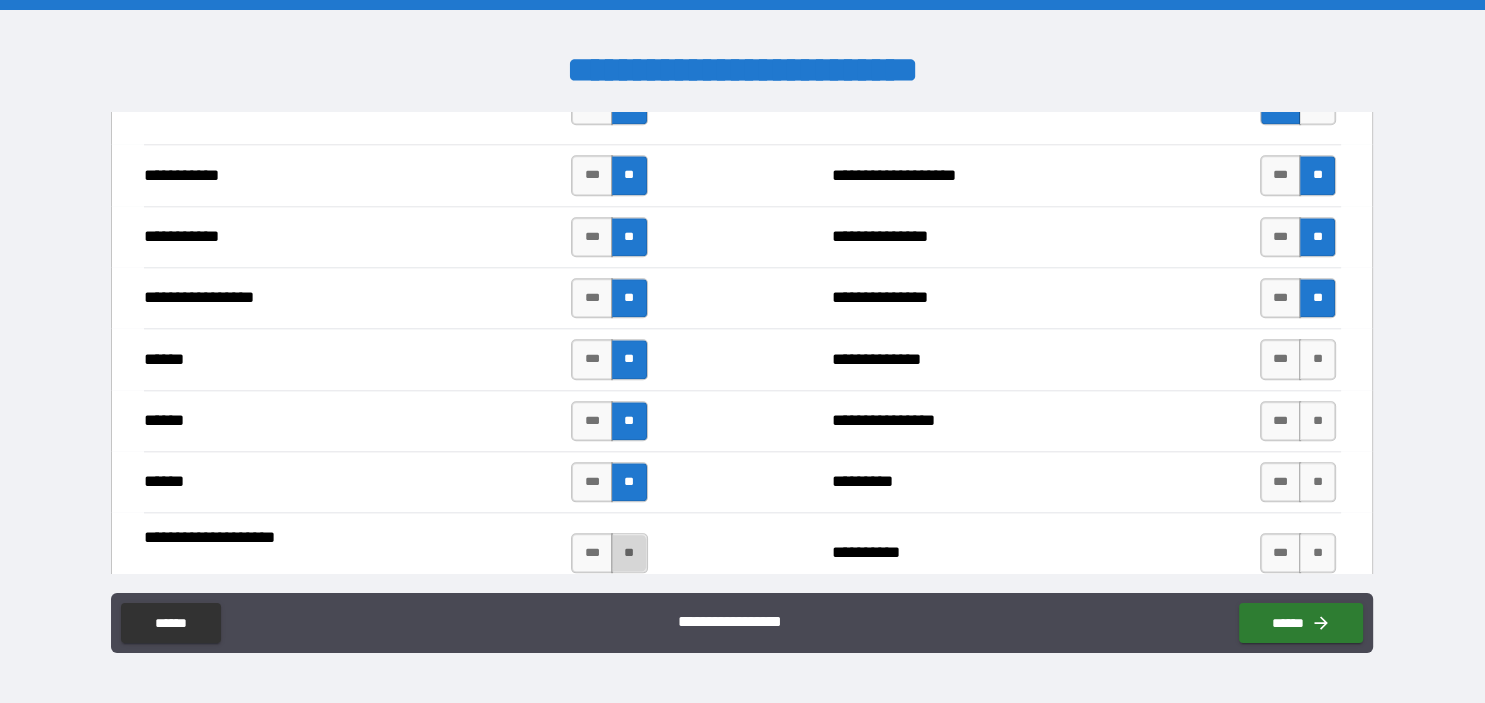 click on "**" at bounding box center [629, 553] 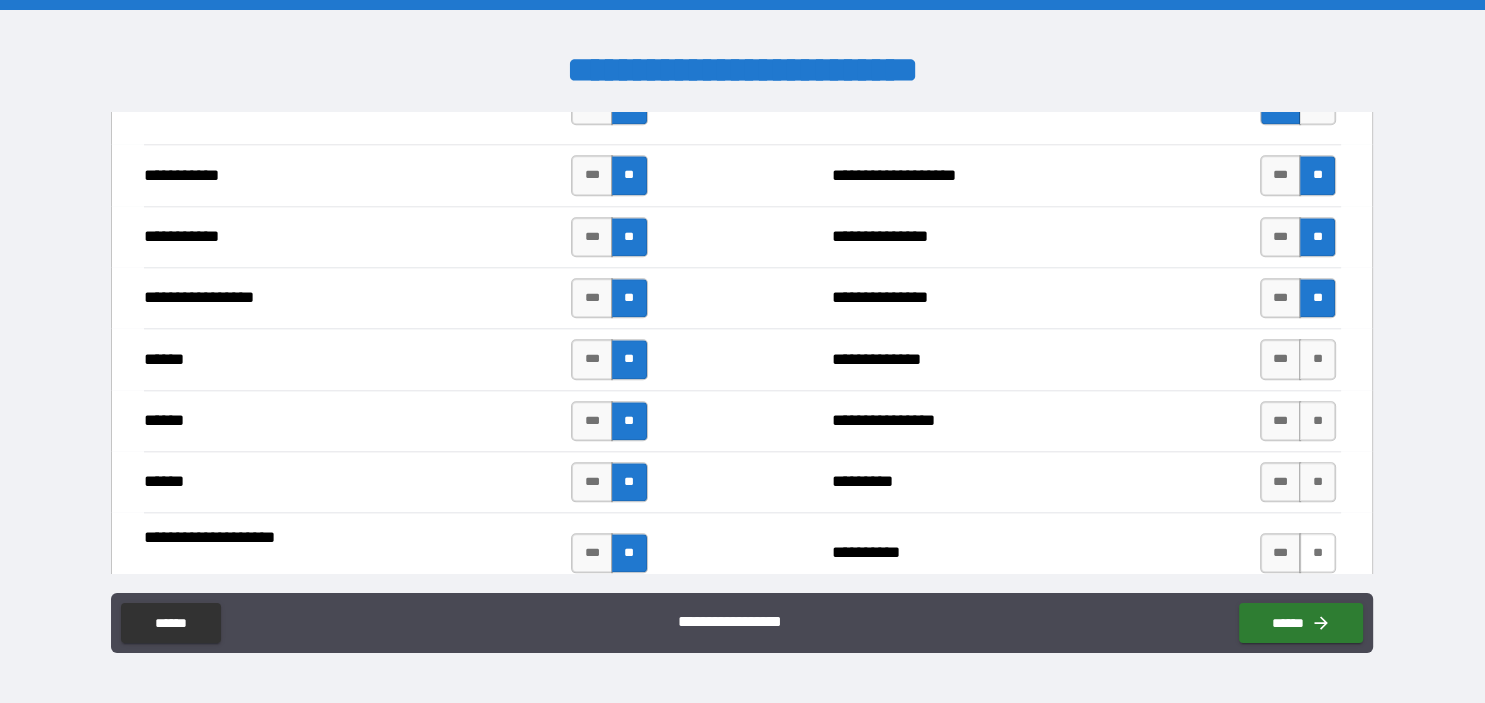 click on "**" at bounding box center [1317, 553] 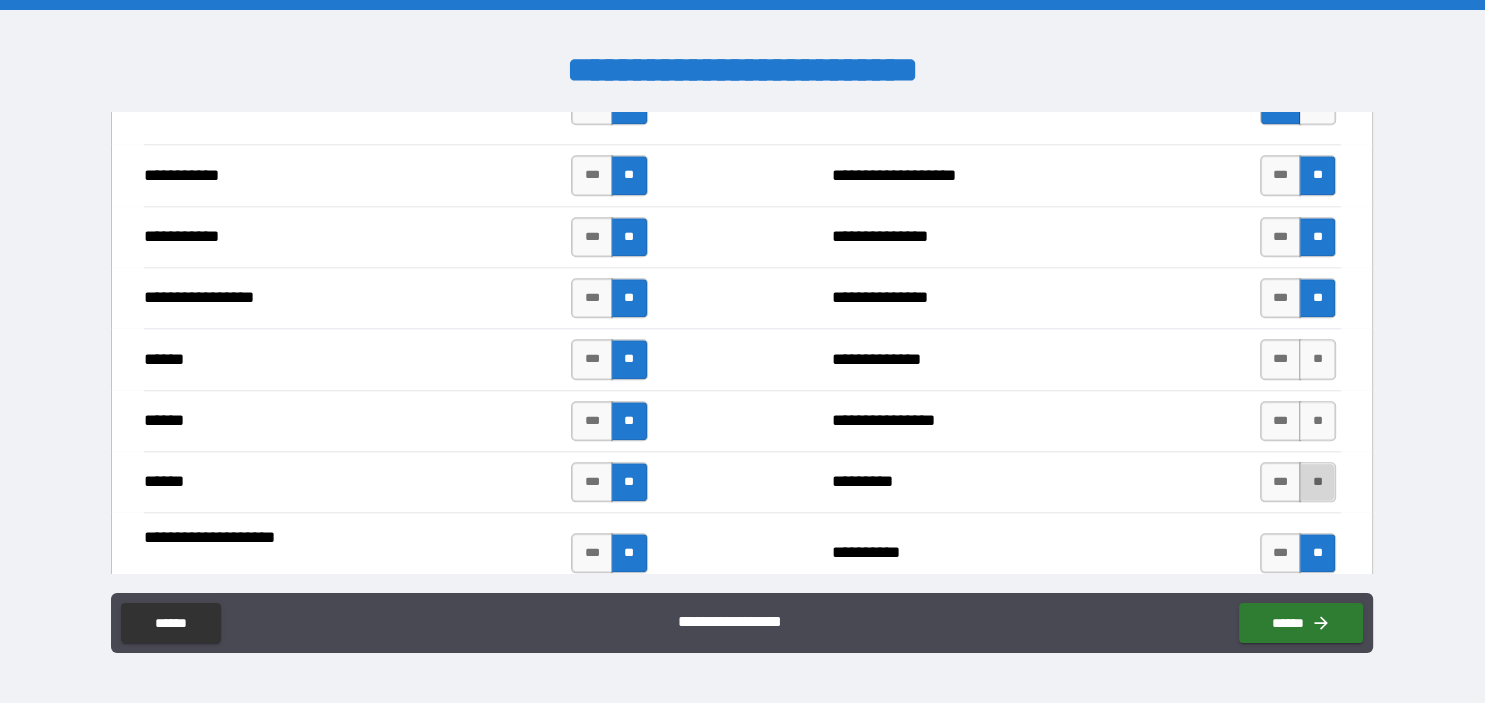 click on "**" at bounding box center [1317, 482] 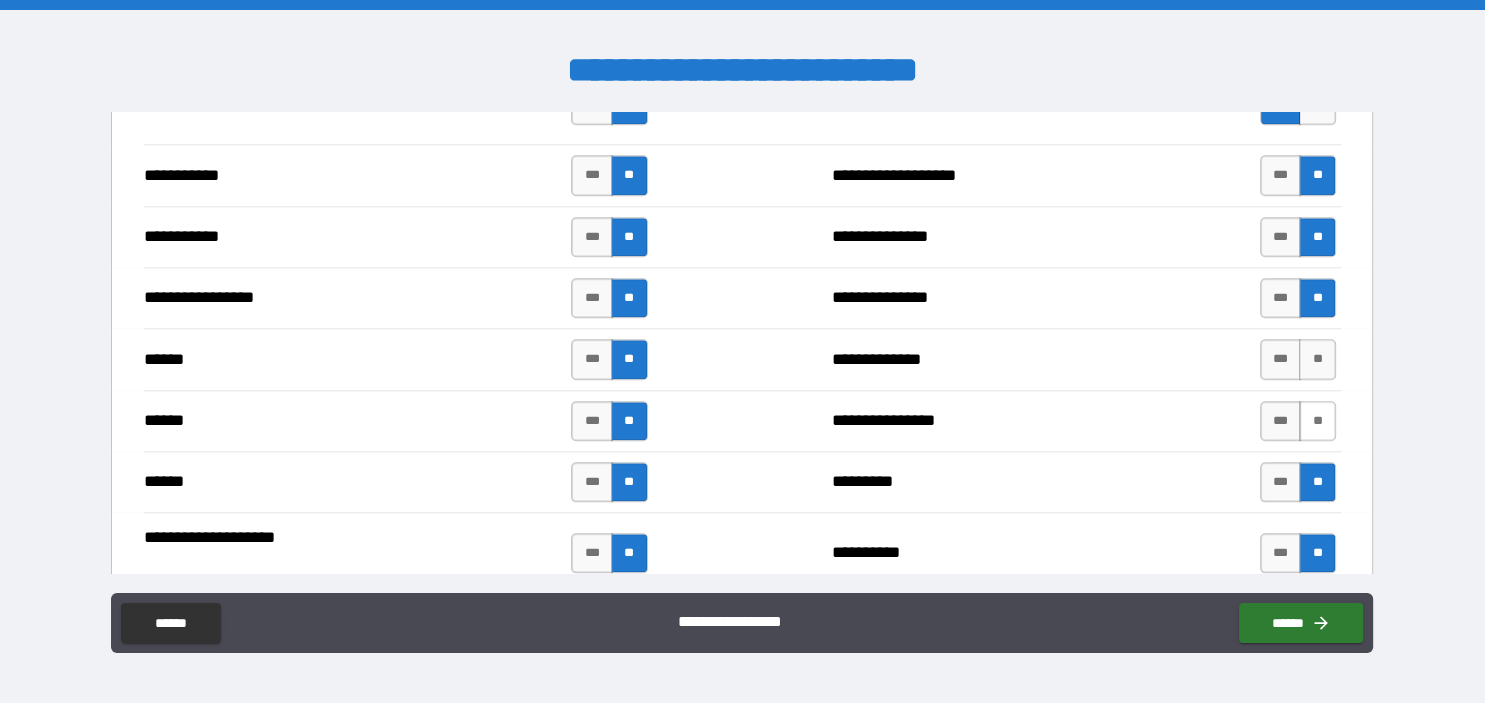 click on "**" at bounding box center (1317, 421) 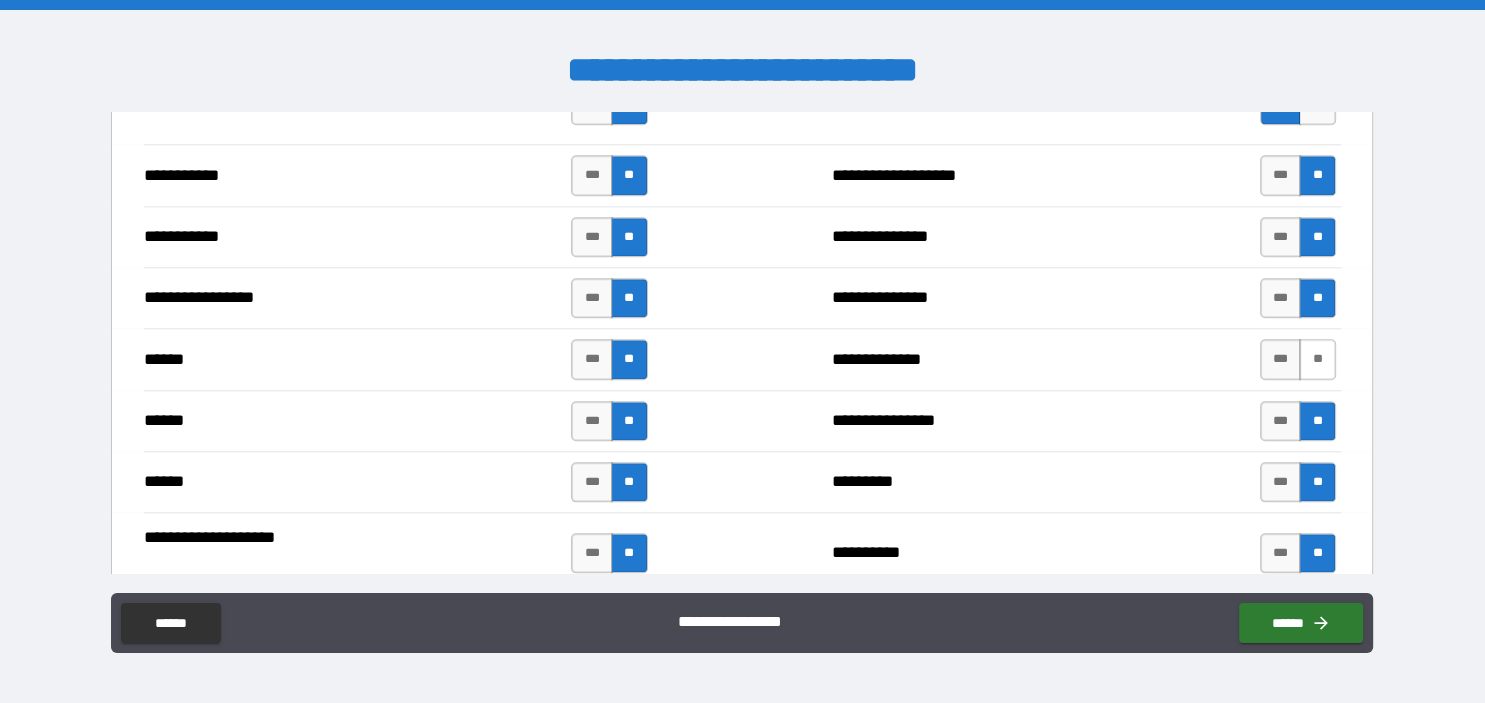 click on "**" at bounding box center [1317, 359] 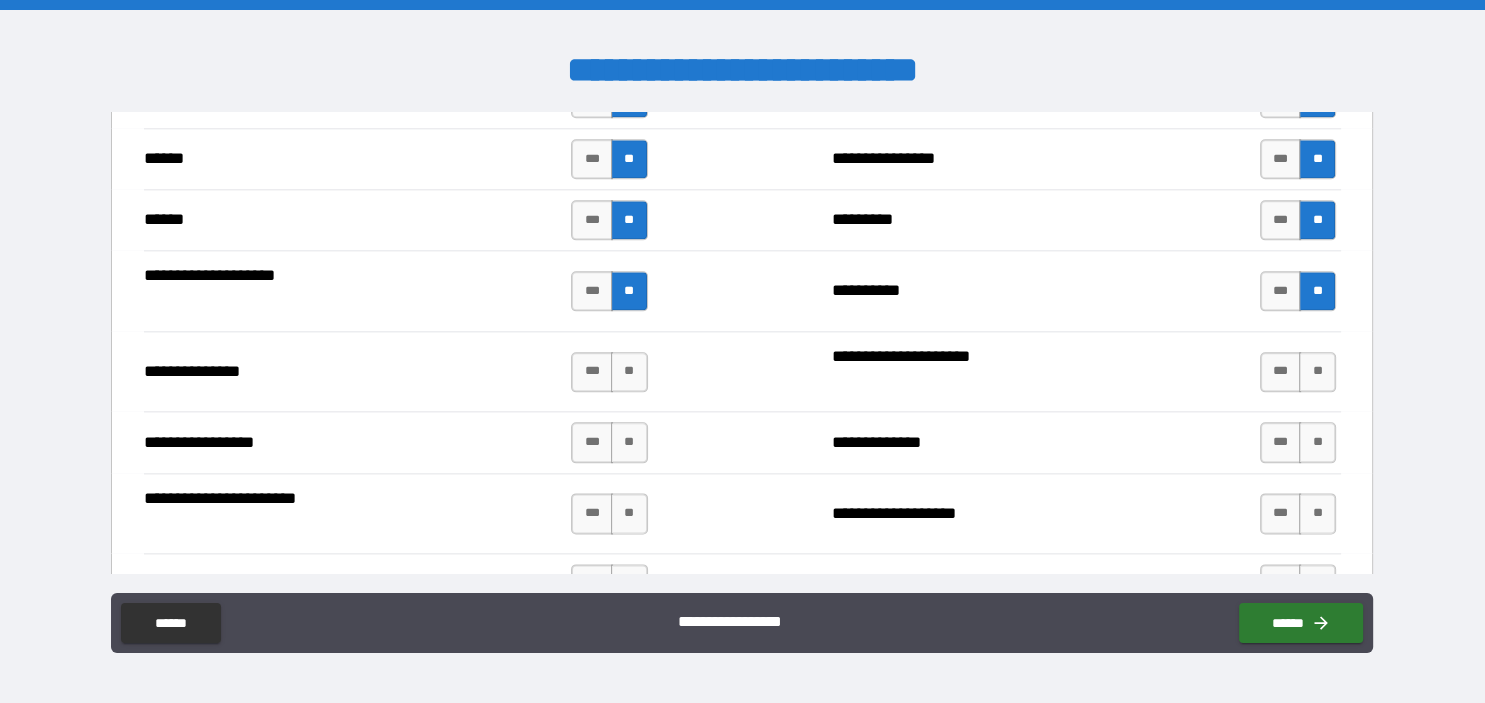 scroll, scrollTop: 2419, scrollLeft: 0, axis: vertical 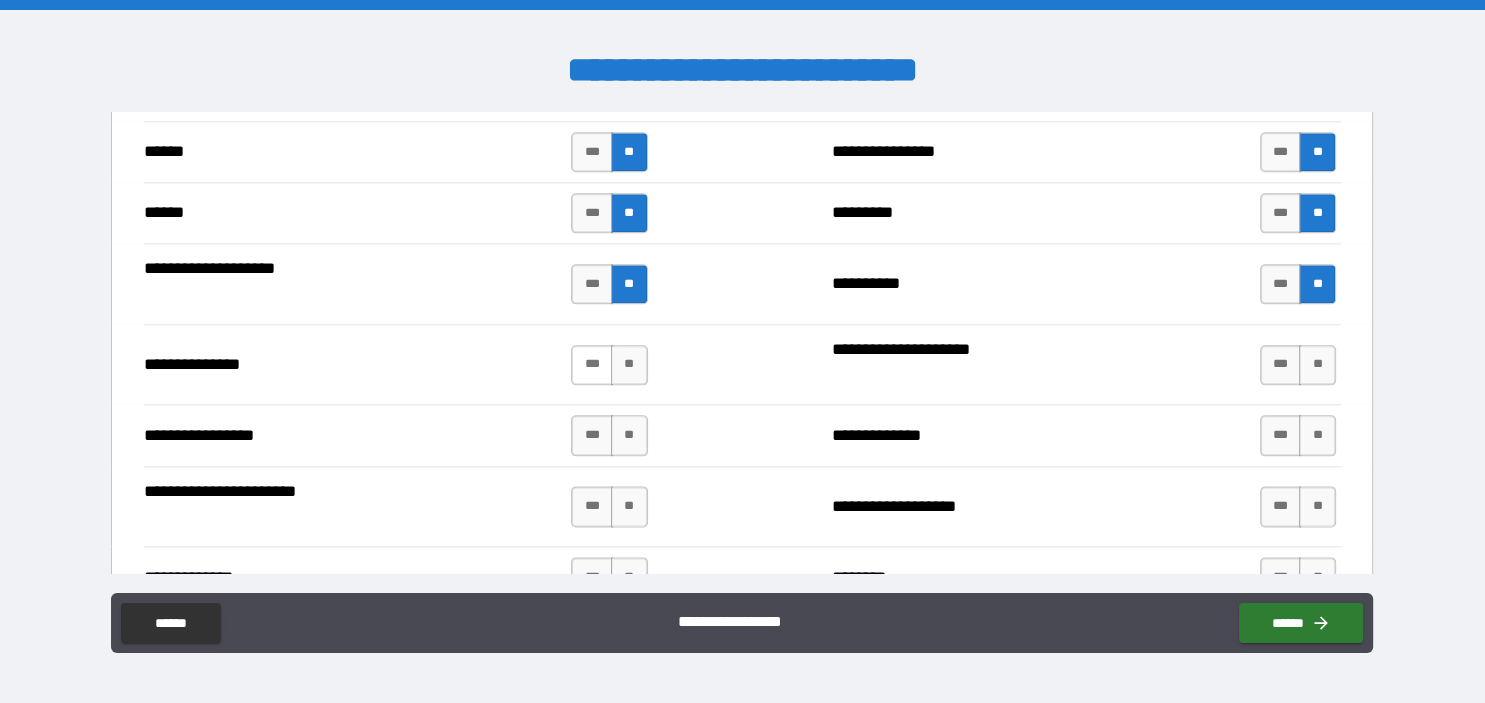 click on "***" at bounding box center [592, 365] 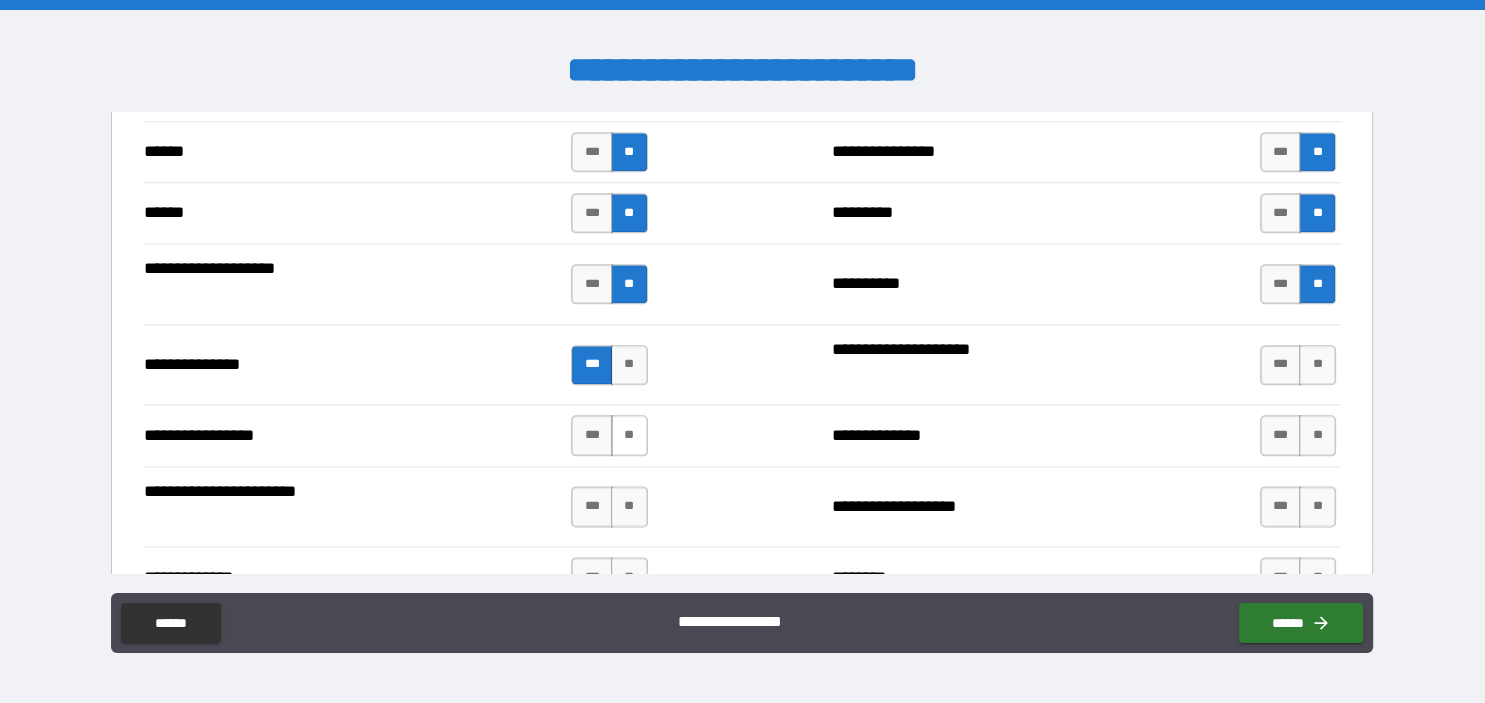 click on "**" at bounding box center (629, 435) 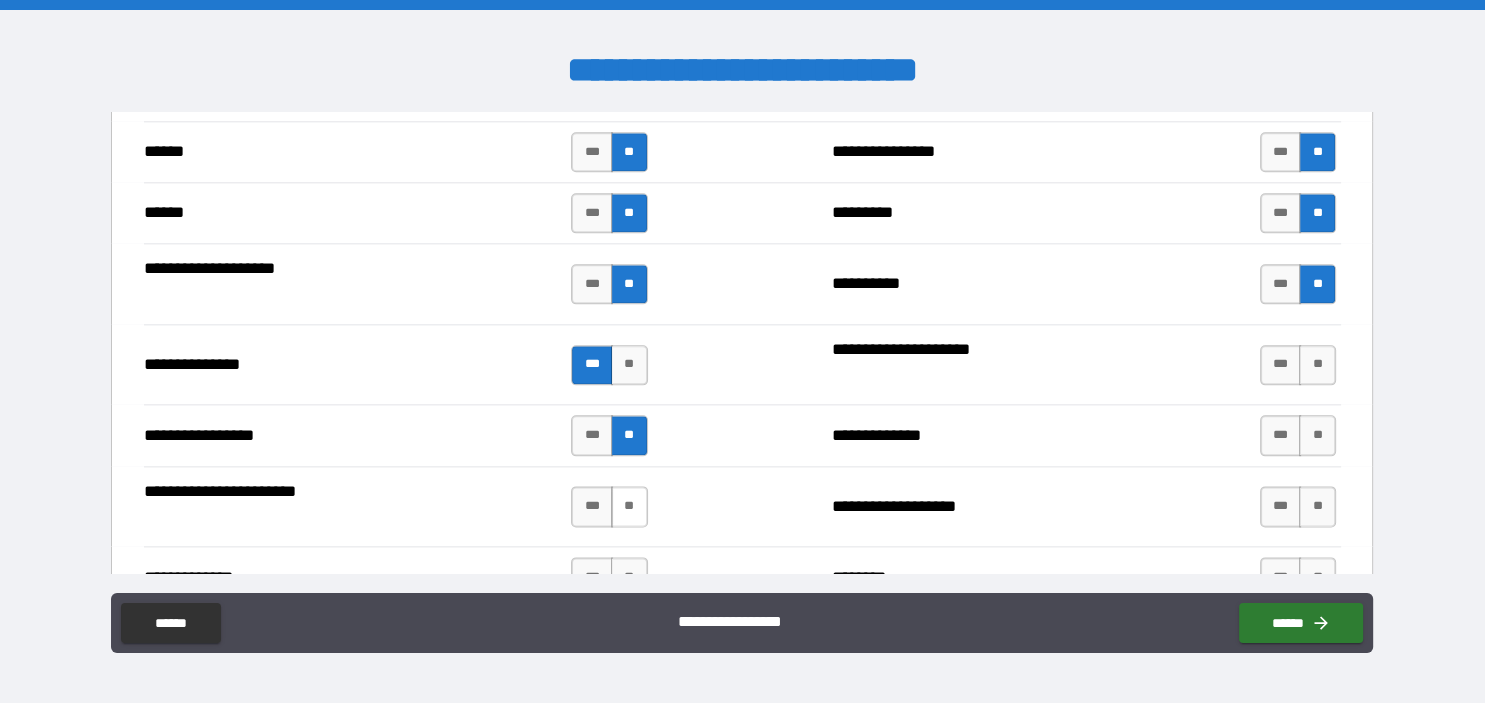 click on "**" at bounding box center [629, 506] 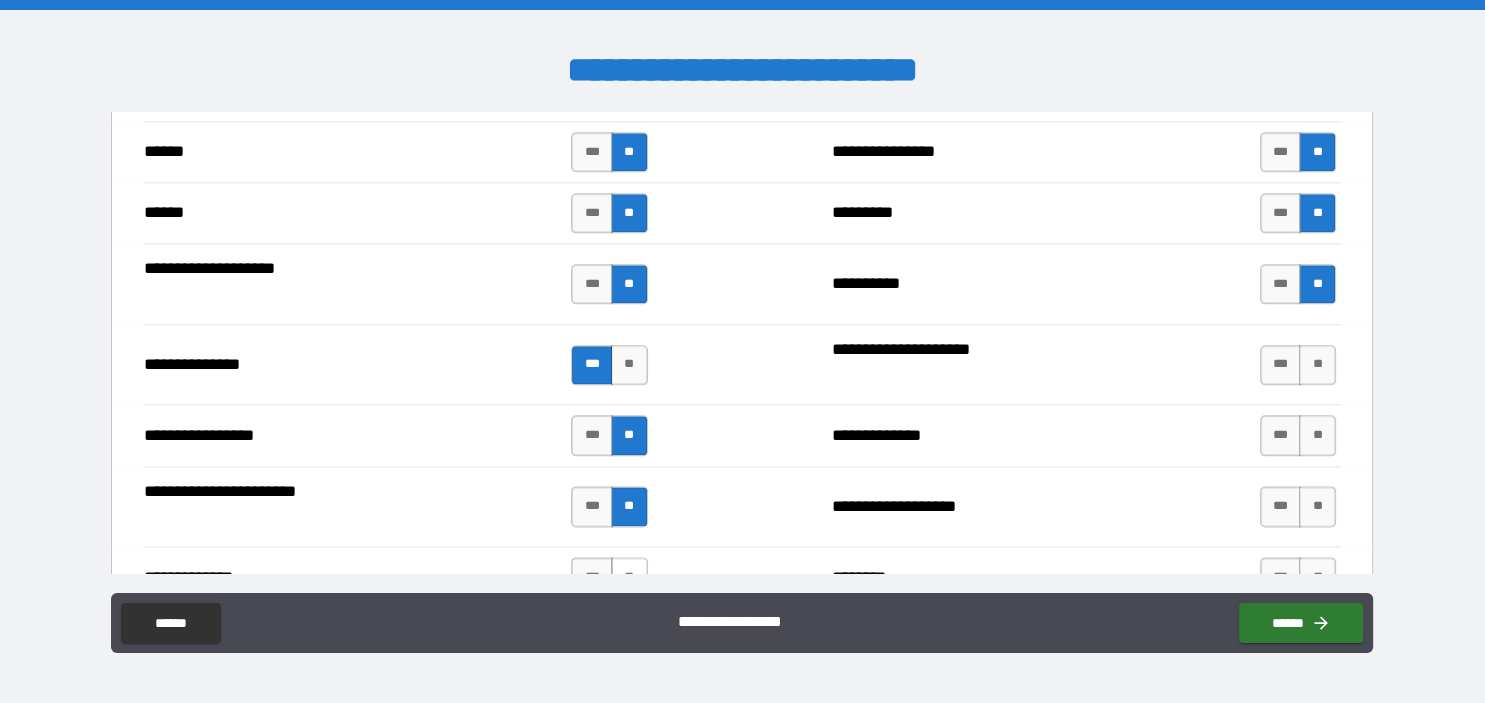 drag, startPoint x: 636, startPoint y: 554, endPoint x: 709, endPoint y: 556, distance: 73.02739 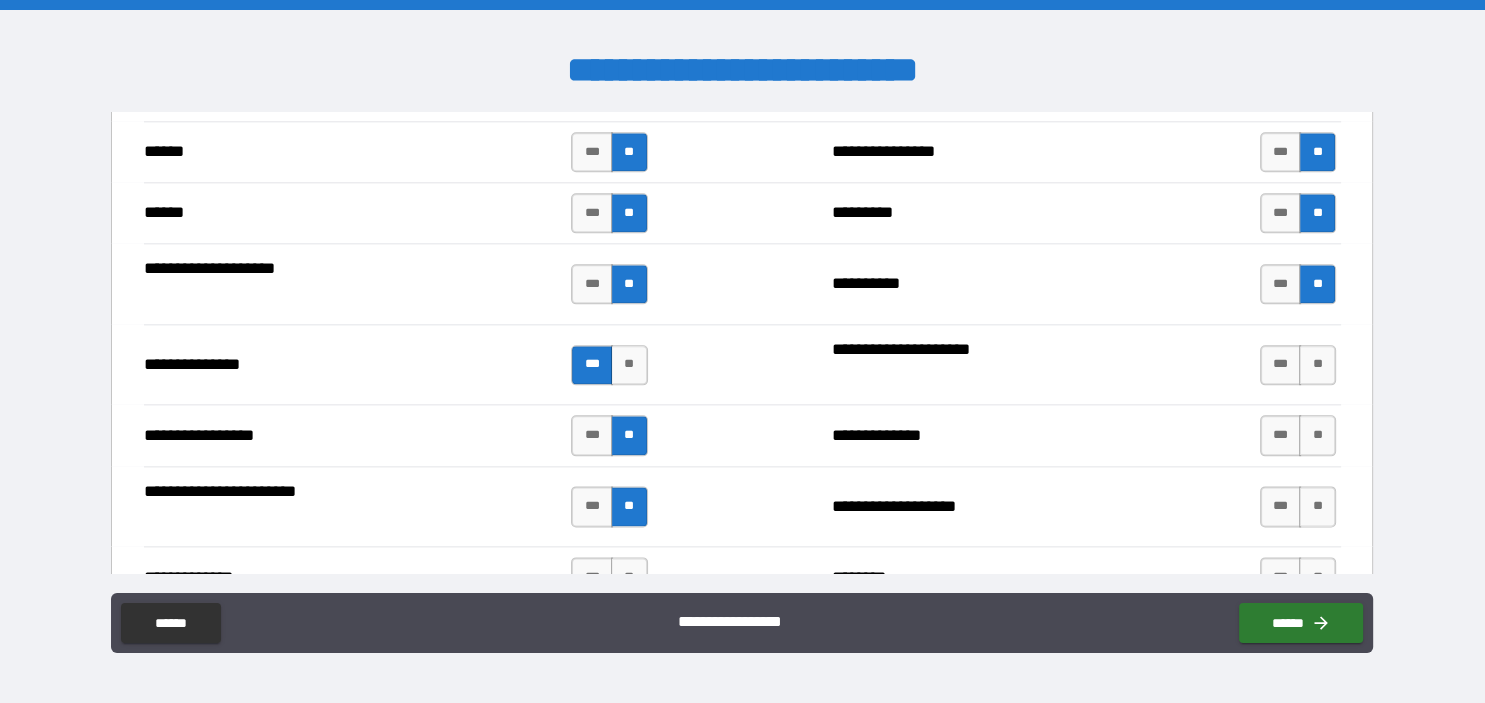 click on "**" at bounding box center (629, 577) 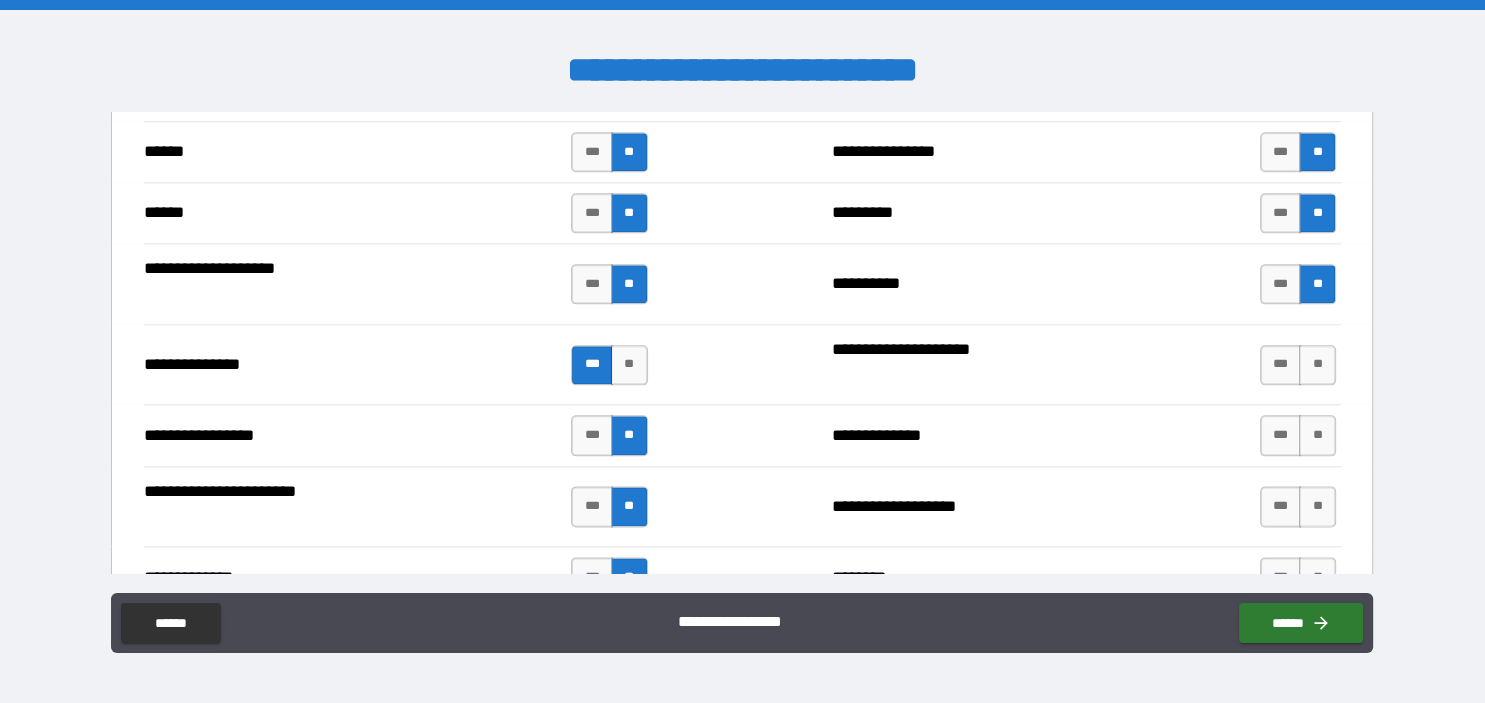 drag, startPoint x: 1326, startPoint y: 567, endPoint x: 1323, endPoint y: 541, distance: 26.172504 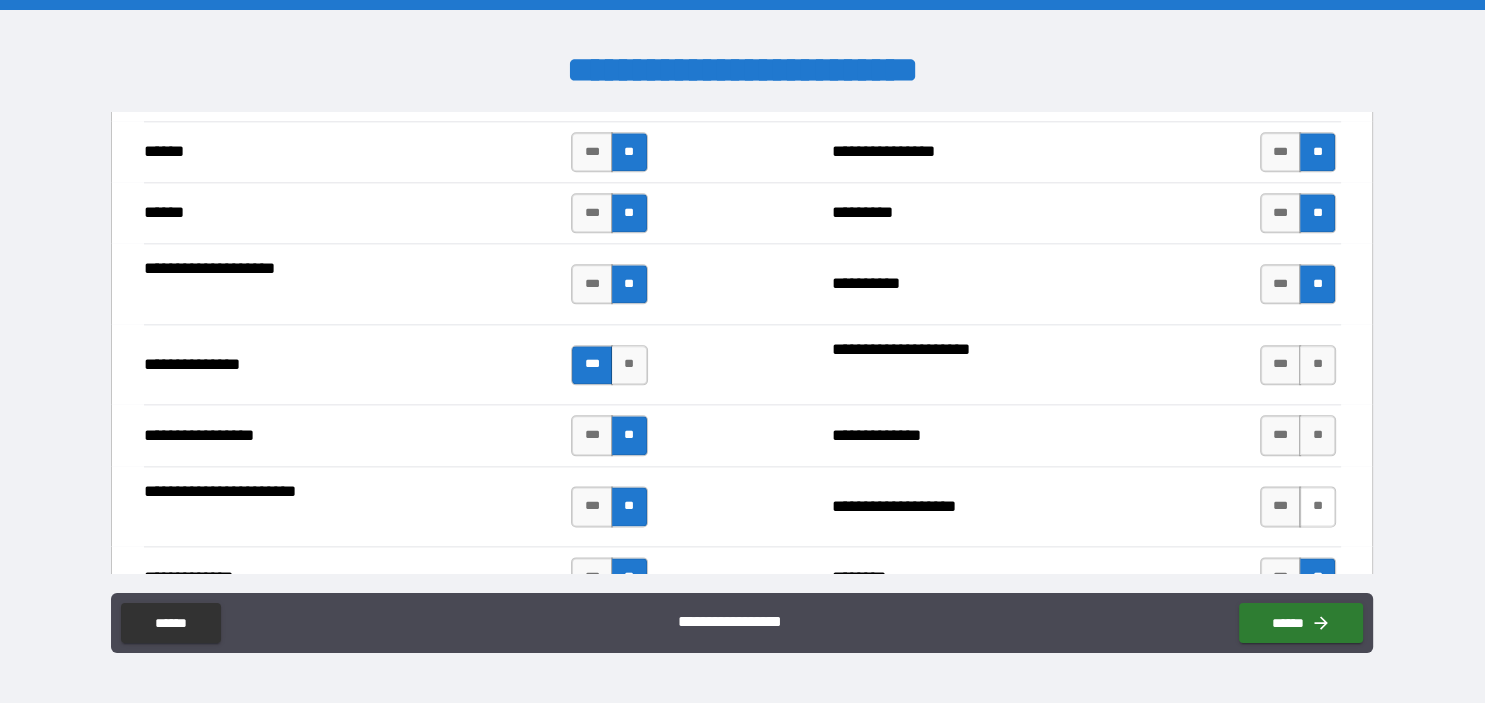 click on "**" at bounding box center [1317, 506] 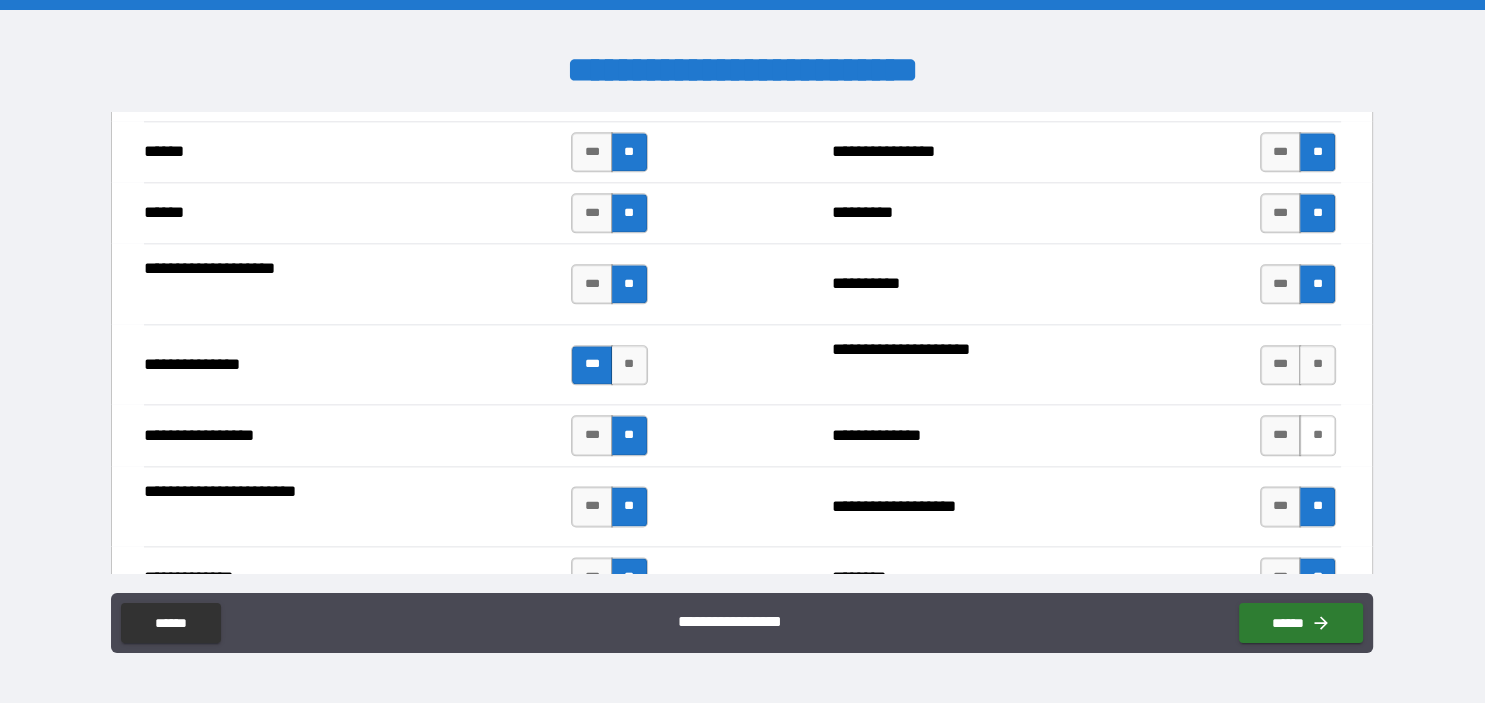 click on "**" at bounding box center (1317, 435) 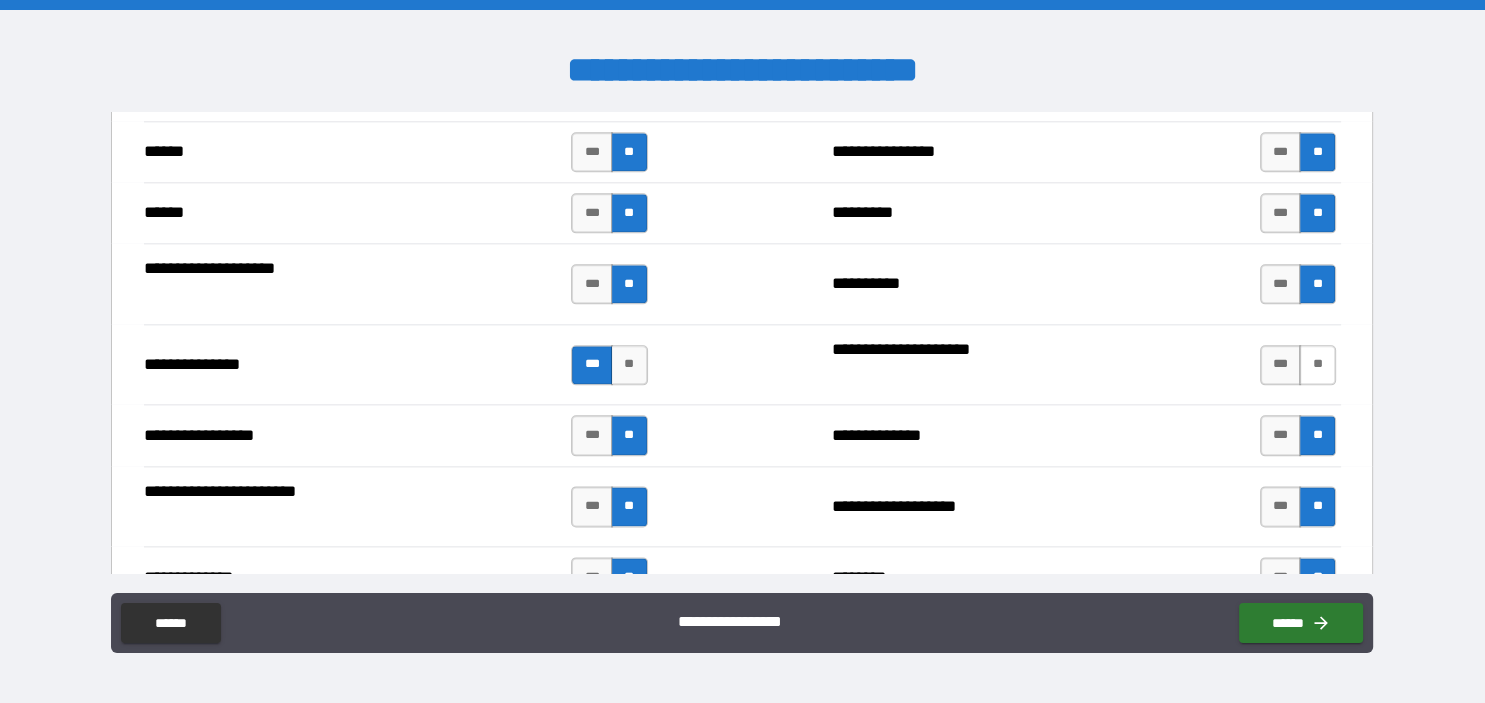 click on "**" at bounding box center [1317, 365] 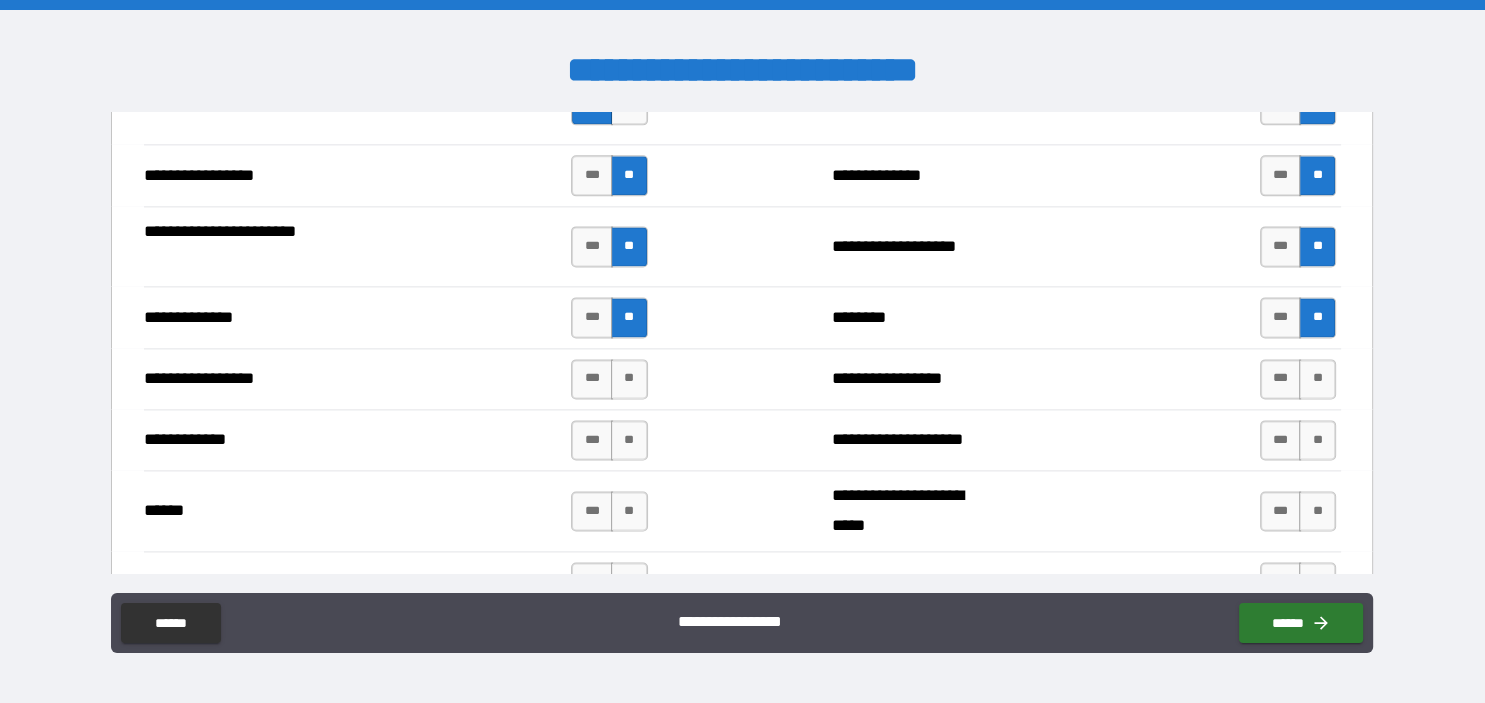 scroll, scrollTop: 2688, scrollLeft: 0, axis: vertical 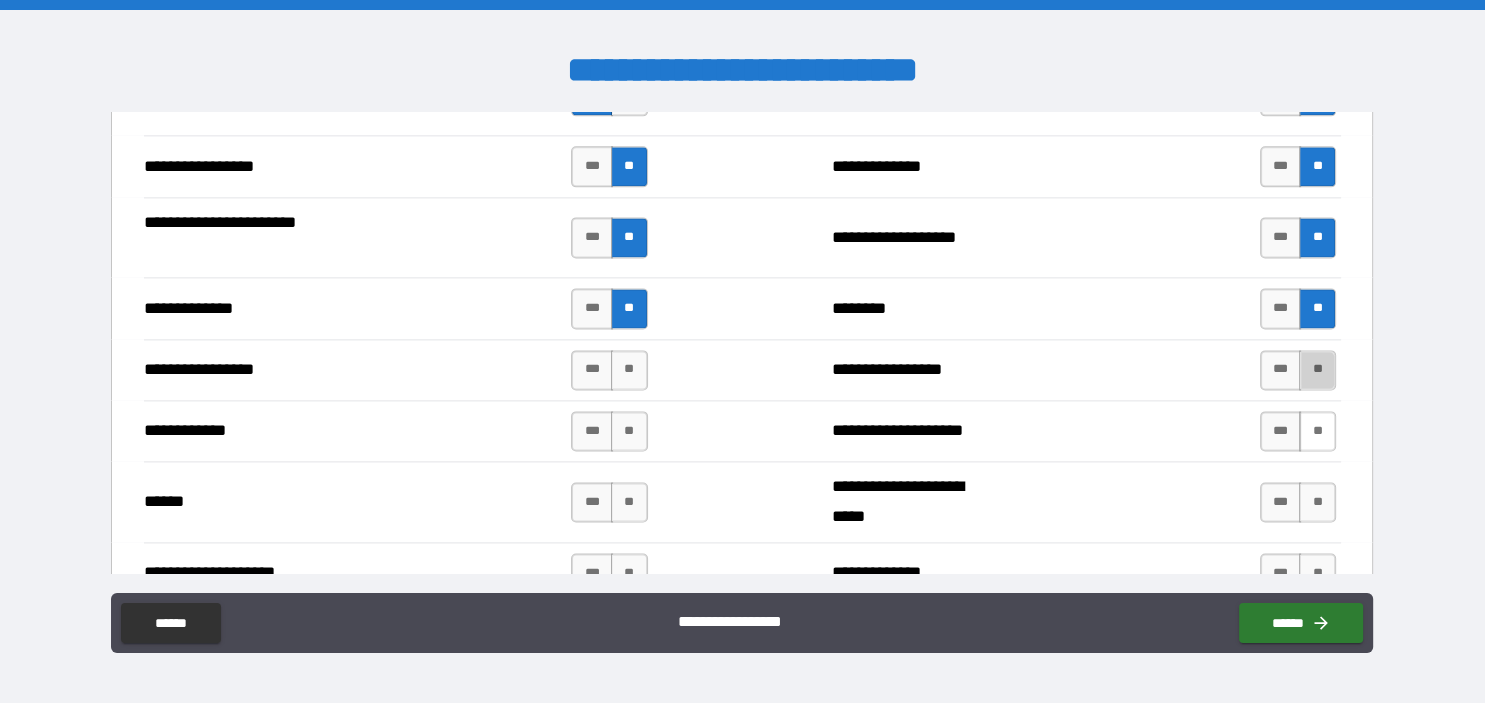 drag, startPoint x: 1324, startPoint y: 362, endPoint x: 1325, endPoint y: 411, distance: 49.010204 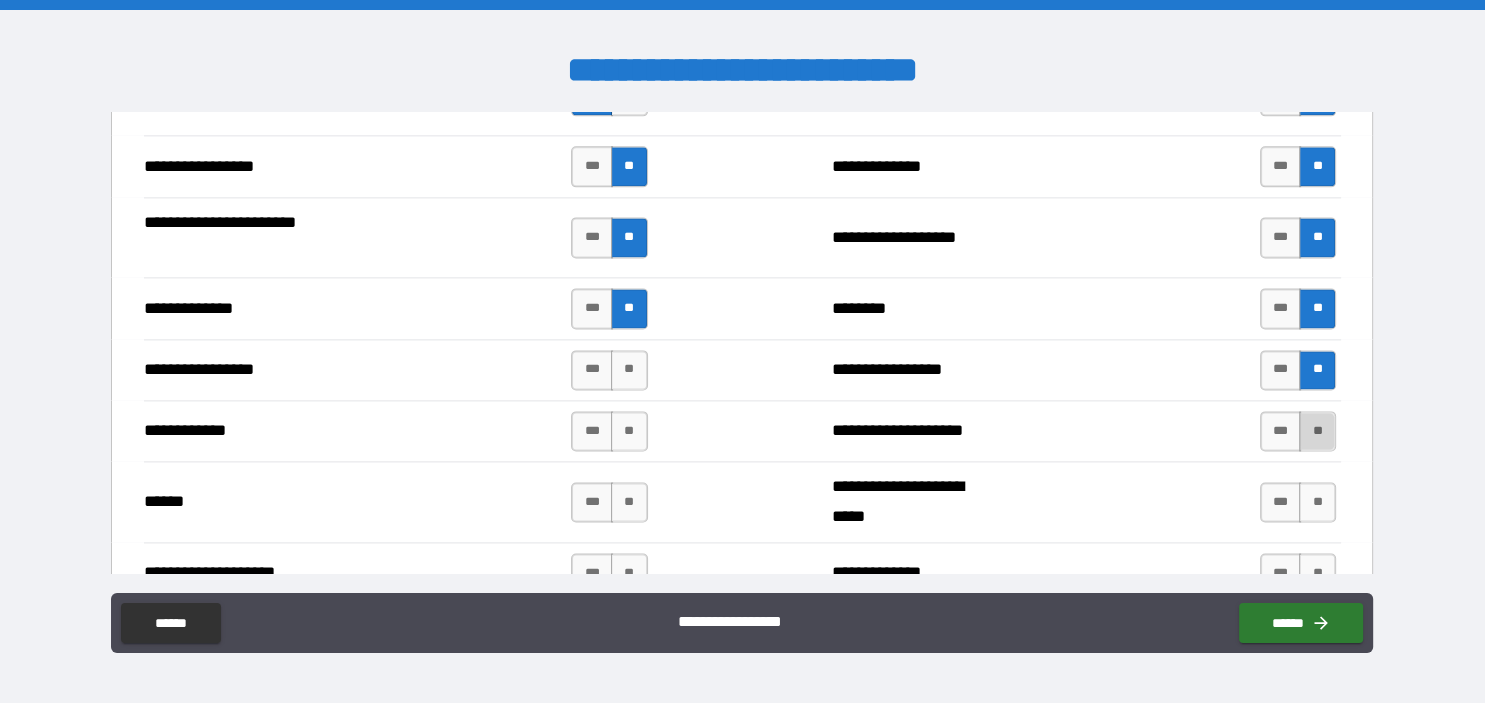 click on "**" at bounding box center [1317, 431] 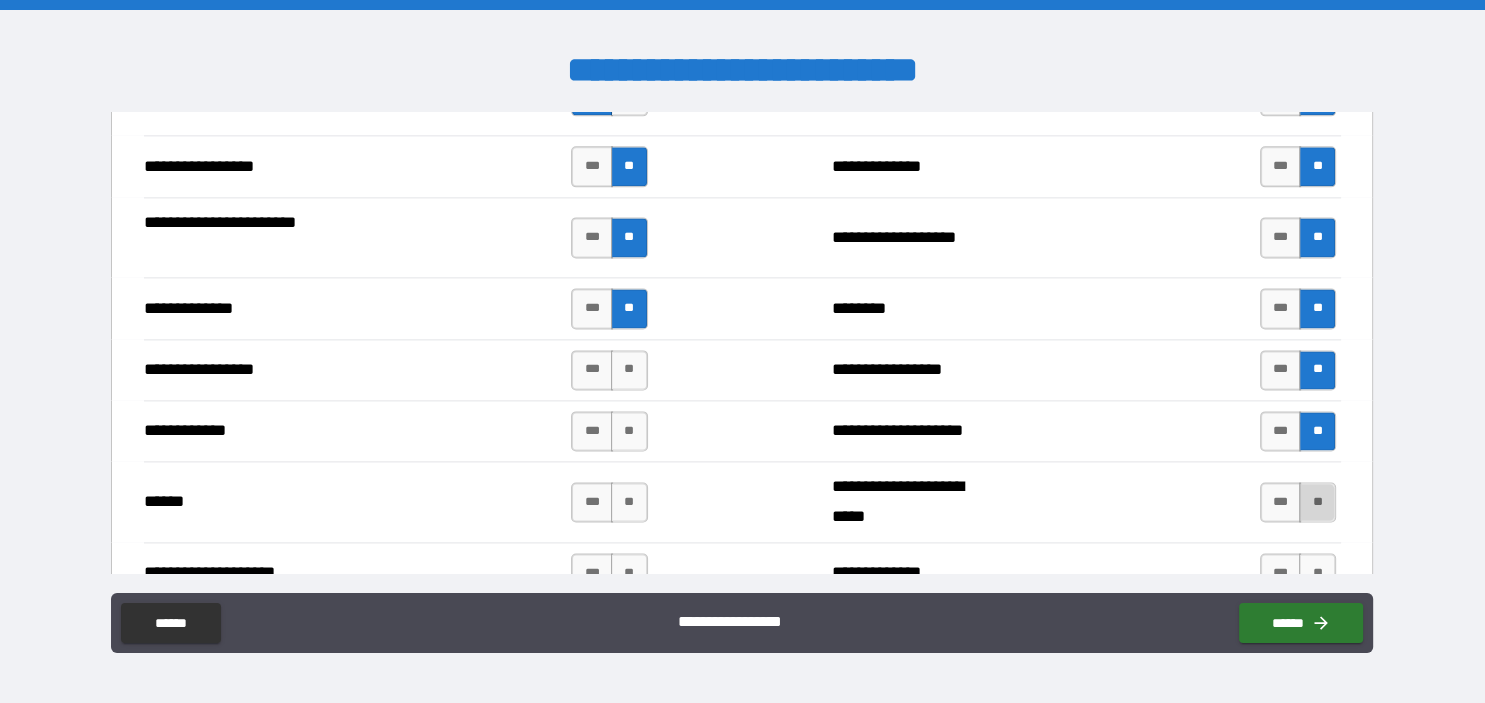 click on "**" at bounding box center (1317, 502) 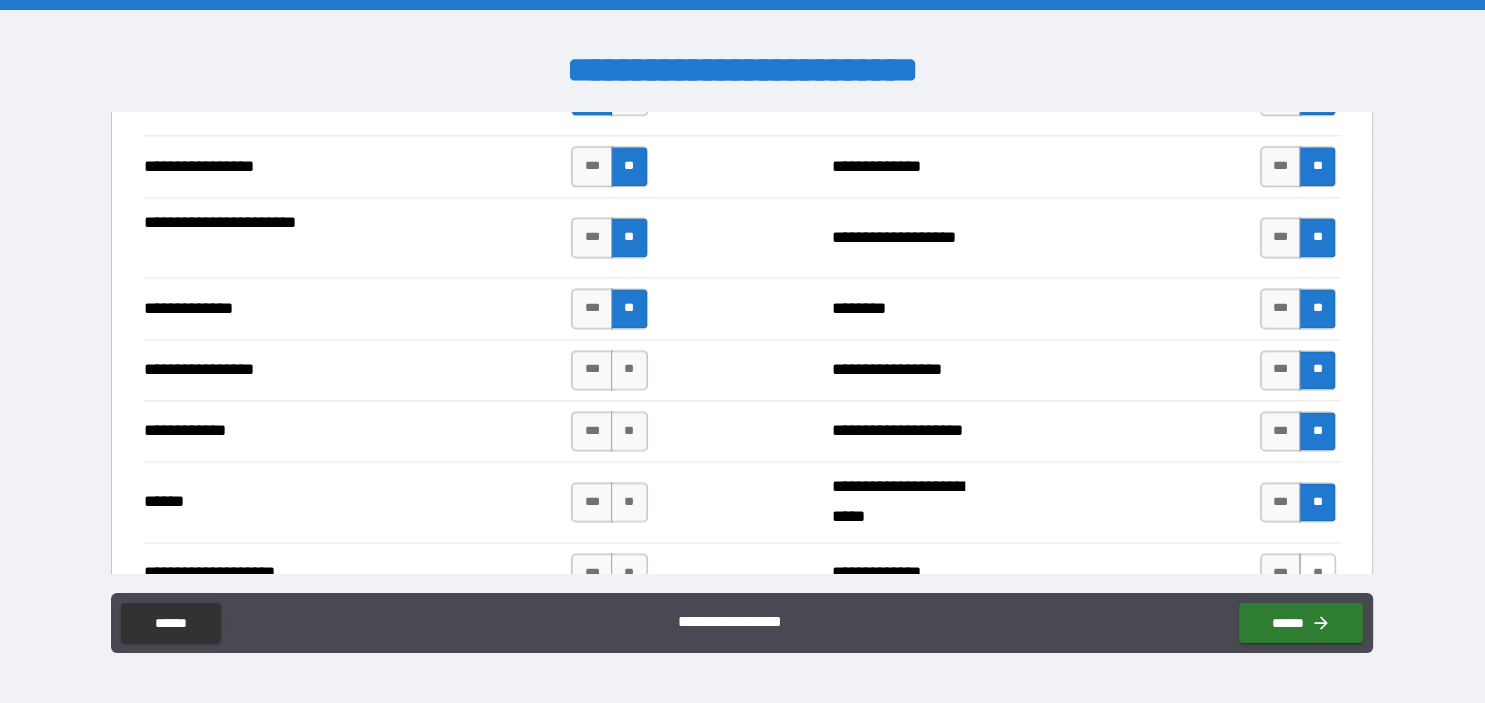 click on "**" at bounding box center (1317, 573) 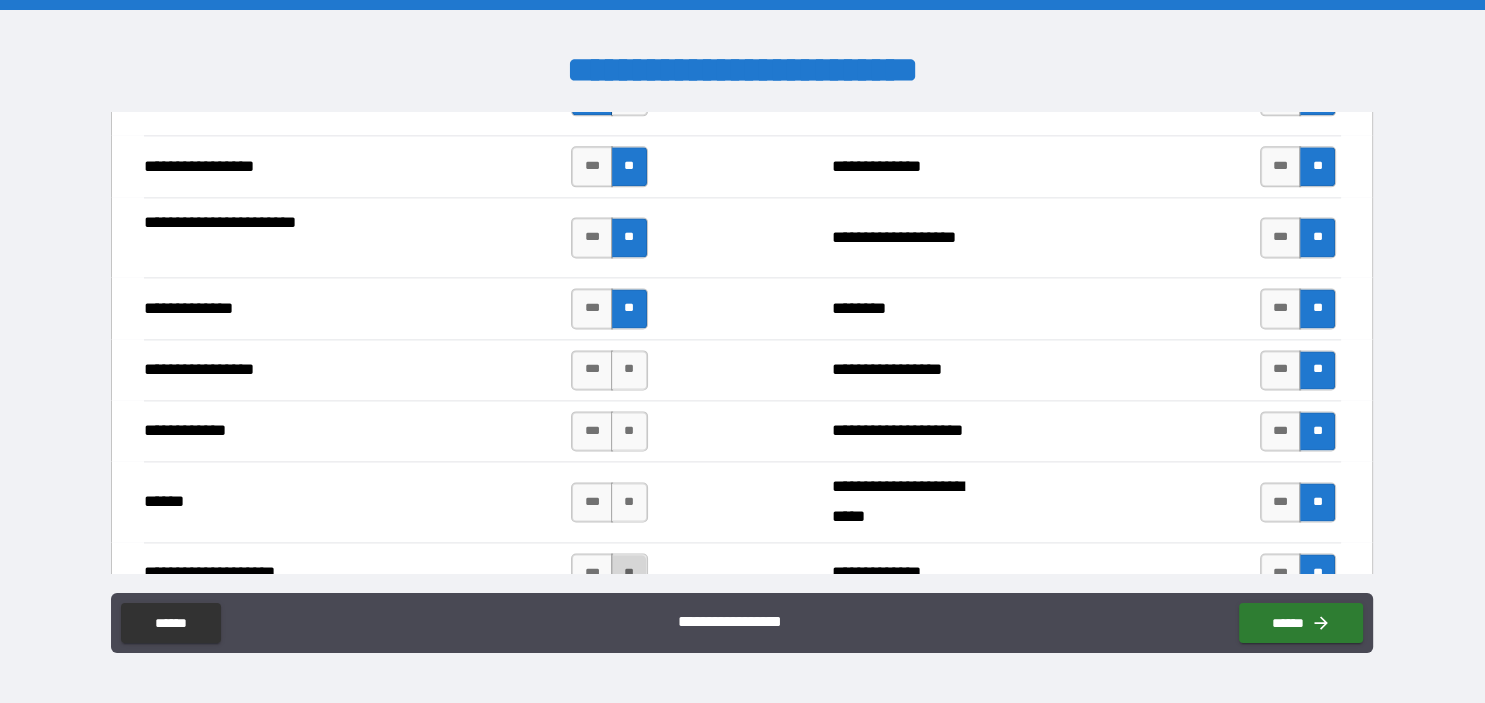 click on "**" at bounding box center (629, 573) 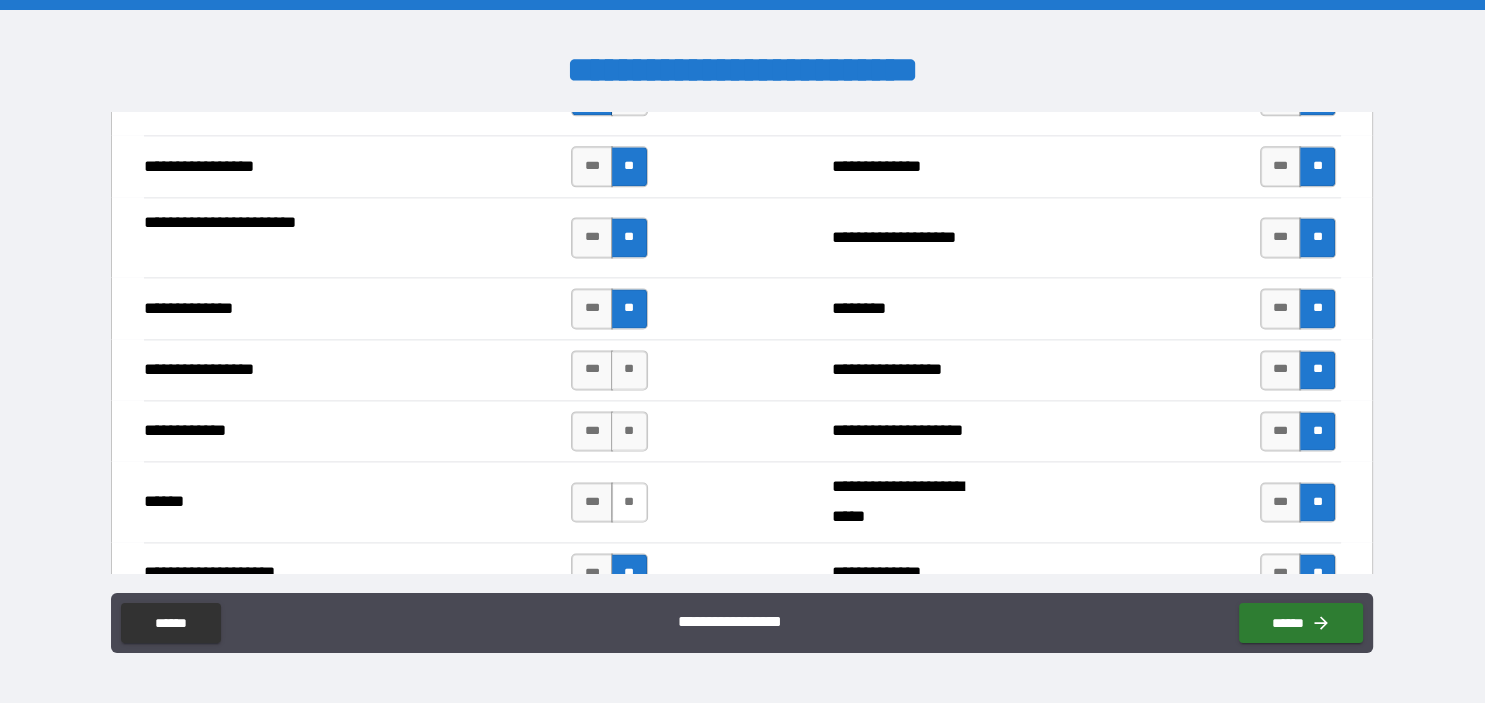 click on "**" at bounding box center (629, 502) 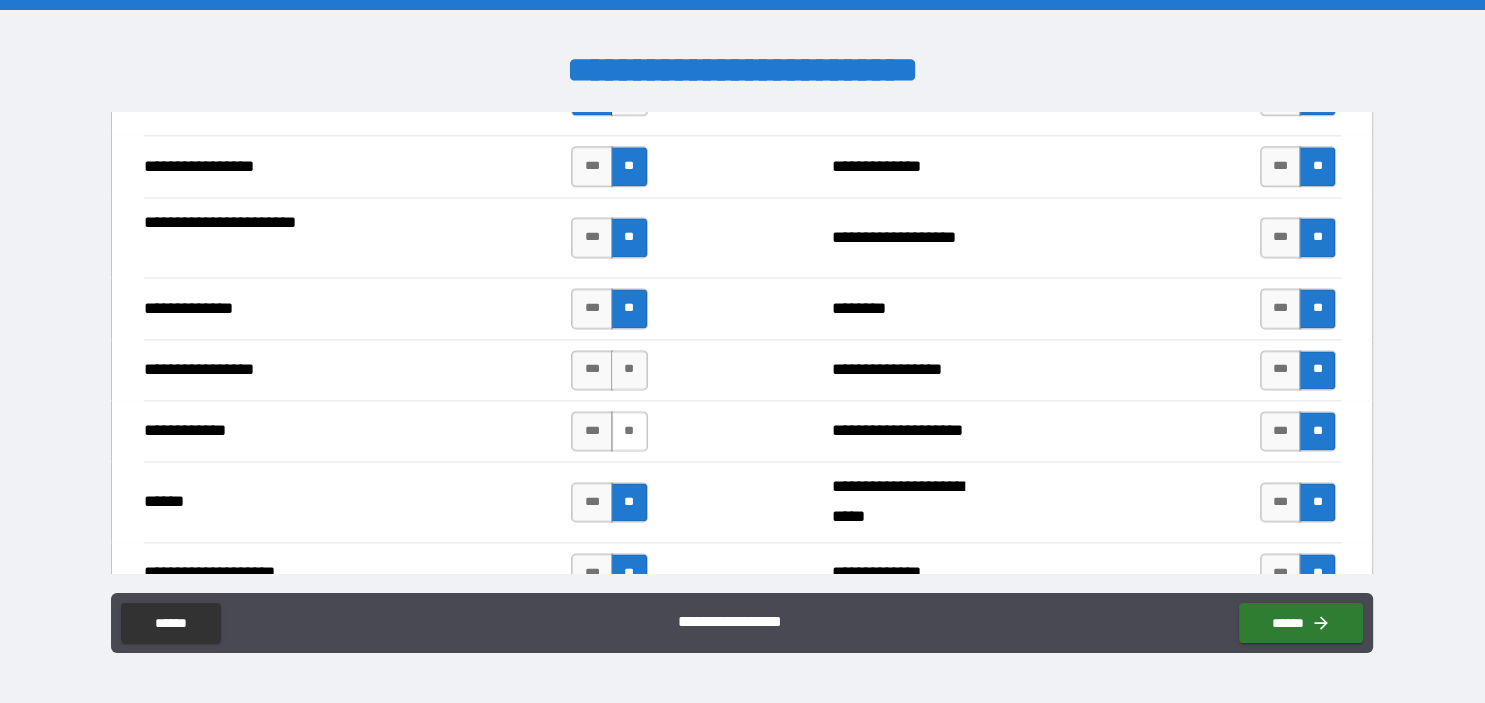 click on "**" at bounding box center [629, 431] 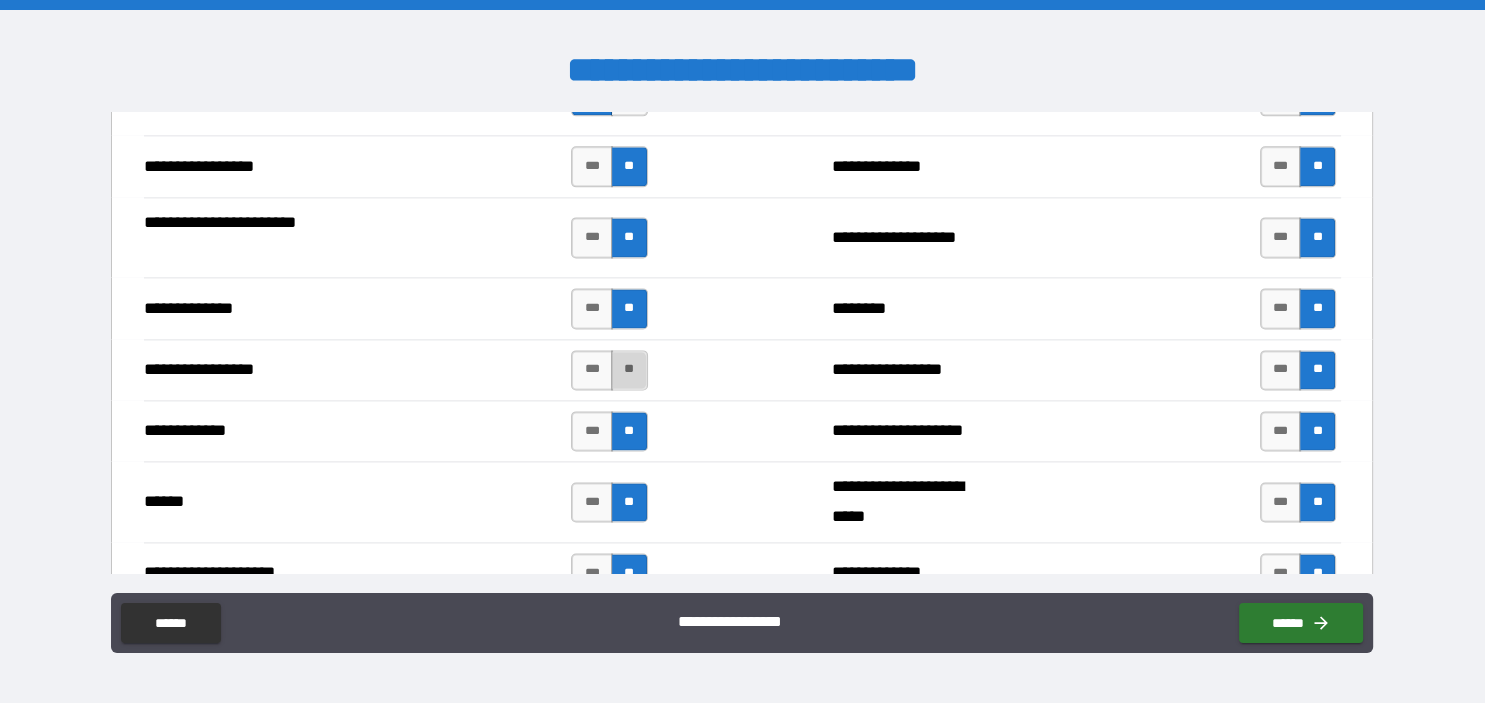 click on "**" at bounding box center (629, 370) 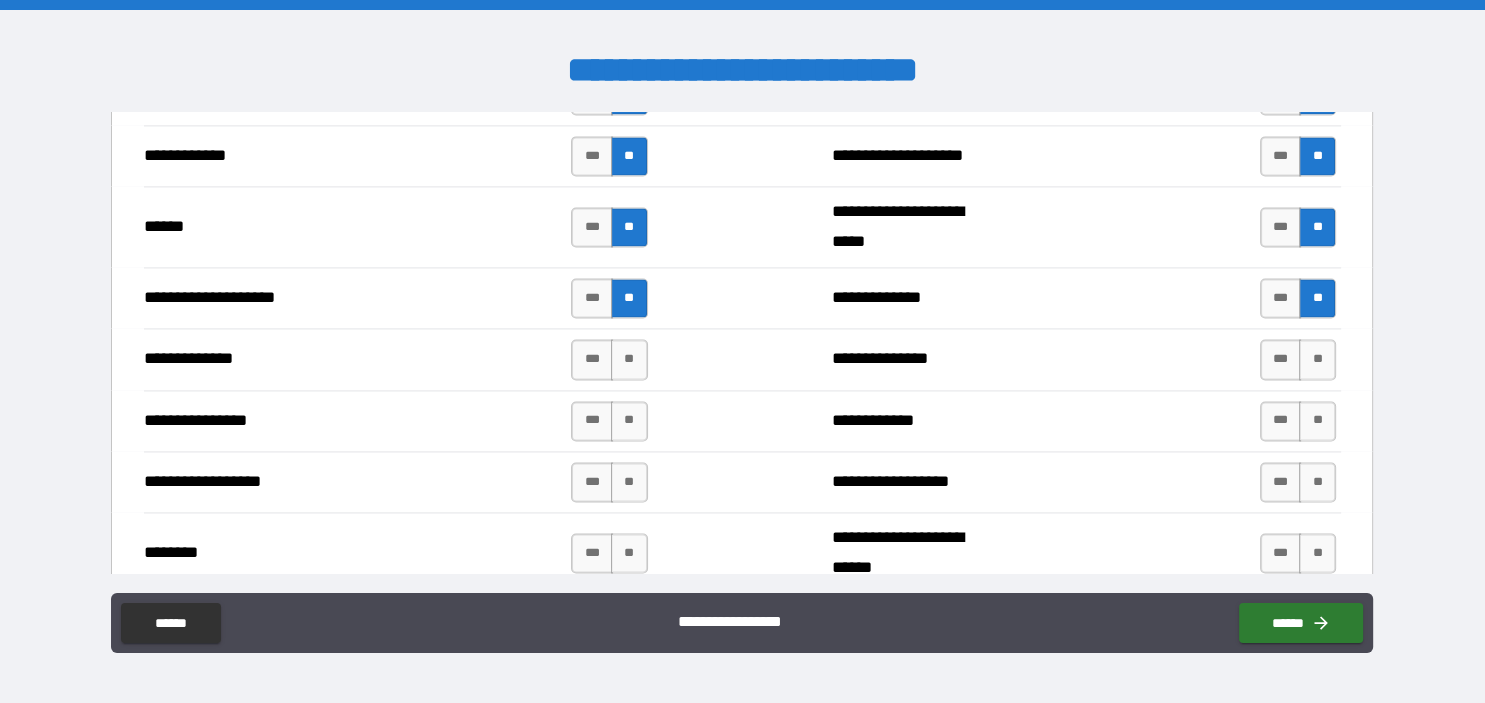 scroll, scrollTop: 2956, scrollLeft: 0, axis: vertical 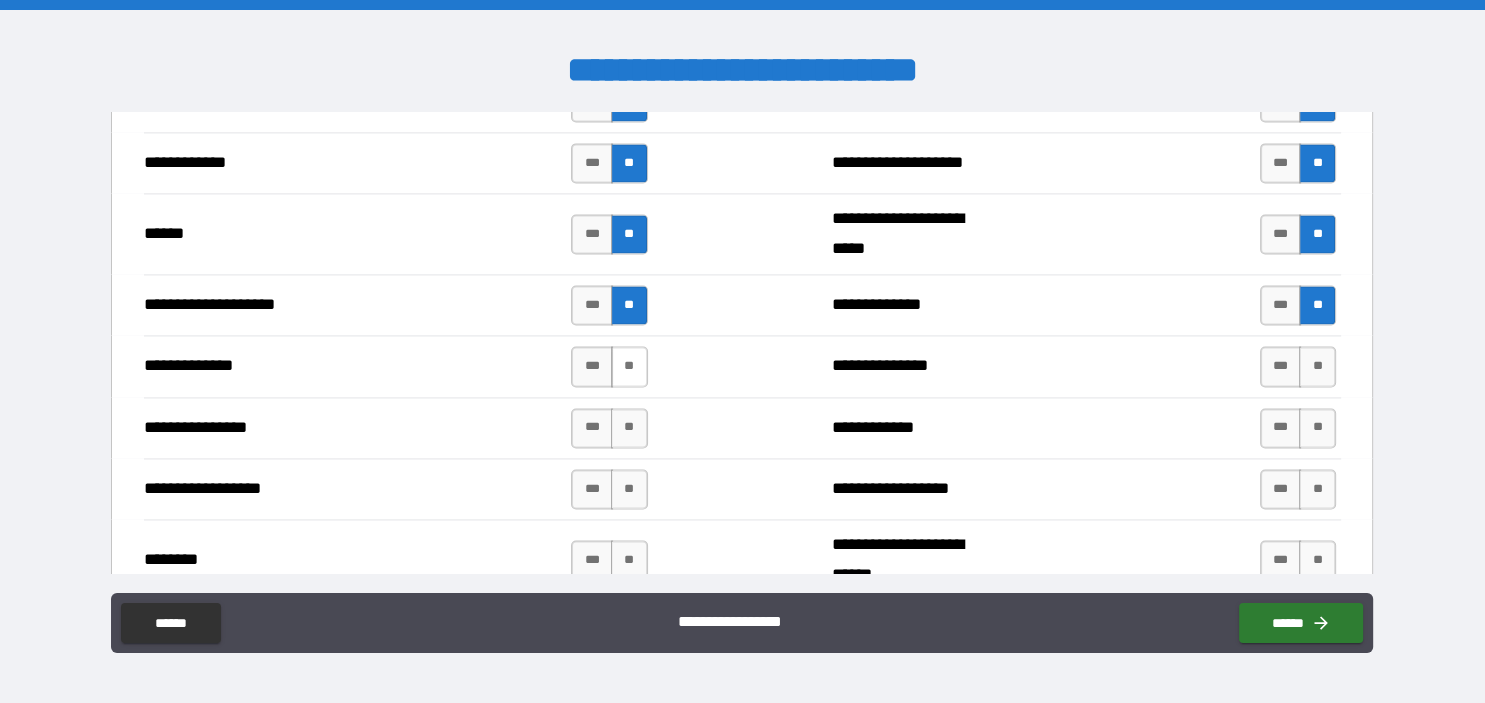 click on "**" at bounding box center (629, 366) 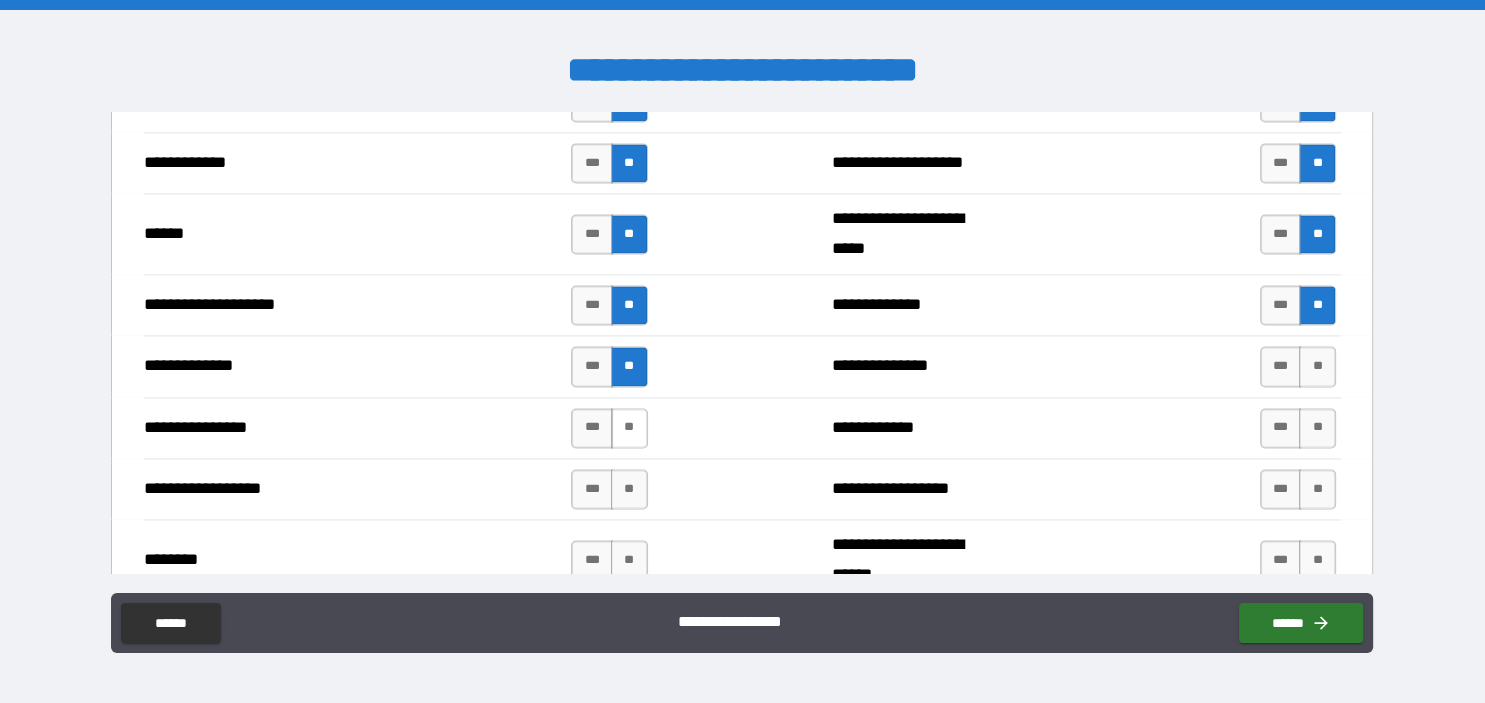 click on "**" at bounding box center (629, 428) 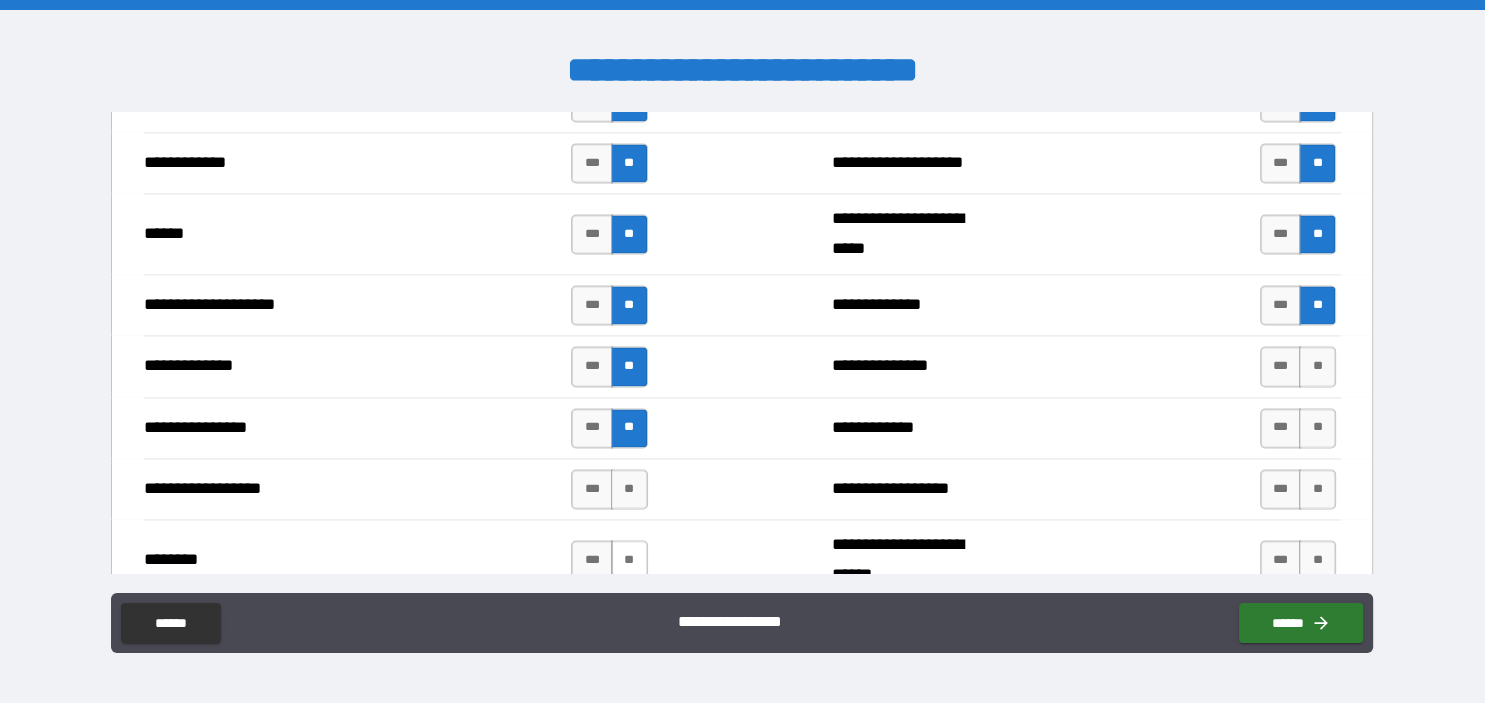 drag, startPoint x: 634, startPoint y: 467, endPoint x: 633, endPoint y: 553, distance: 86.00581 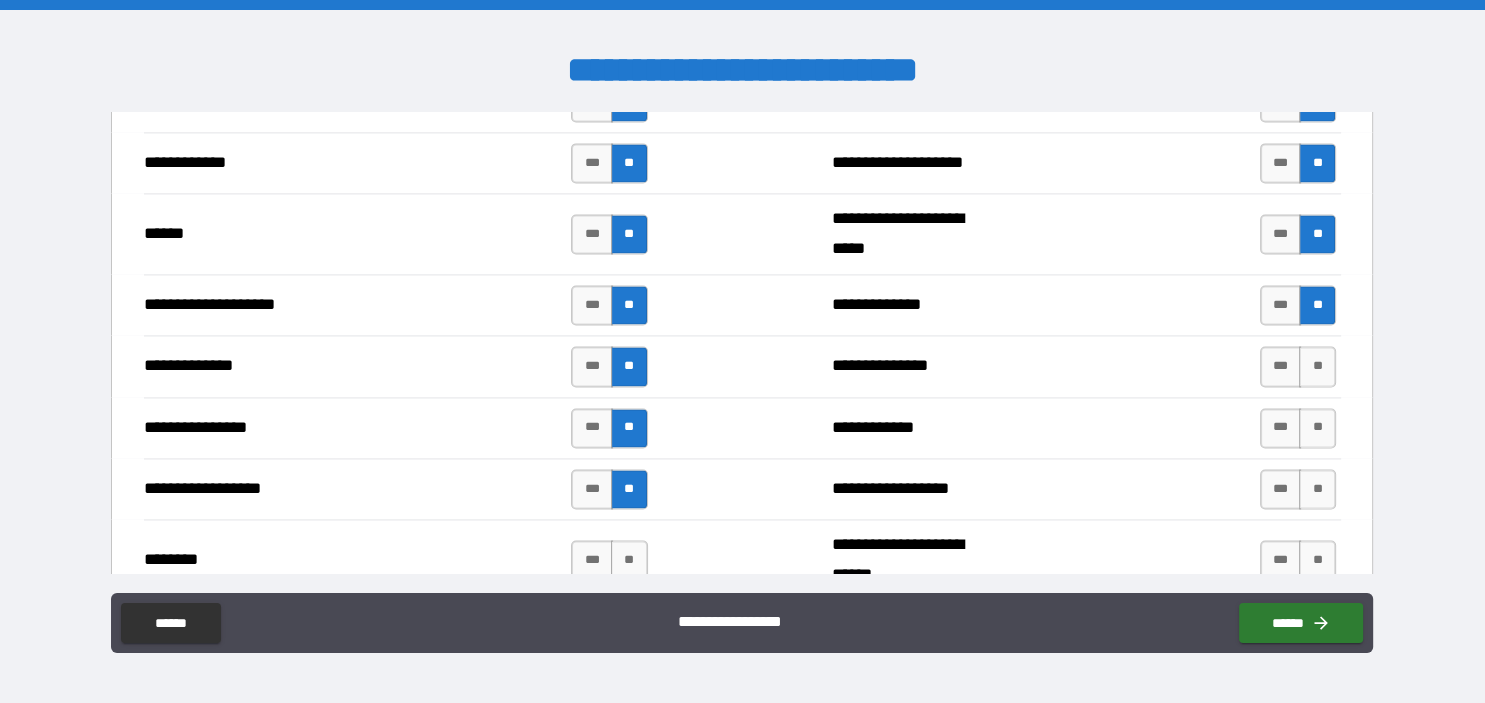 drag, startPoint x: 624, startPoint y: 551, endPoint x: 697, endPoint y: 550, distance: 73.00685 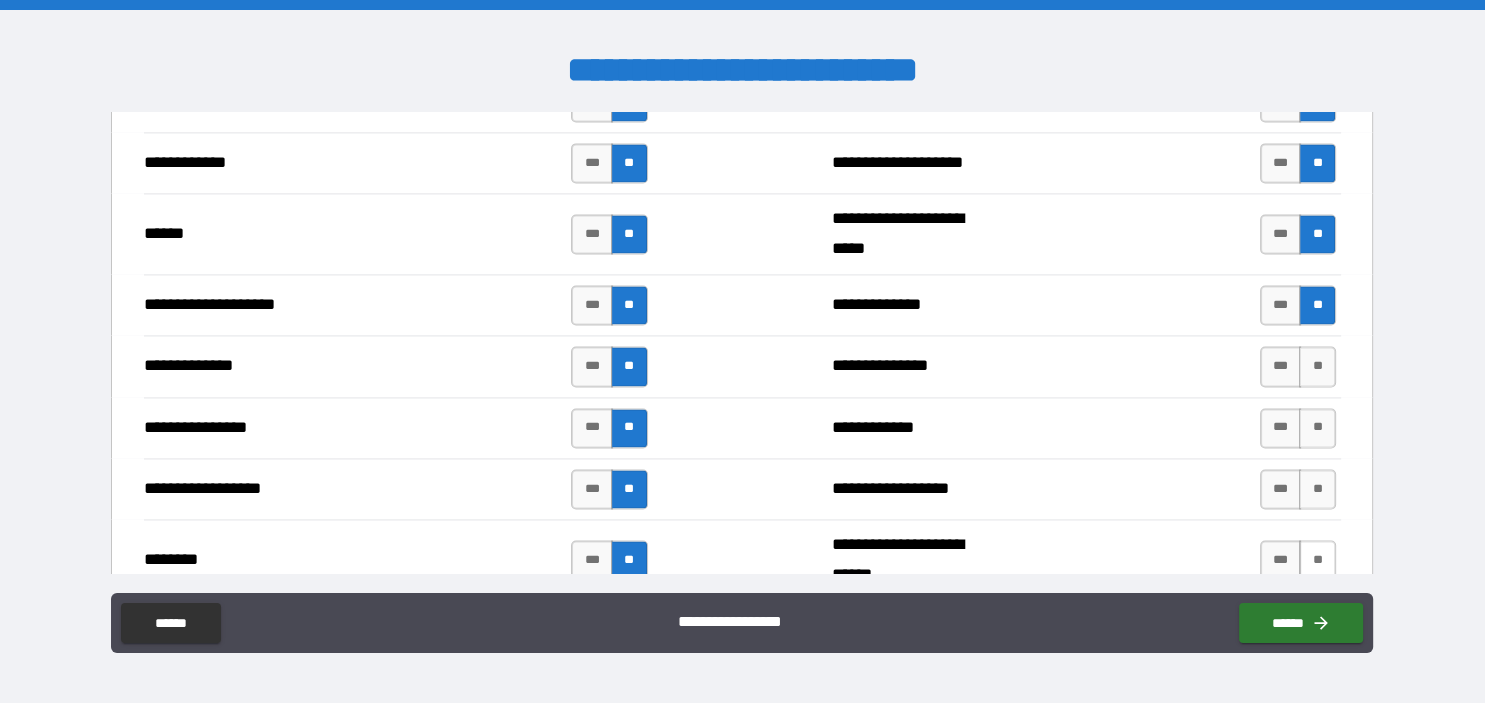 click on "**" at bounding box center (1317, 560) 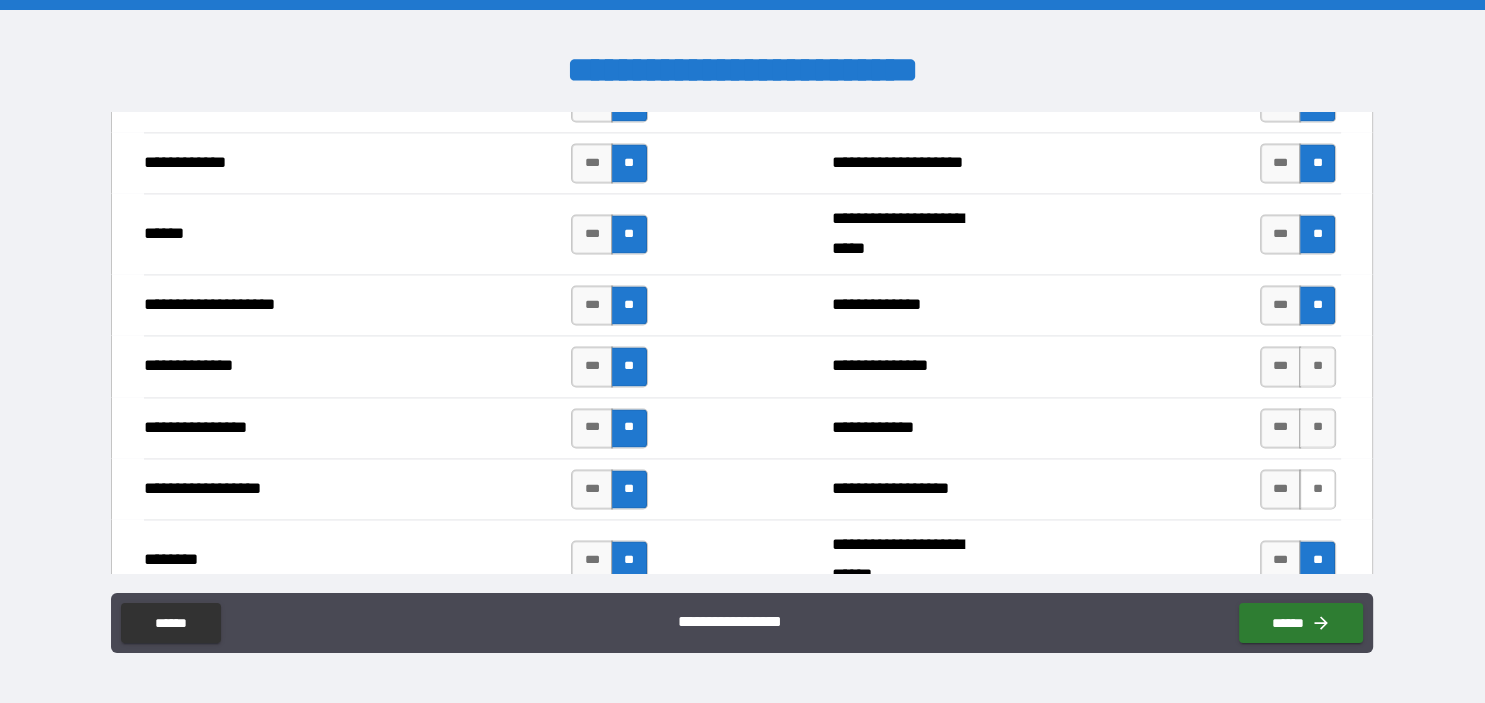 click on "**" at bounding box center (1317, 489) 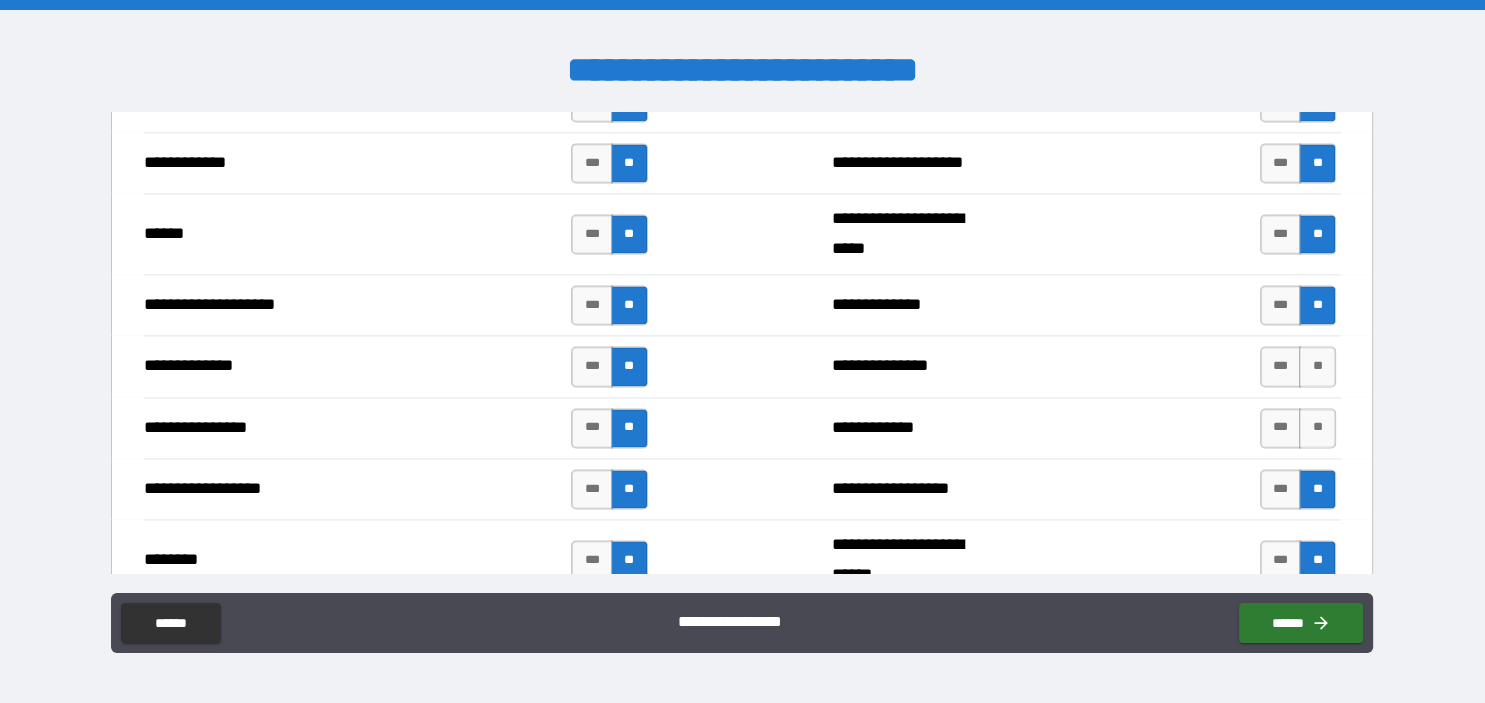 click on "**" at bounding box center (1317, 428) 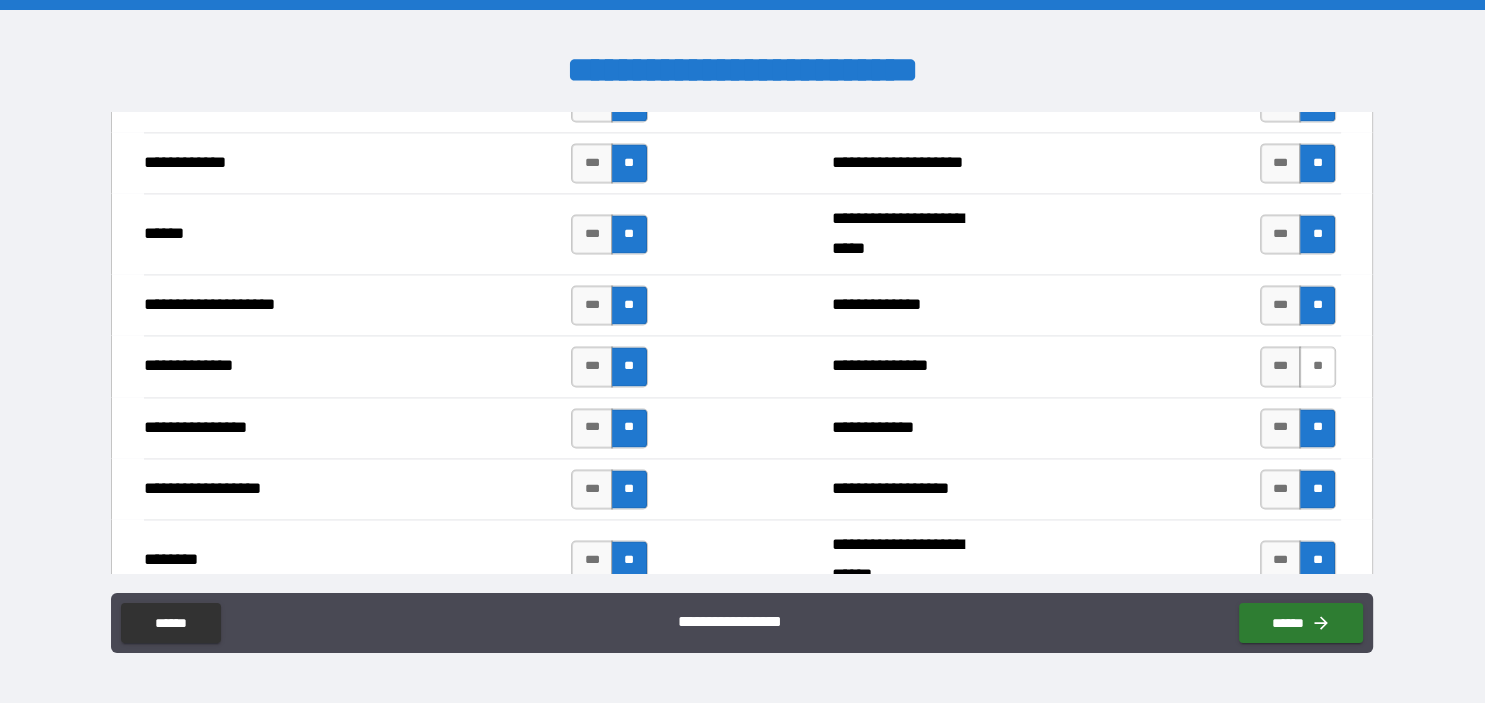 drag, startPoint x: 1312, startPoint y: 337, endPoint x: 1317, endPoint y: 352, distance: 15.811388 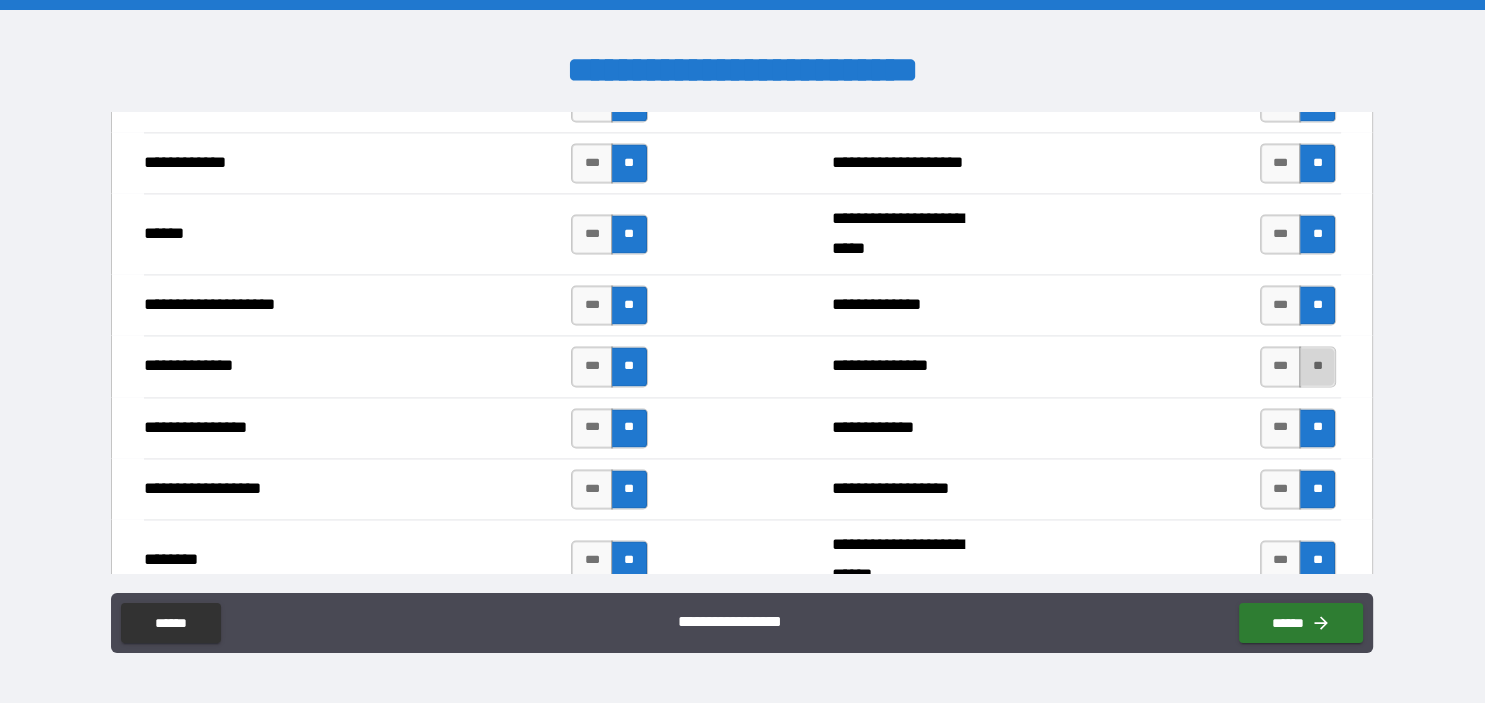 click on "**" at bounding box center (1317, 366) 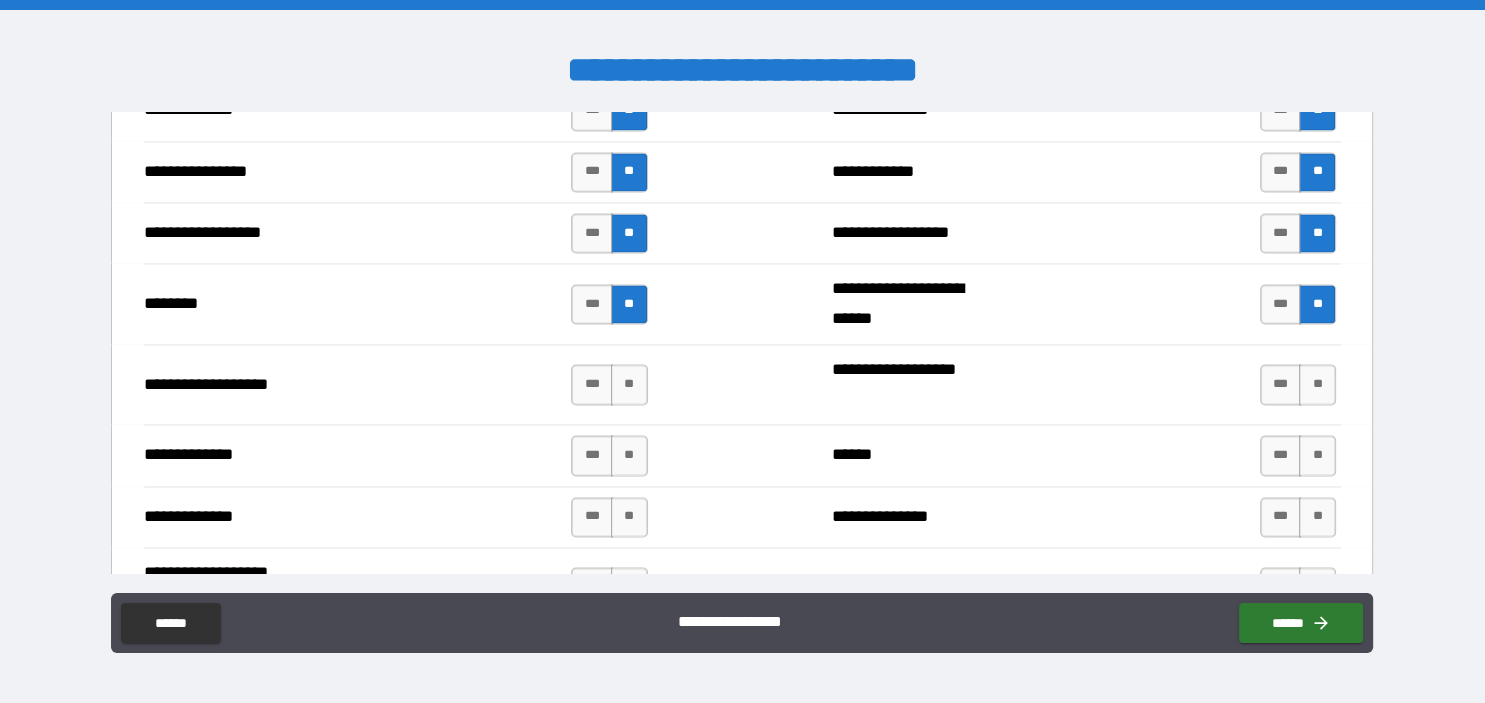 scroll, scrollTop: 3225, scrollLeft: 0, axis: vertical 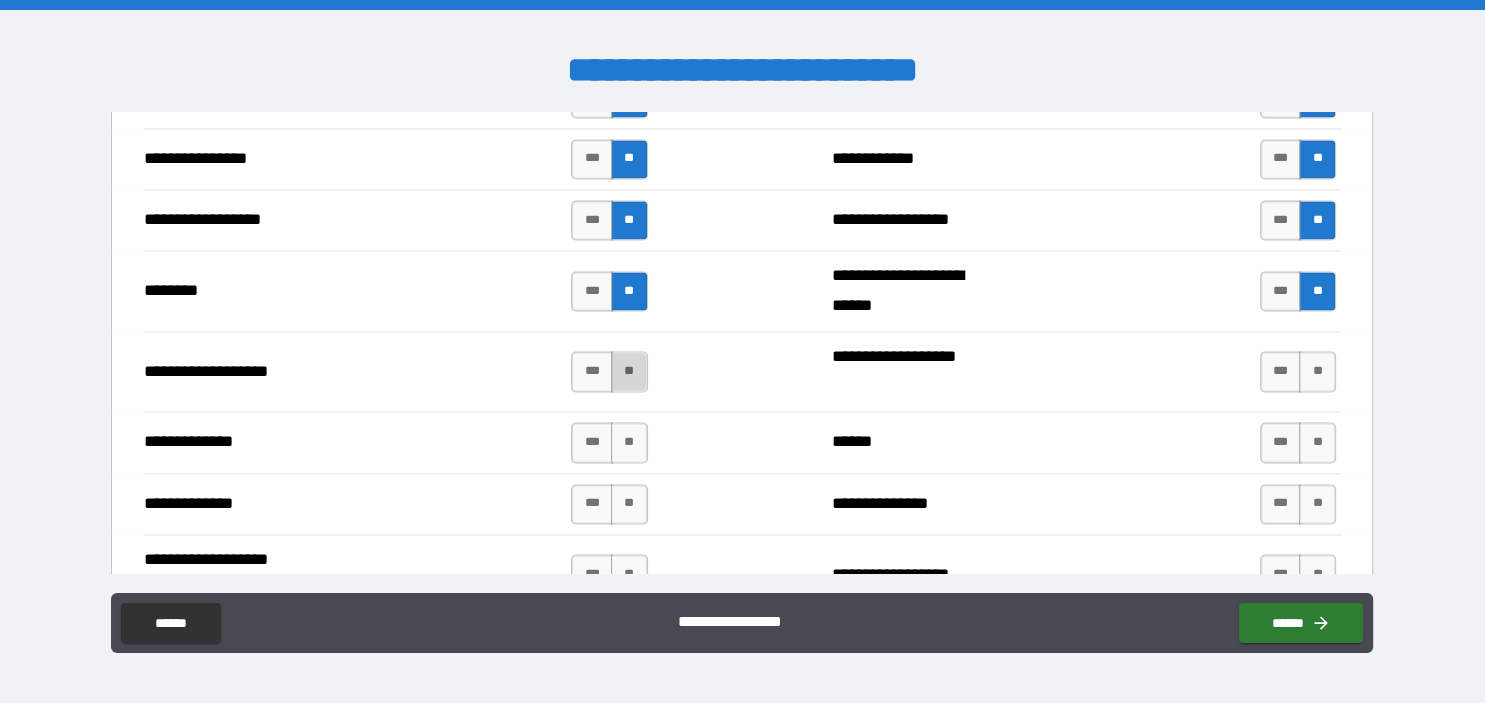 click on "**" at bounding box center [629, 371] 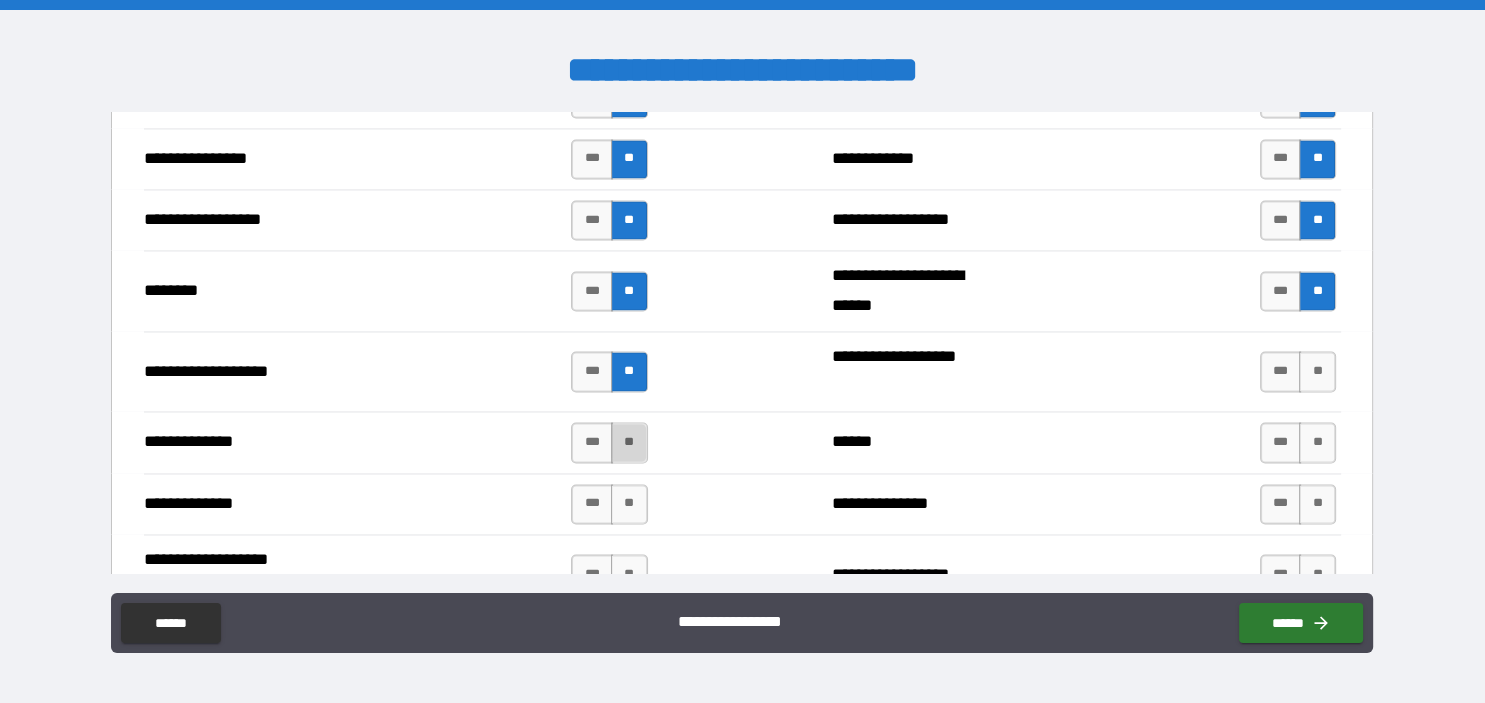 click on "**" at bounding box center (629, 442) 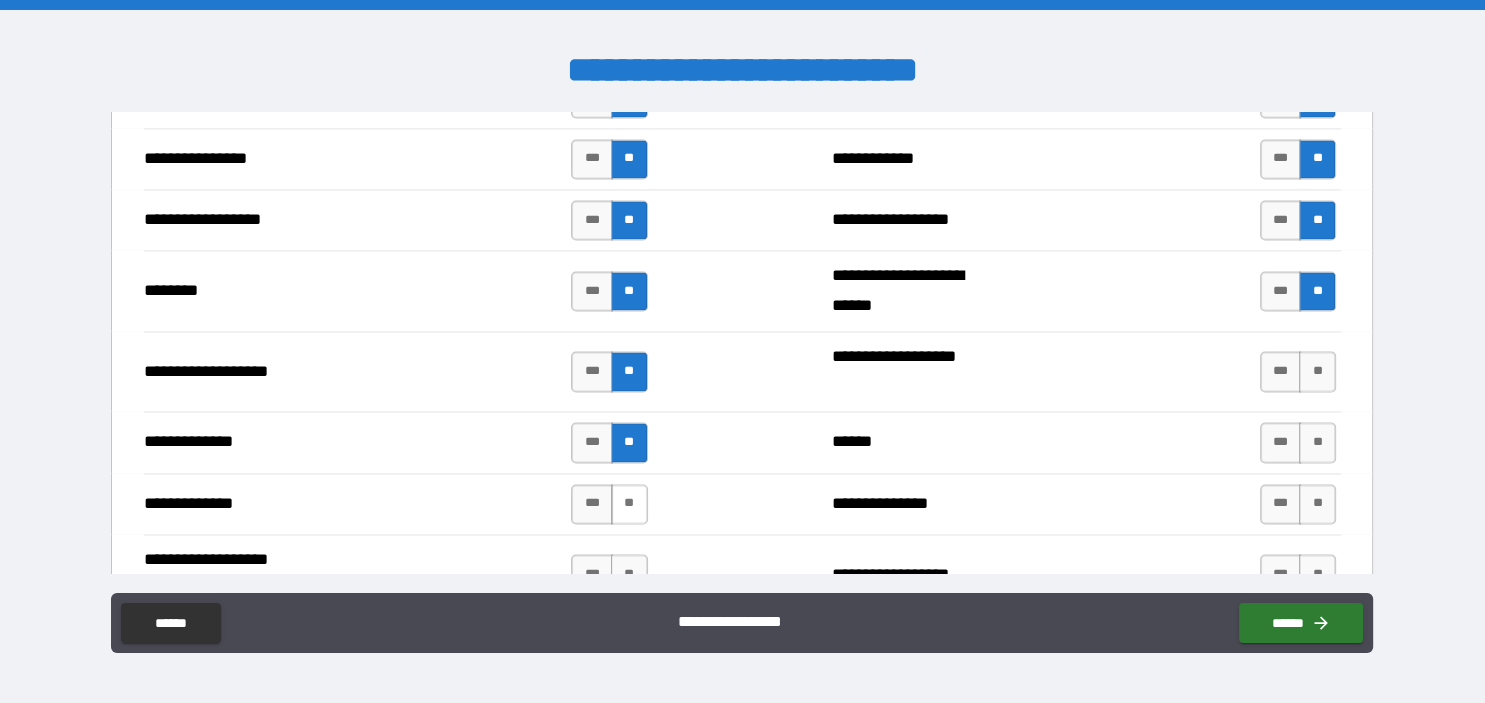 click on "**" at bounding box center (629, 504) 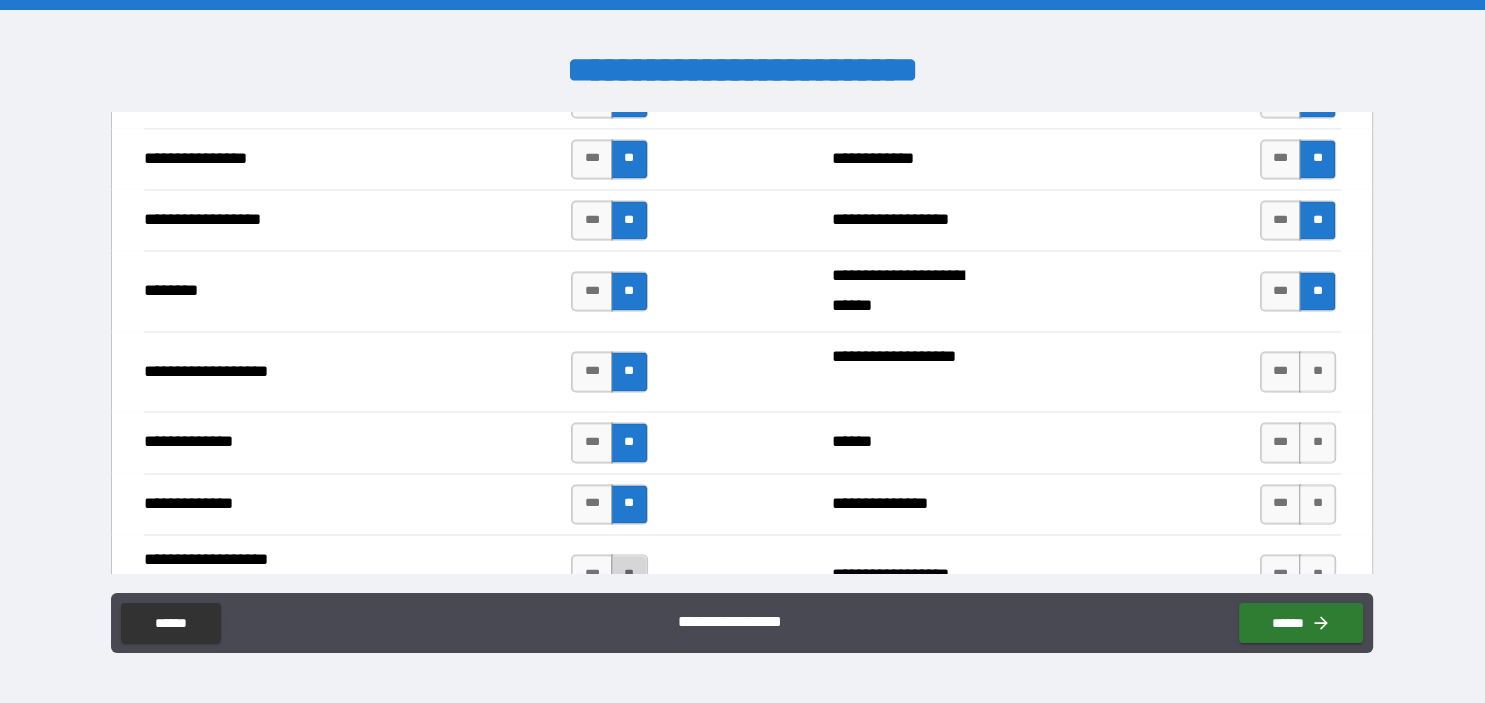click on "**" at bounding box center [629, 574] 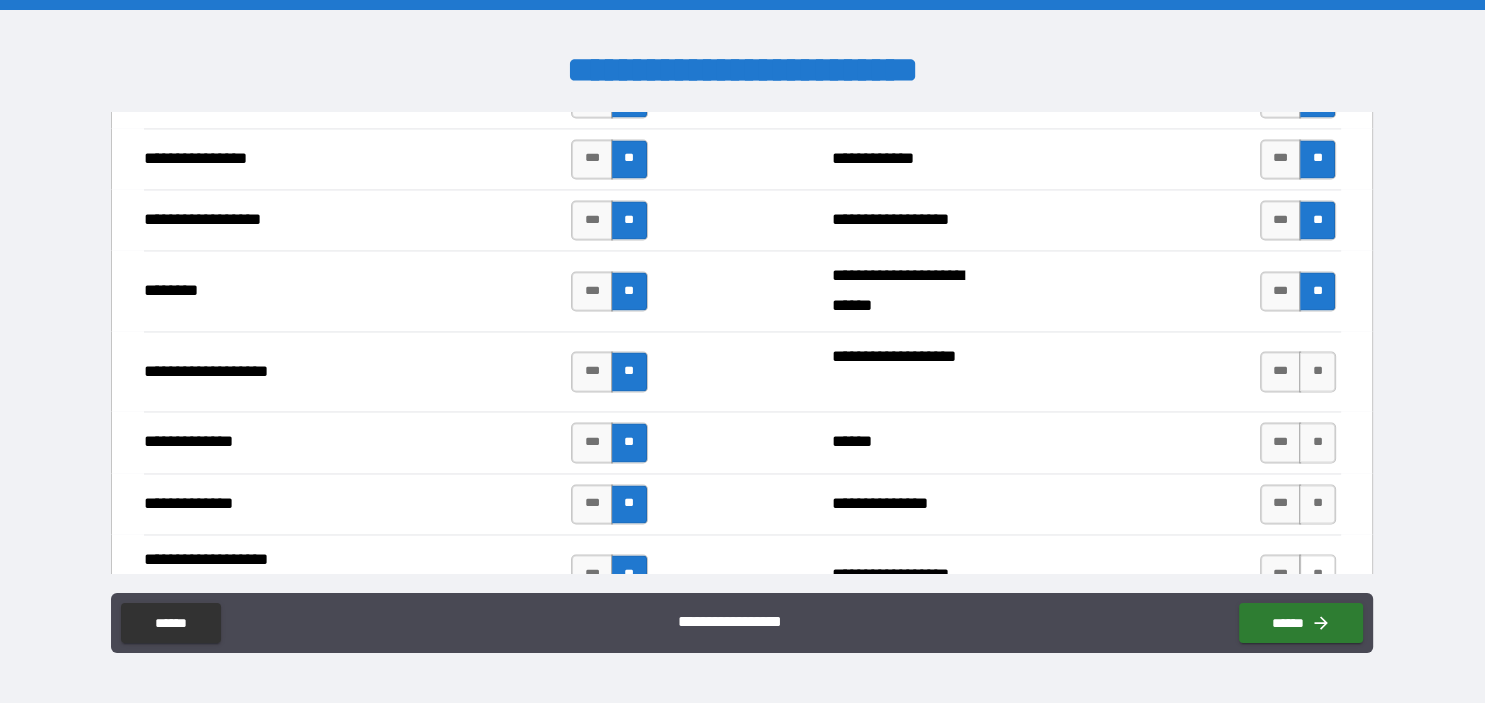 click on "**" at bounding box center [1317, 574] 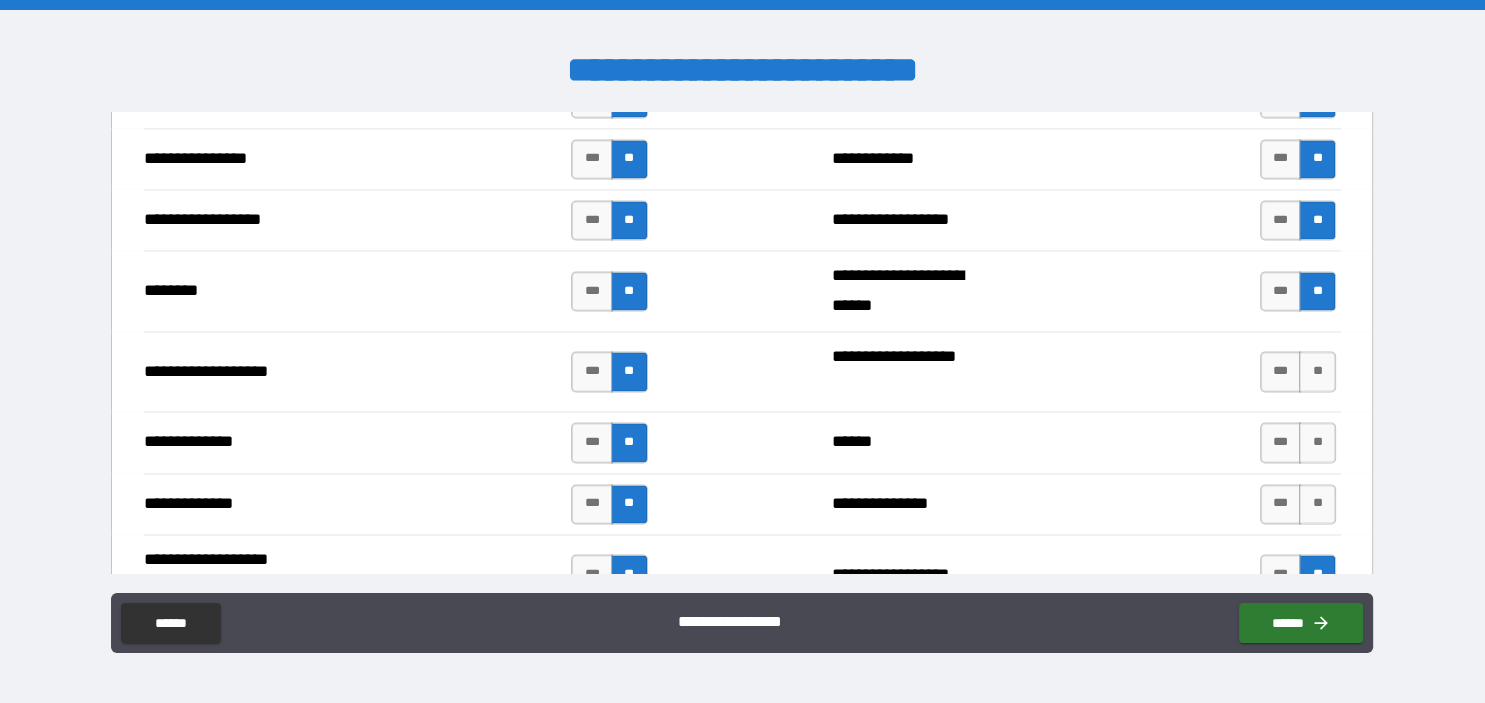 drag, startPoint x: 1322, startPoint y: 494, endPoint x: 1322, endPoint y: 460, distance: 34 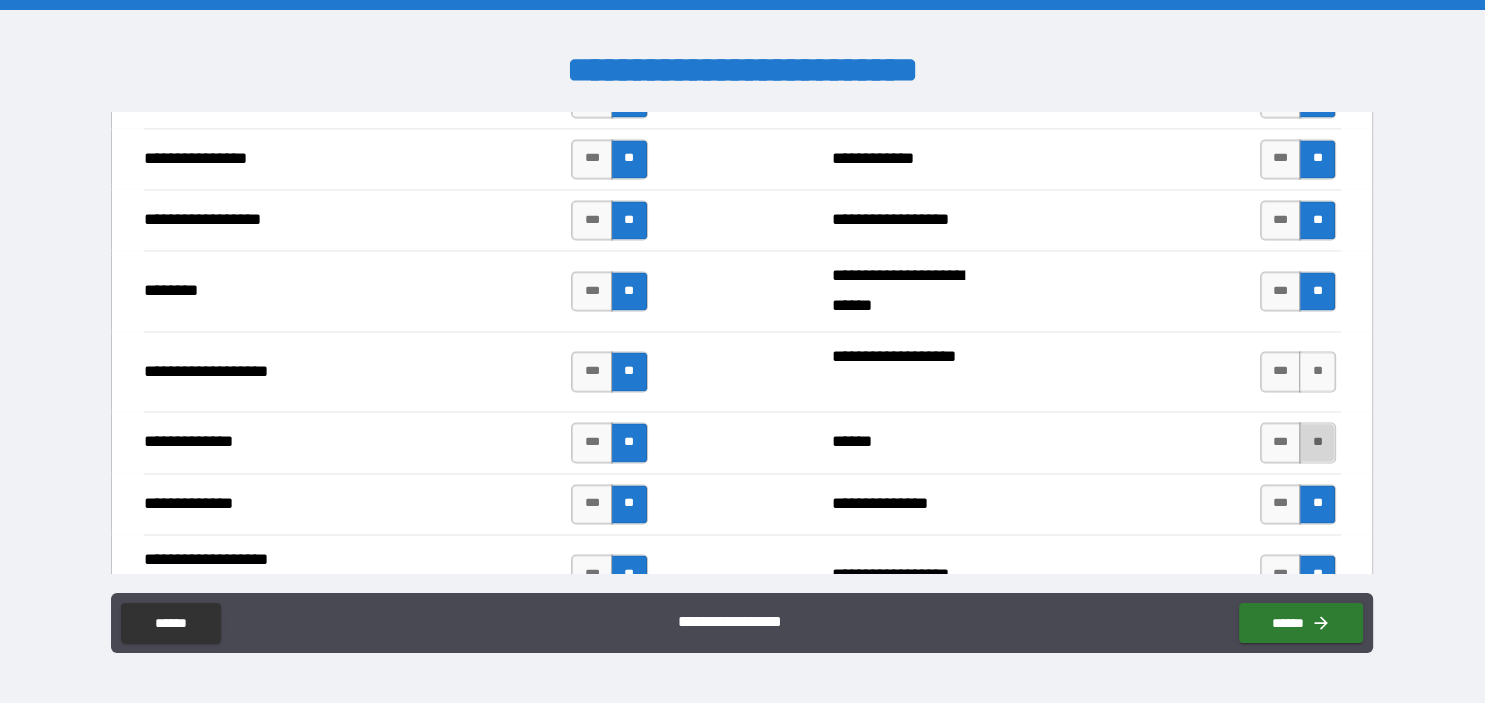 click on "**" at bounding box center (1317, 442) 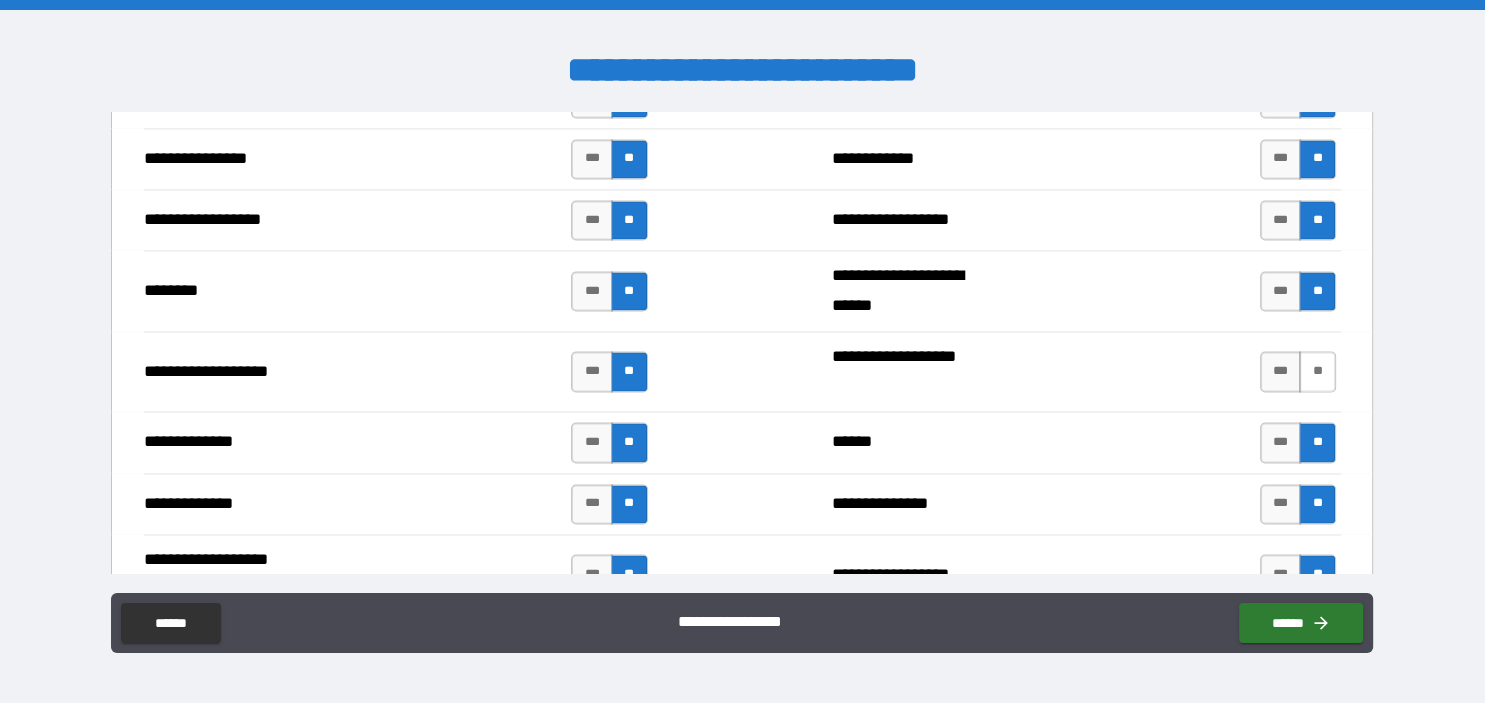 click on "**" at bounding box center [1317, 371] 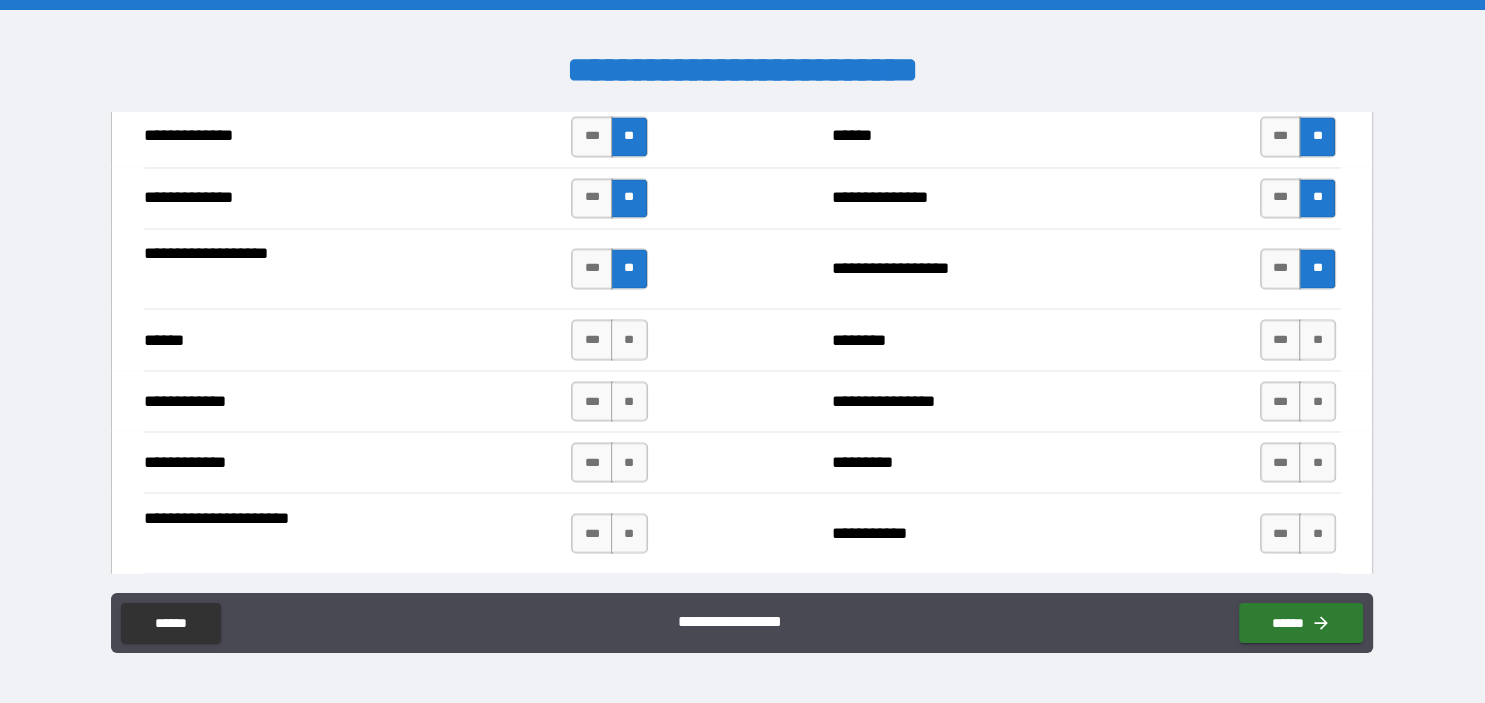 scroll, scrollTop: 3494, scrollLeft: 0, axis: vertical 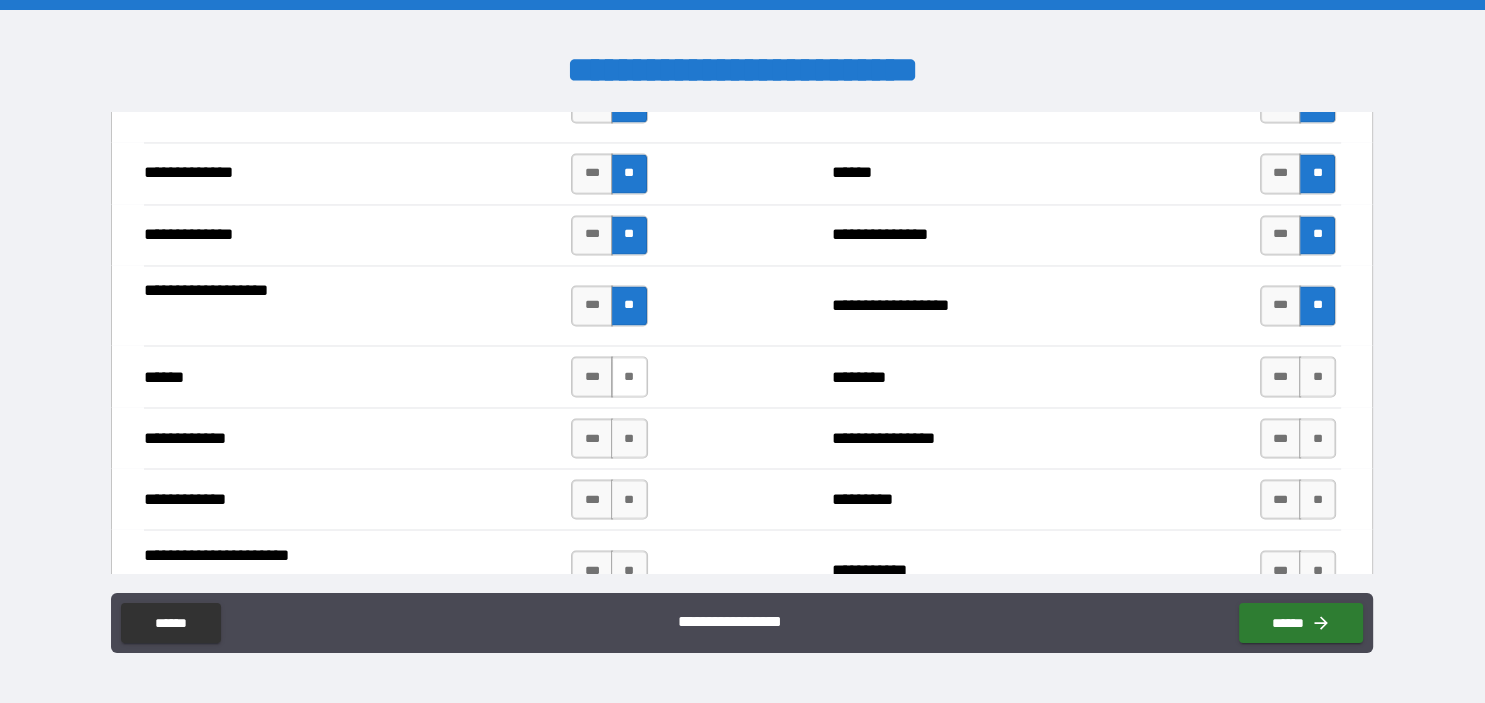 click on "**" at bounding box center [629, 376] 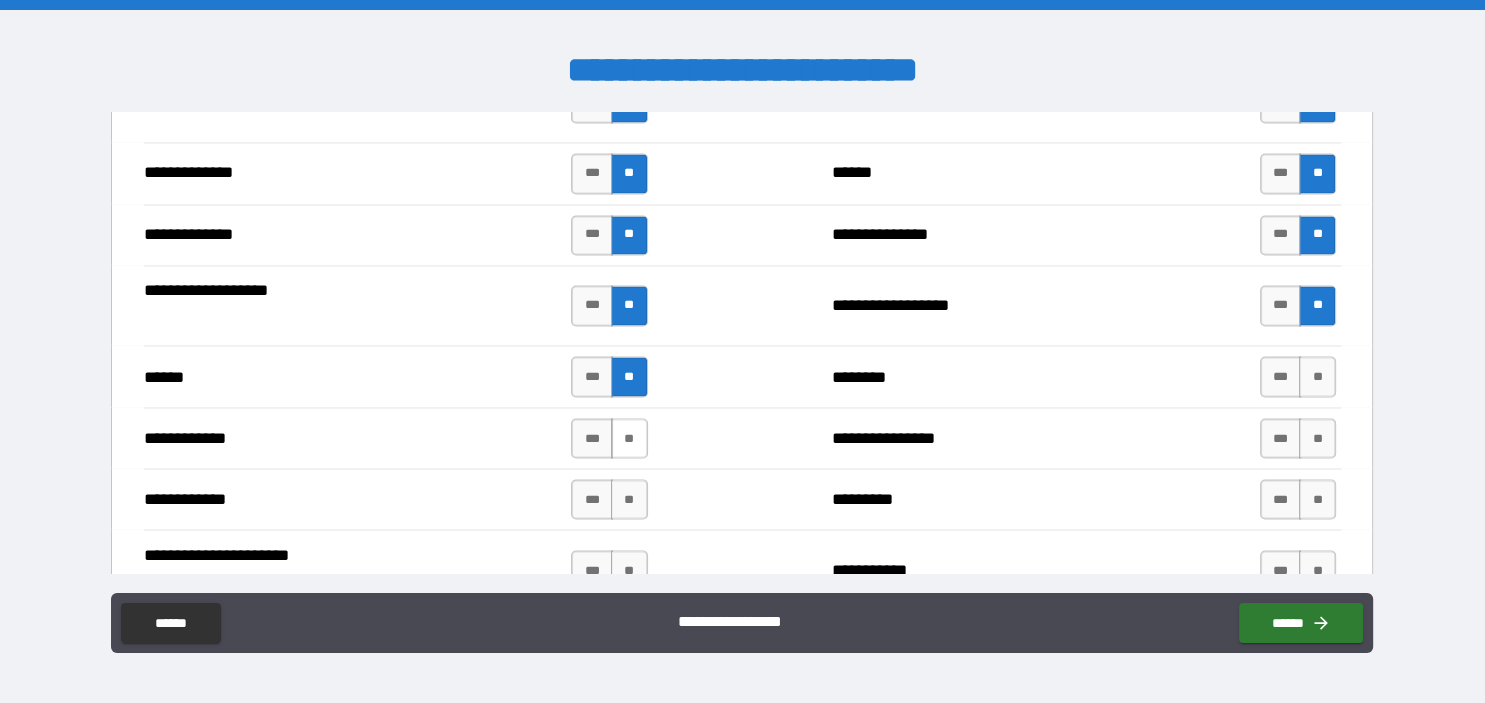 drag, startPoint x: 634, startPoint y: 431, endPoint x: 633, endPoint y: 443, distance: 12.0415945 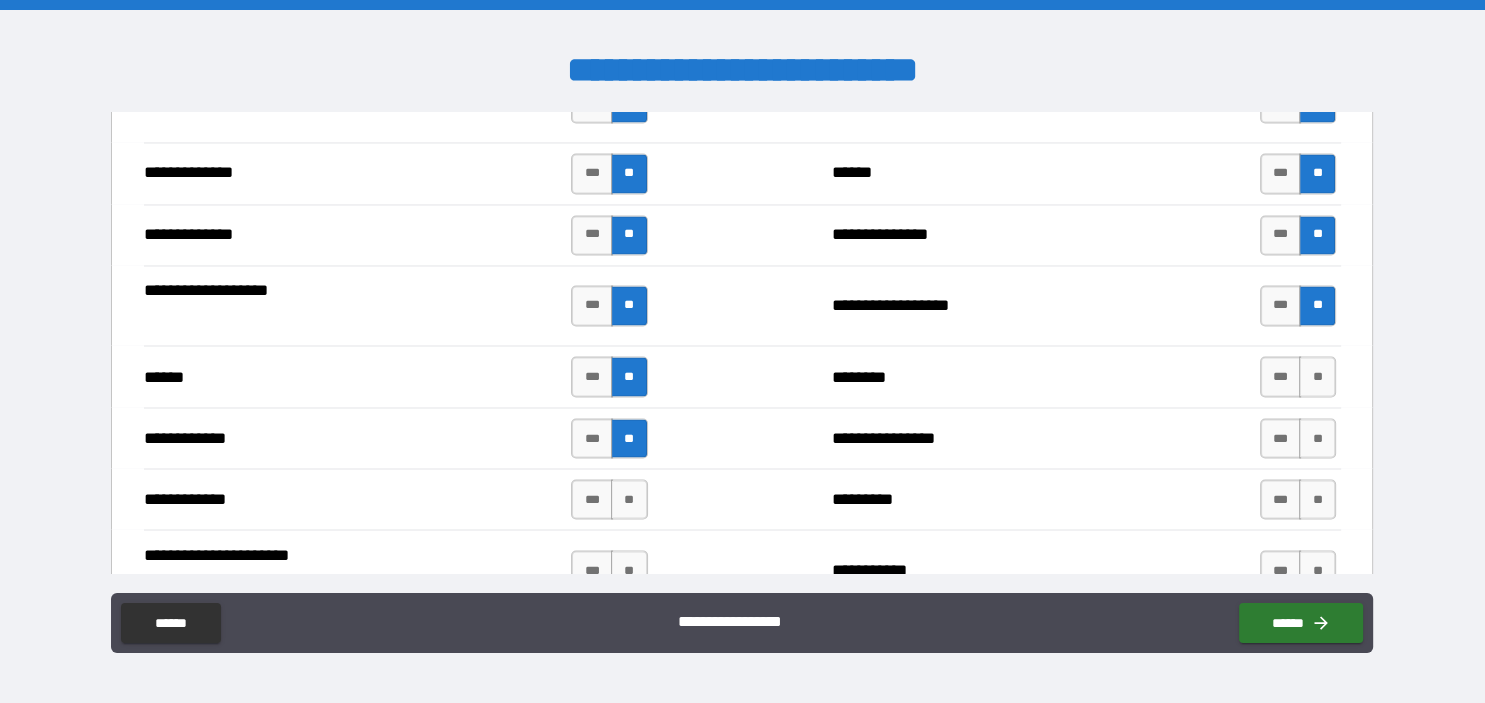 drag, startPoint x: 633, startPoint y: 489, endPoint x: 627, endPoint y: 532, distance: 43.416588 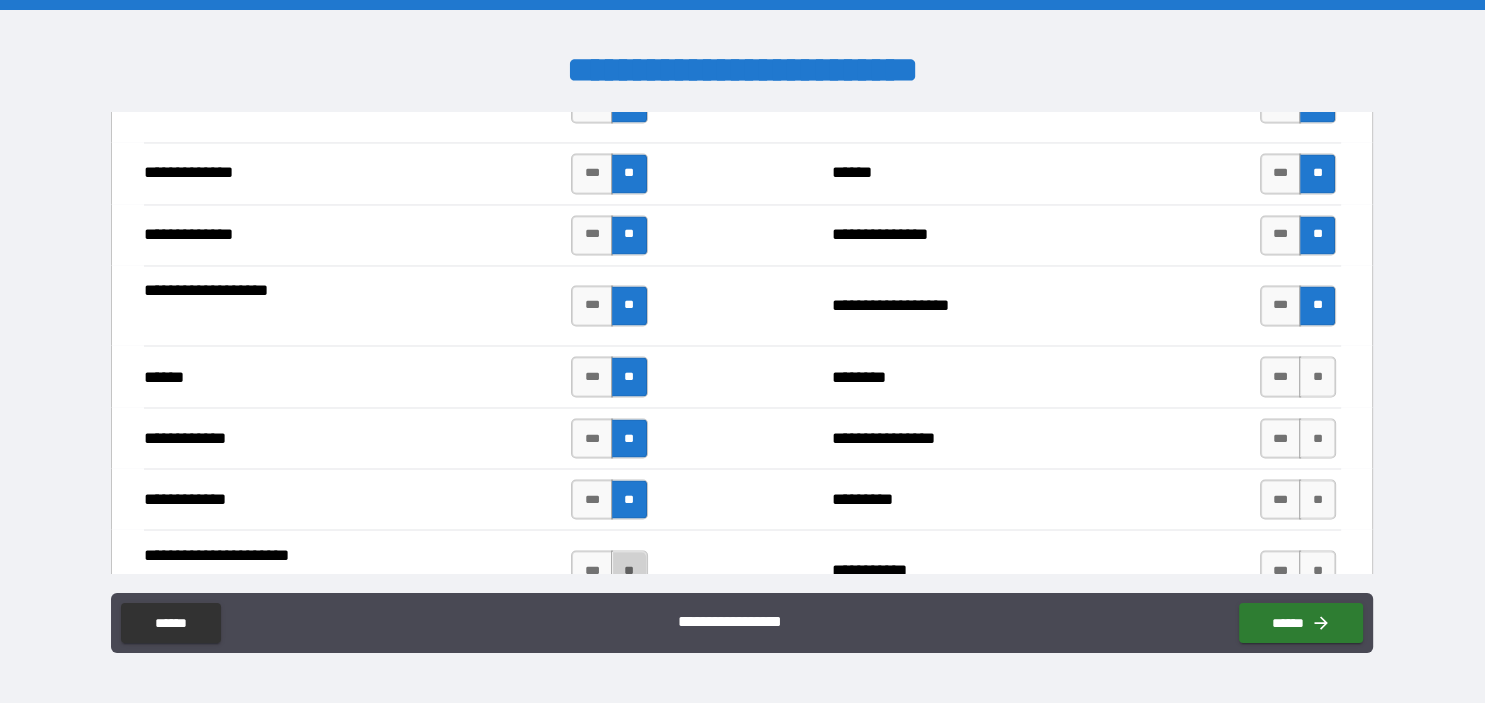 drag, startPoint x: 628, startPoint y: 554, endPoint x: 1247, endPoint y: 574, distance: 619.323 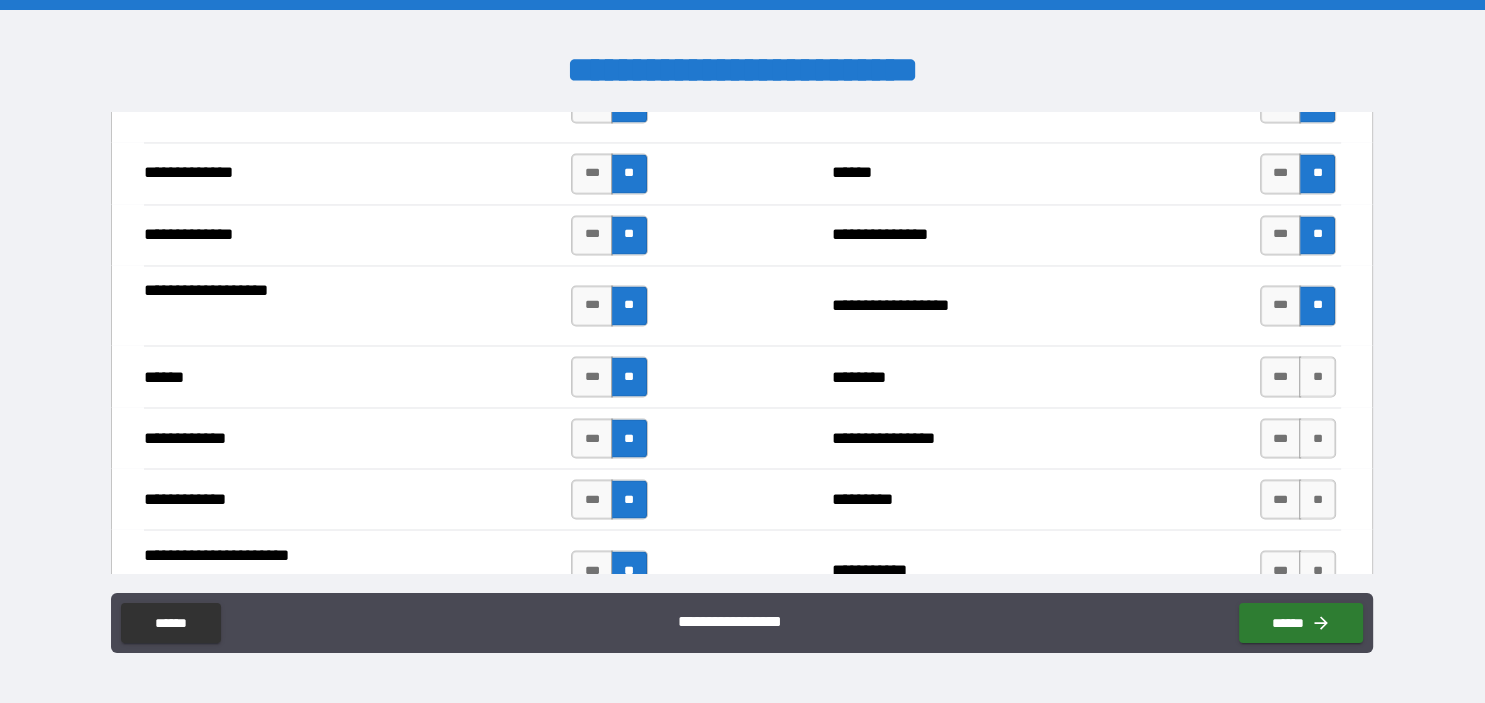 drag, startPoint x: 1324, startPoint y: 553, endPoint x: 1330, endPoint y: 535, distance: 18.973665 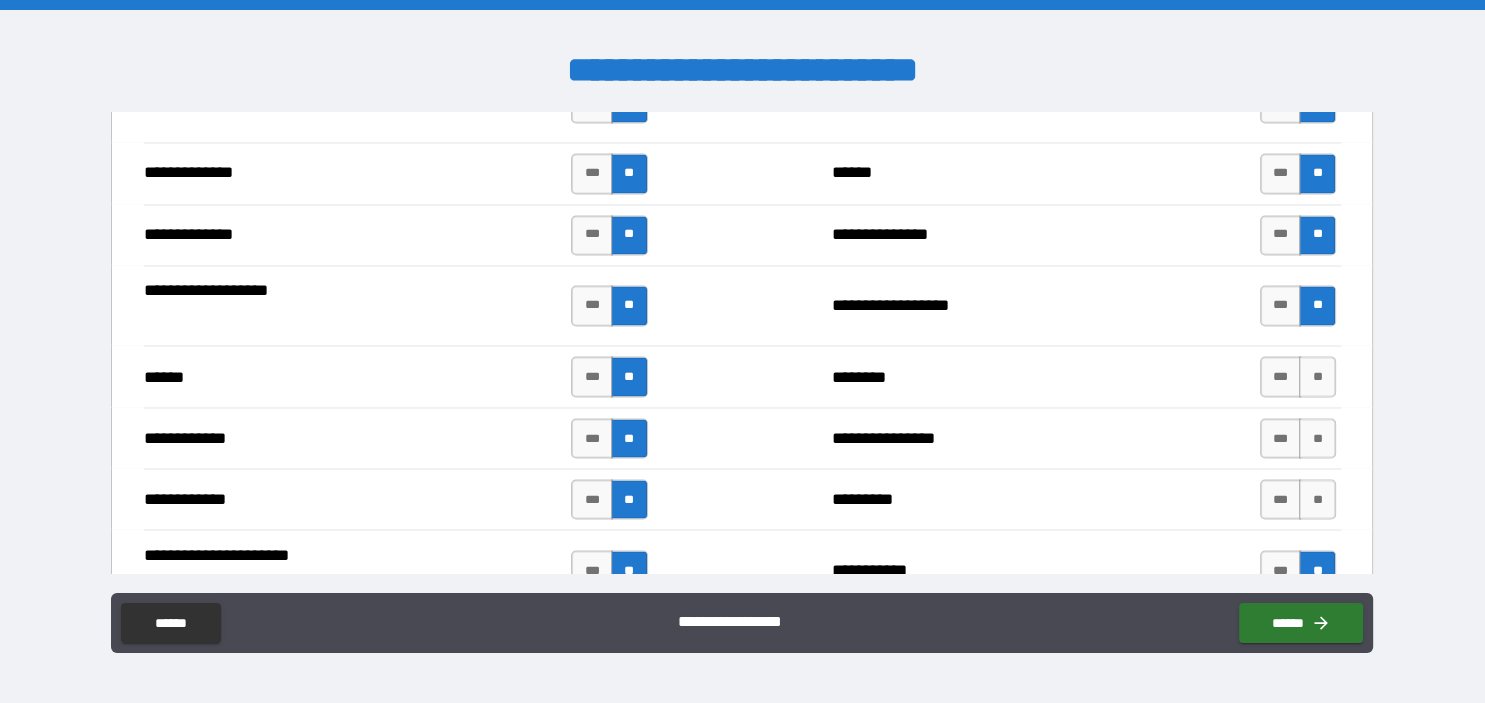 drag, startPoint x: 1330, startPoint y: 481, endPoint x: 1332, endPoint y: 466, distance: 15.132746 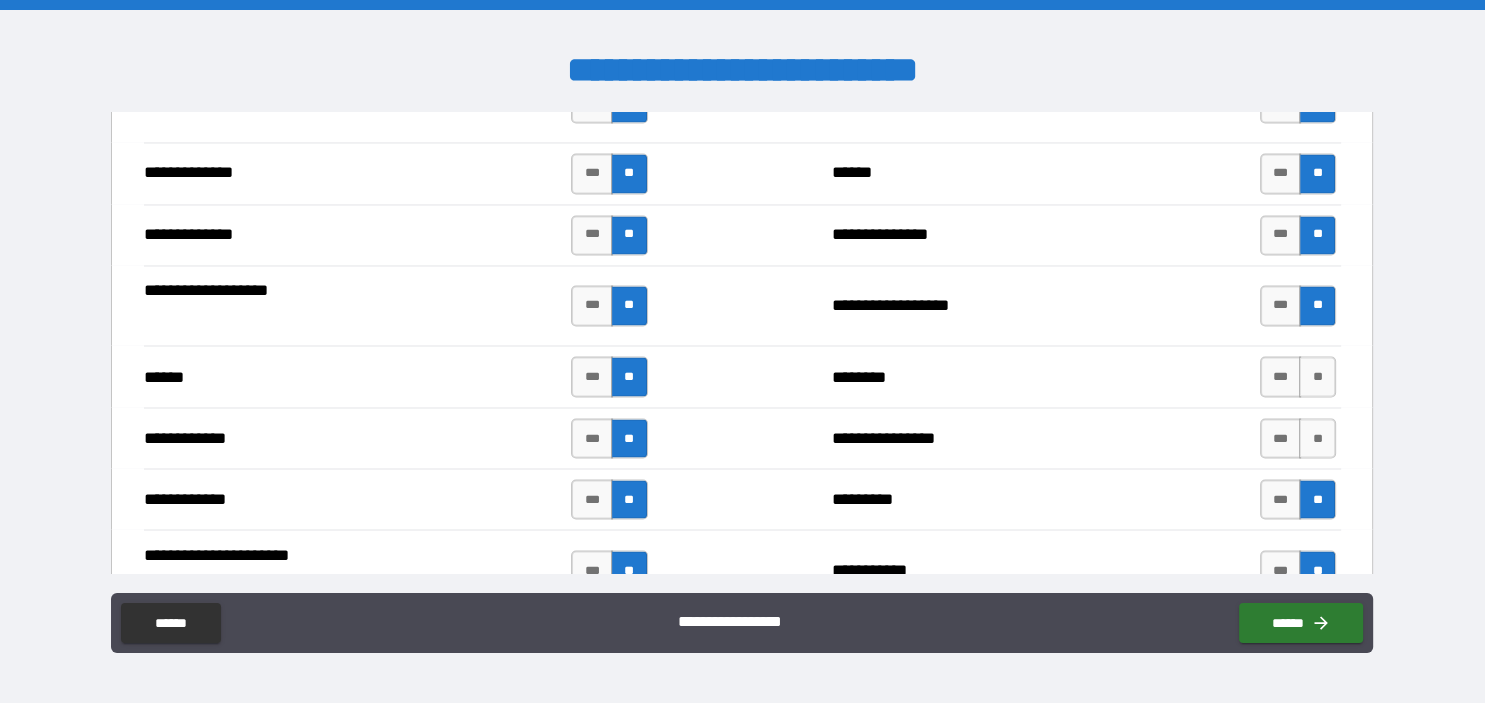 drag, startPoint x: 1326, startPoint y: 423, endPoint x: 1326, endPoint y: 386, distance: 37 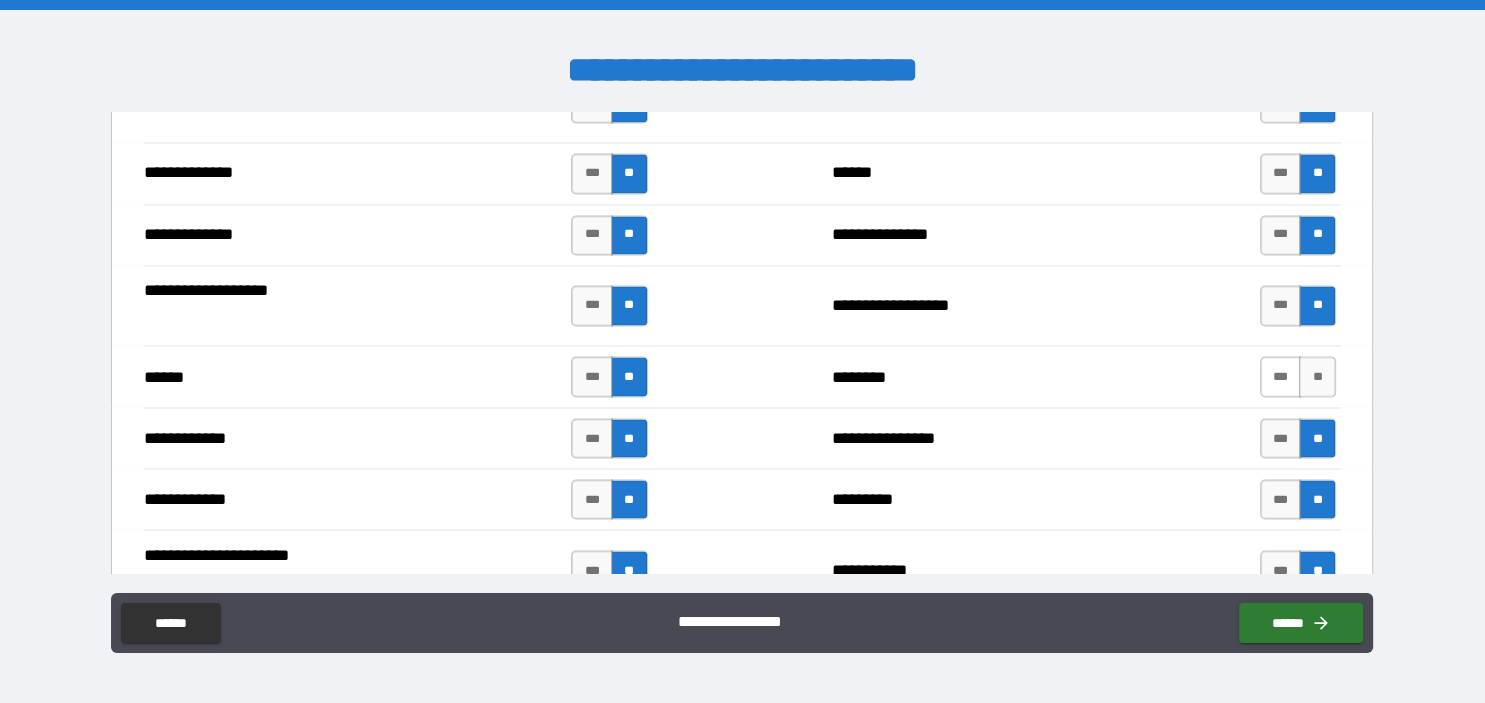 drag, startPoint x: 1326, startPoint y: 346, endPoint x: 1286, endPoint y: 360, distance: 42.379242 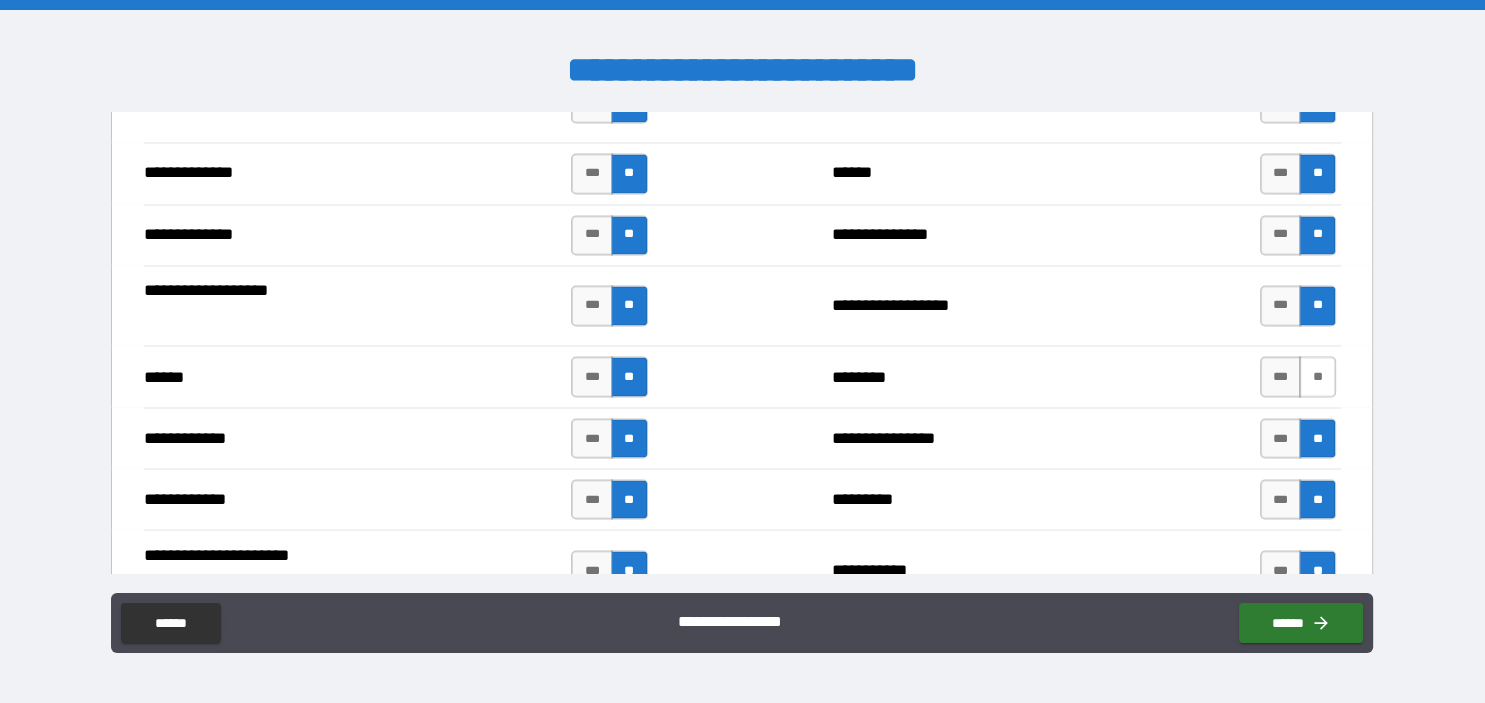 click on "**" at bounding box center [1317, 376] 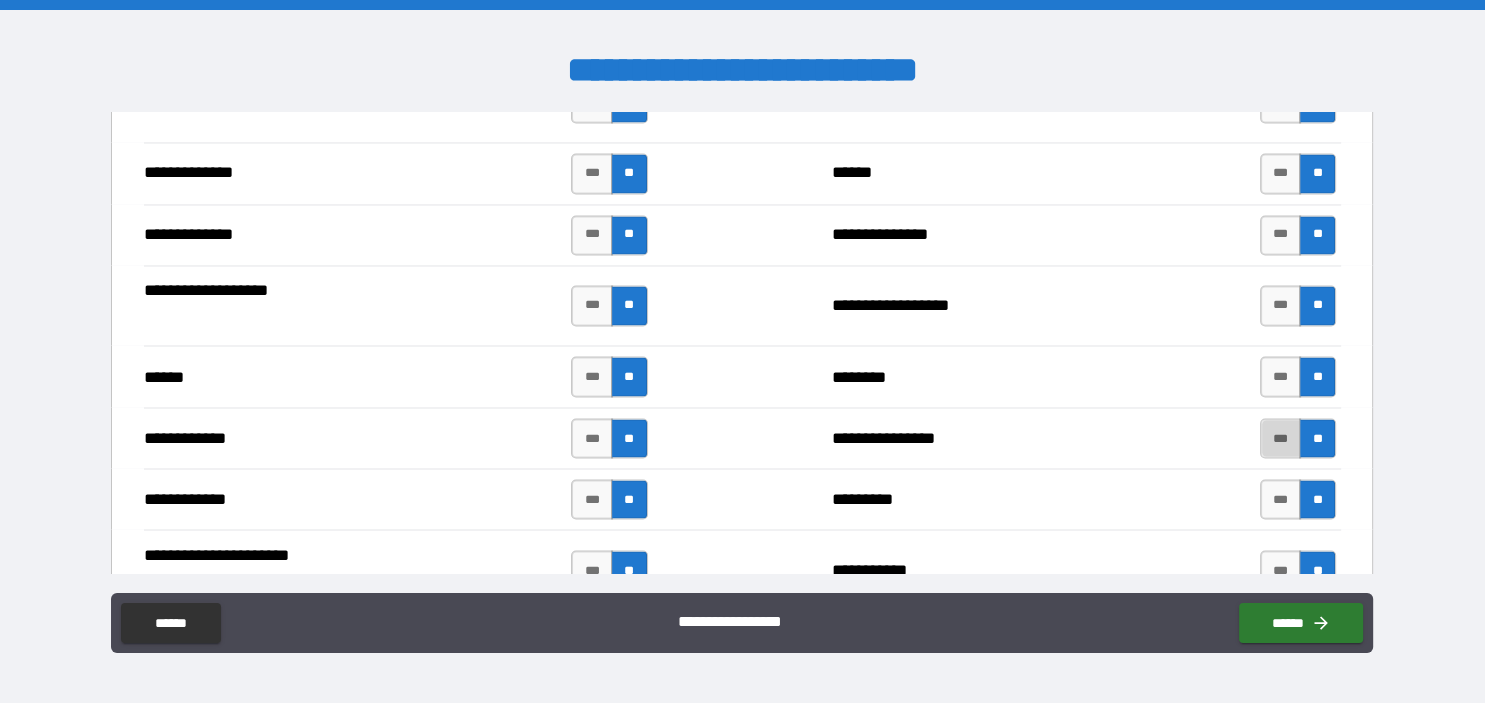 click on "***" at bounding box center [1281, 438] 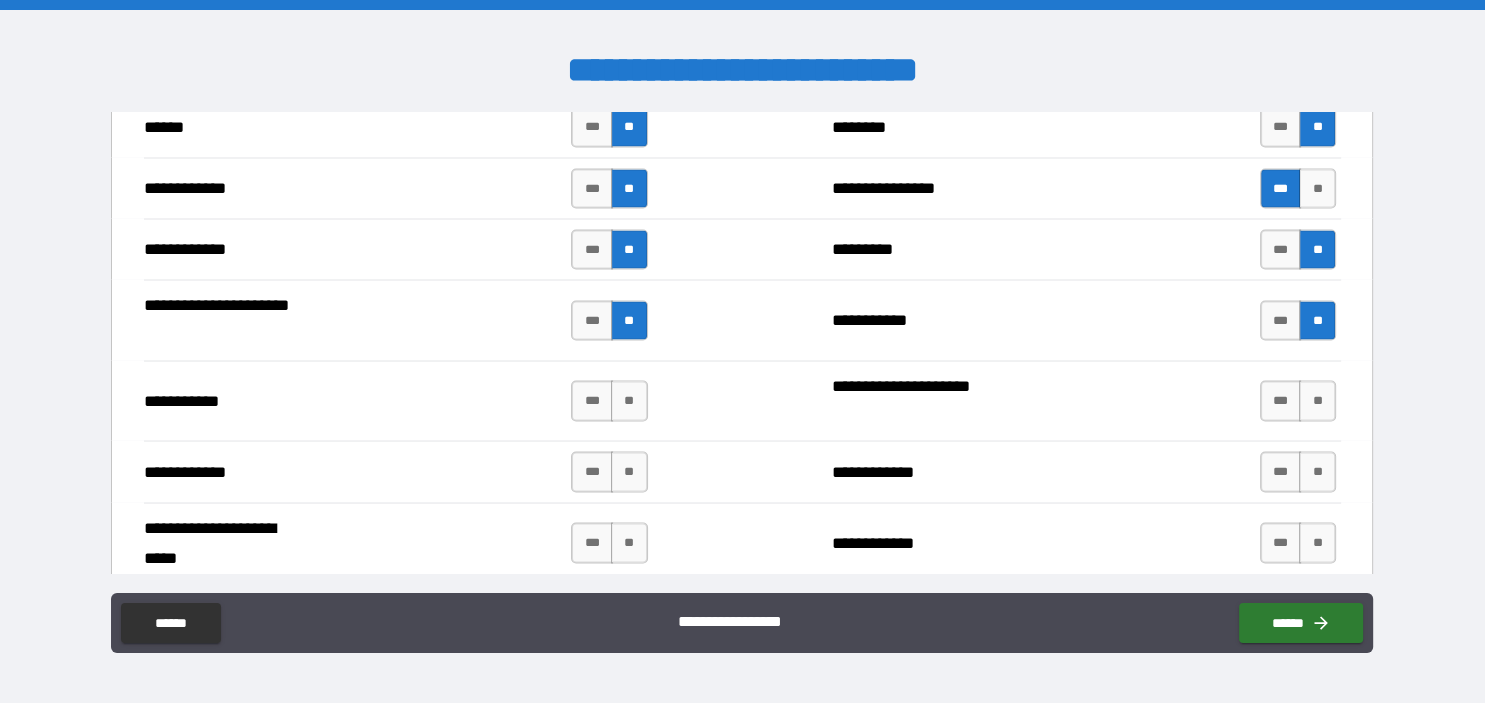 scroll, scrollTop: 3763, scrollLeft: 0, axis: vertical 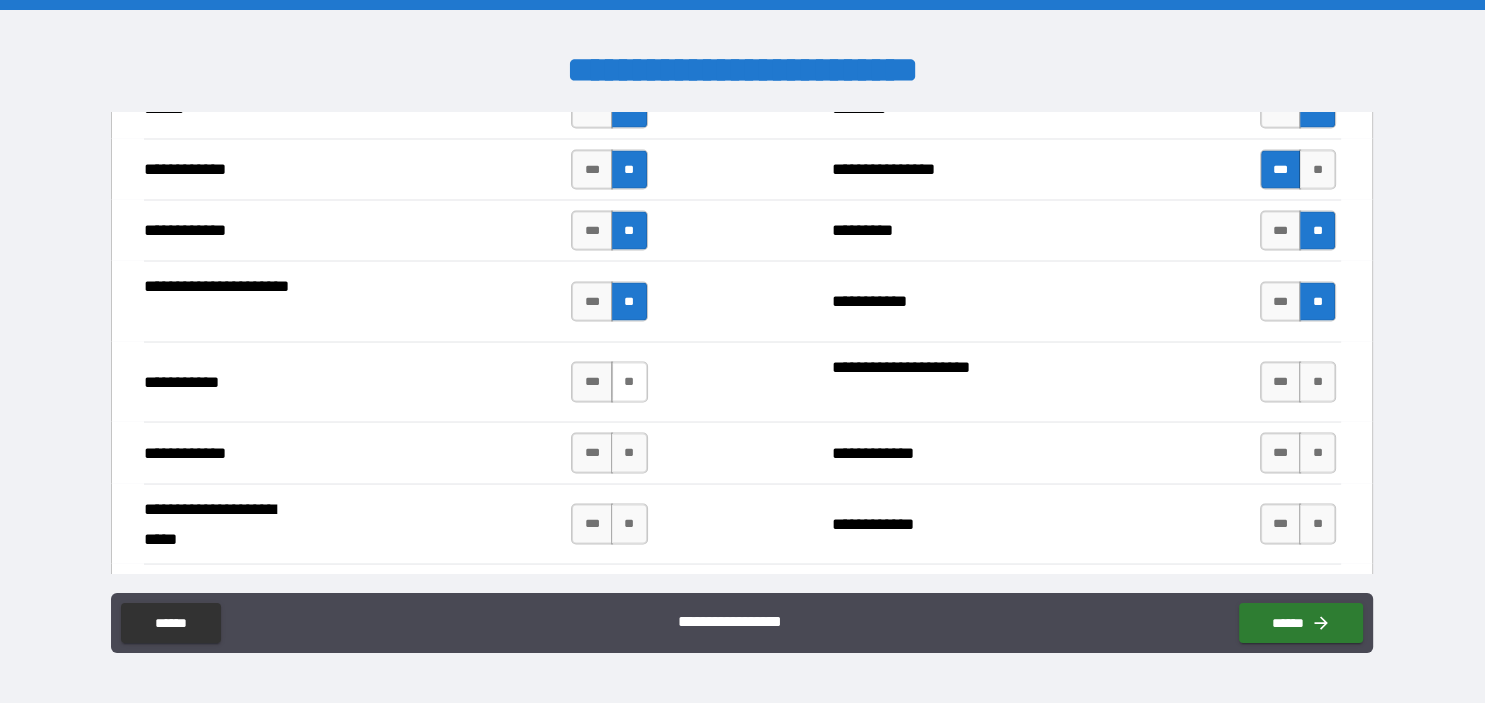 click on "**" at bounding box center (629, 381) 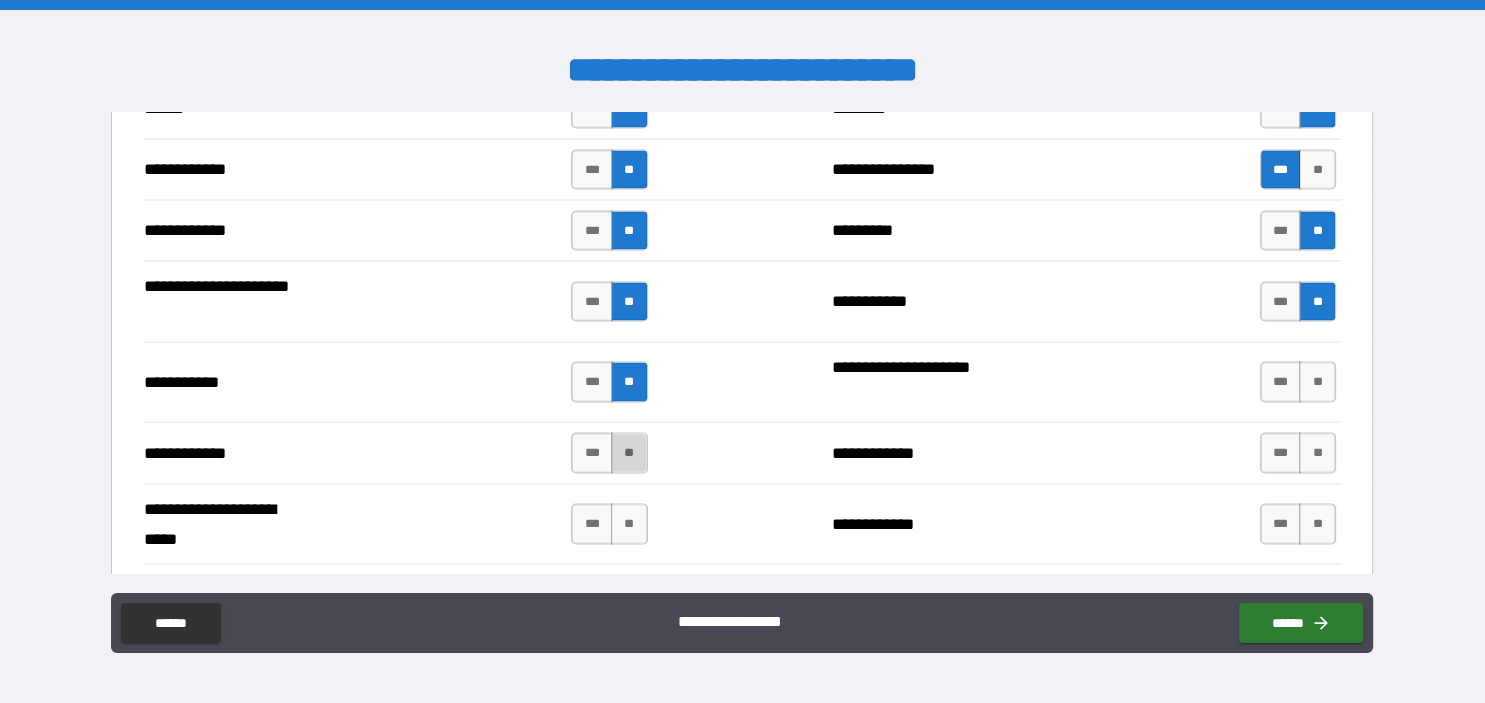 drag, startPoint x: 632, startPoint y: 431, endPoint x: 636, endPoint y: 486, distance: 55.145264 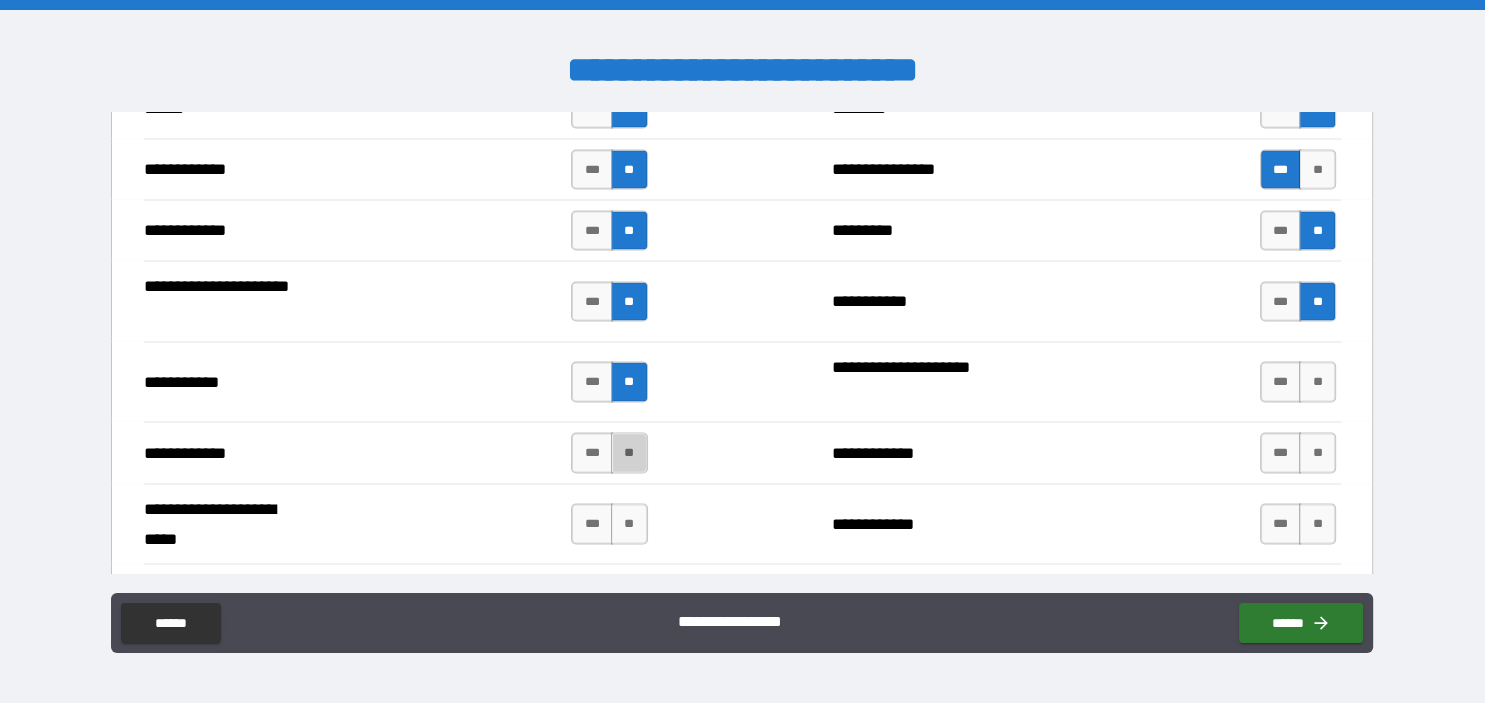 click on "**" at bounding box center [629, 452] 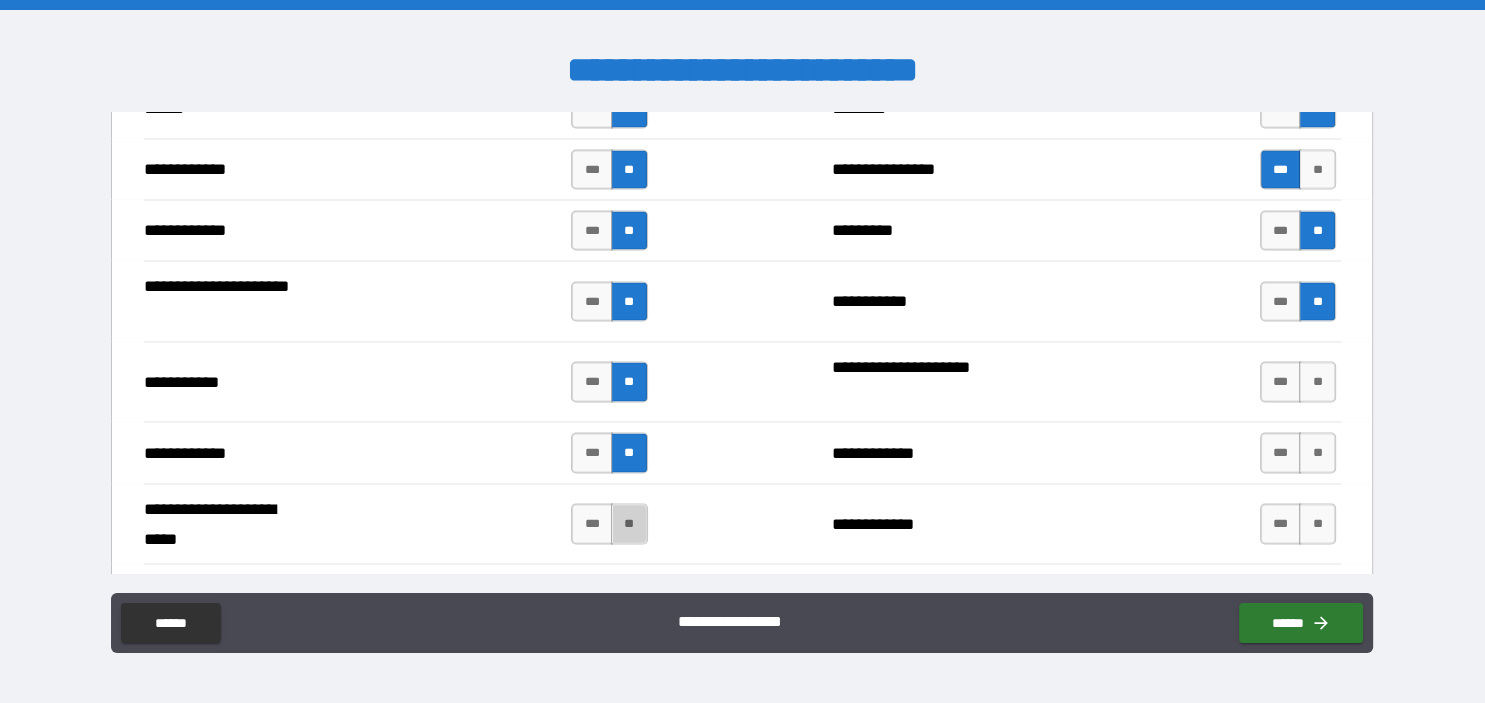 drag, startPoint x: 636, startPoint y: 512, endPoint x: 1047, endPoint y: 515, distance: 411.01096 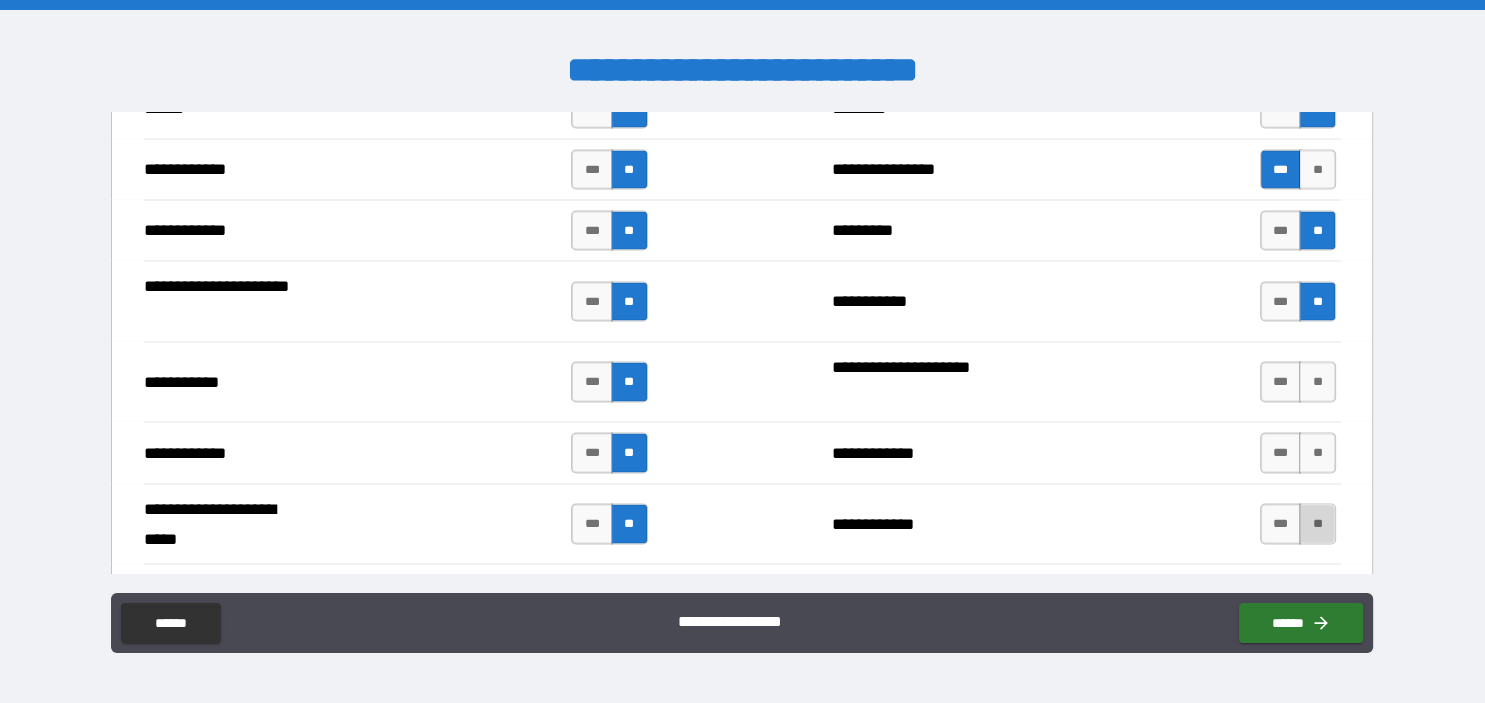 drag, startPoint x: 1322, startPoint y: 514, endPoint x: 1317, endPoint y: 465, distance: 49.25444 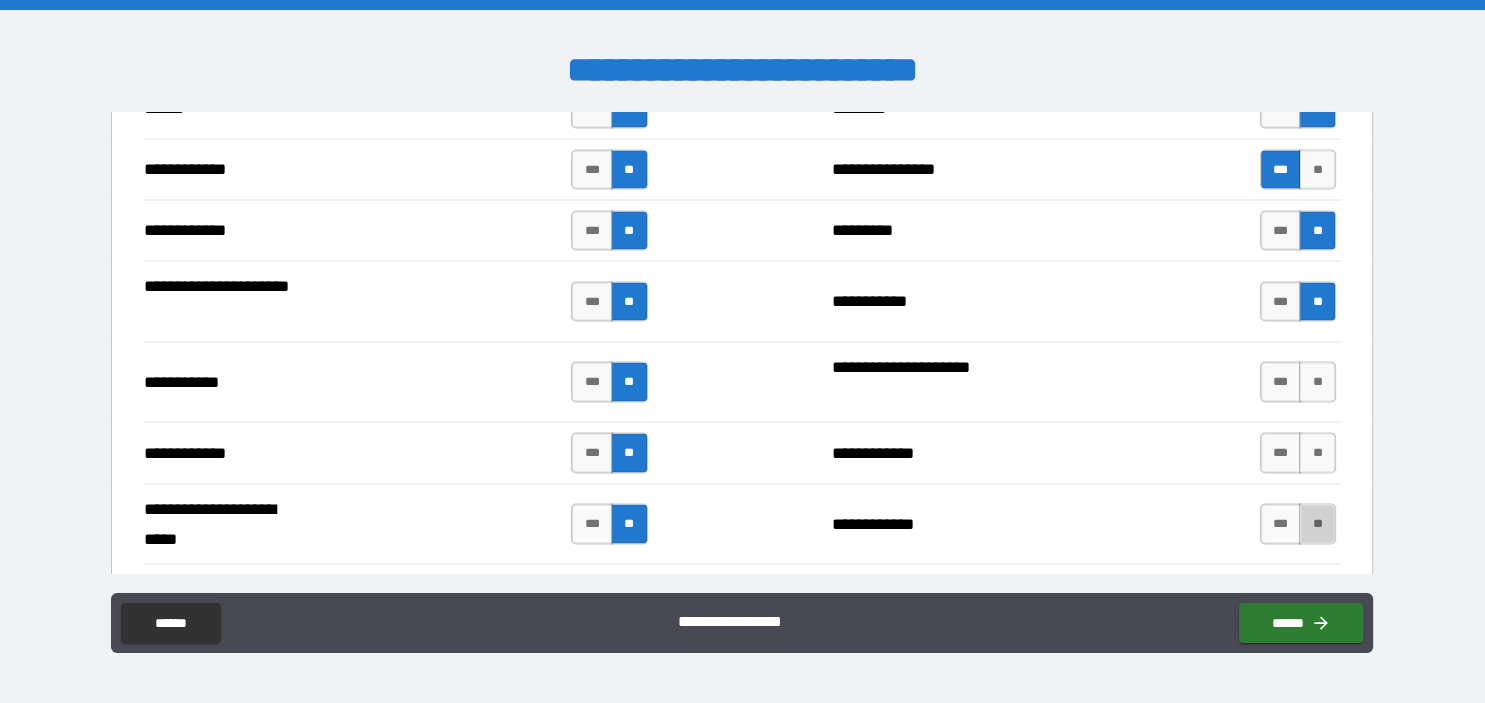click on "**" at bounding box center [1317, 523] 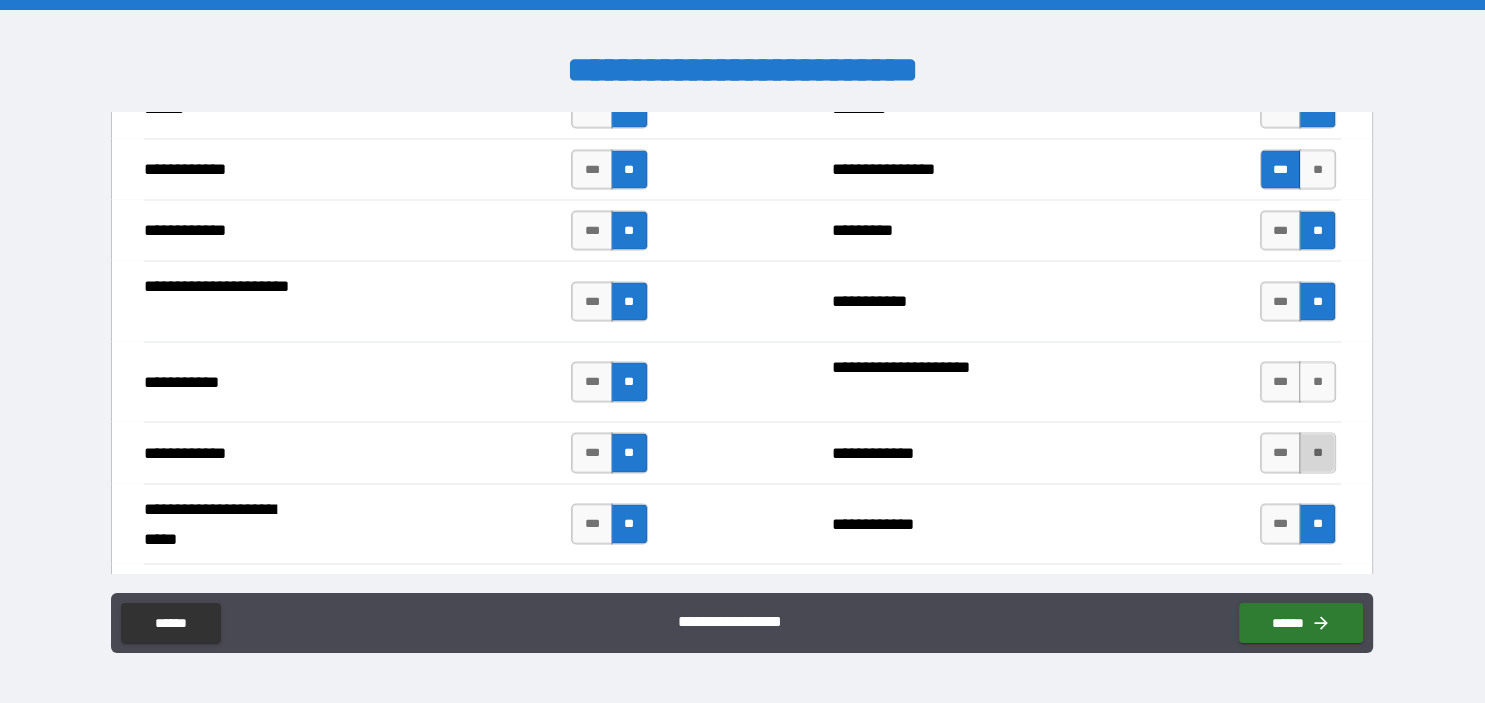 click on "**" at bounding box center (1317, 452) 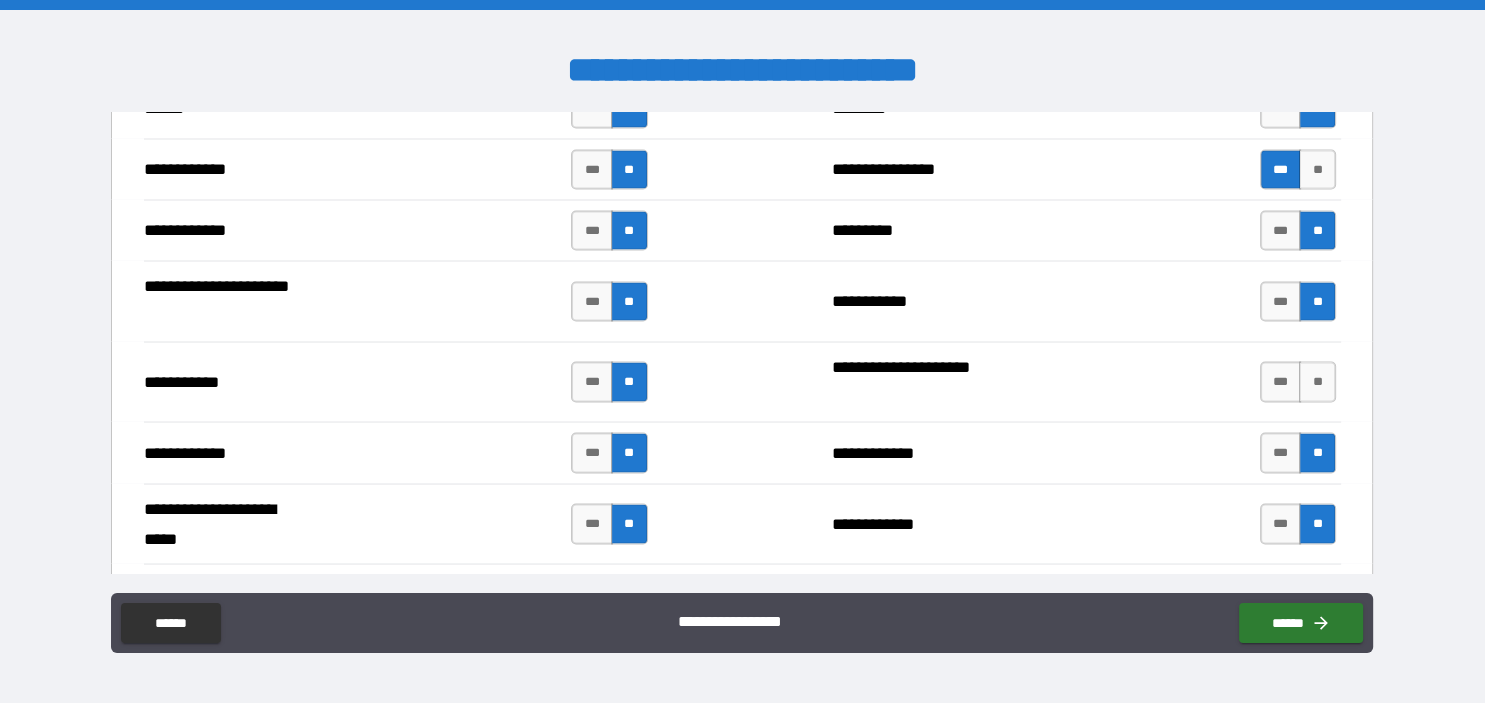 click on "*** **" at bounding box center (1298, 381) 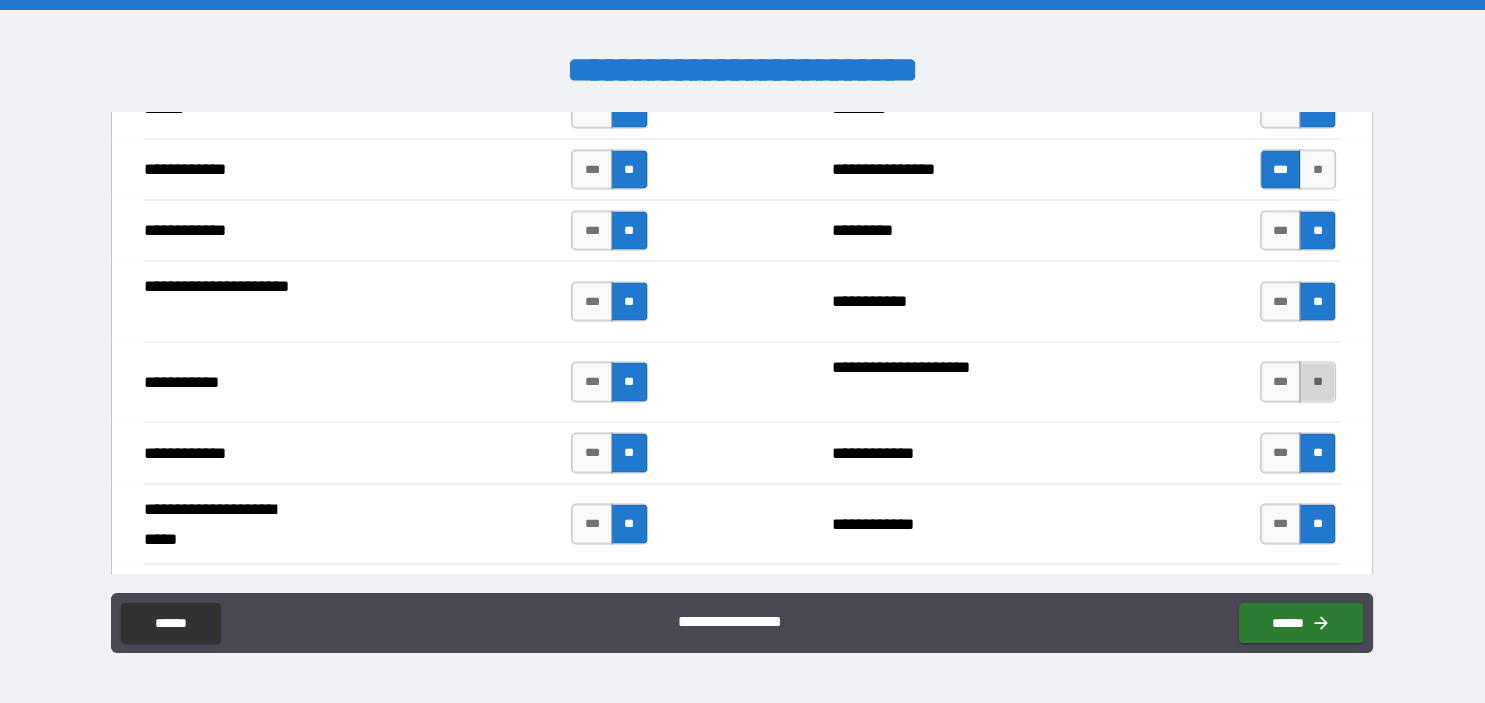 click on "**" at bounding box center (1317, 381) 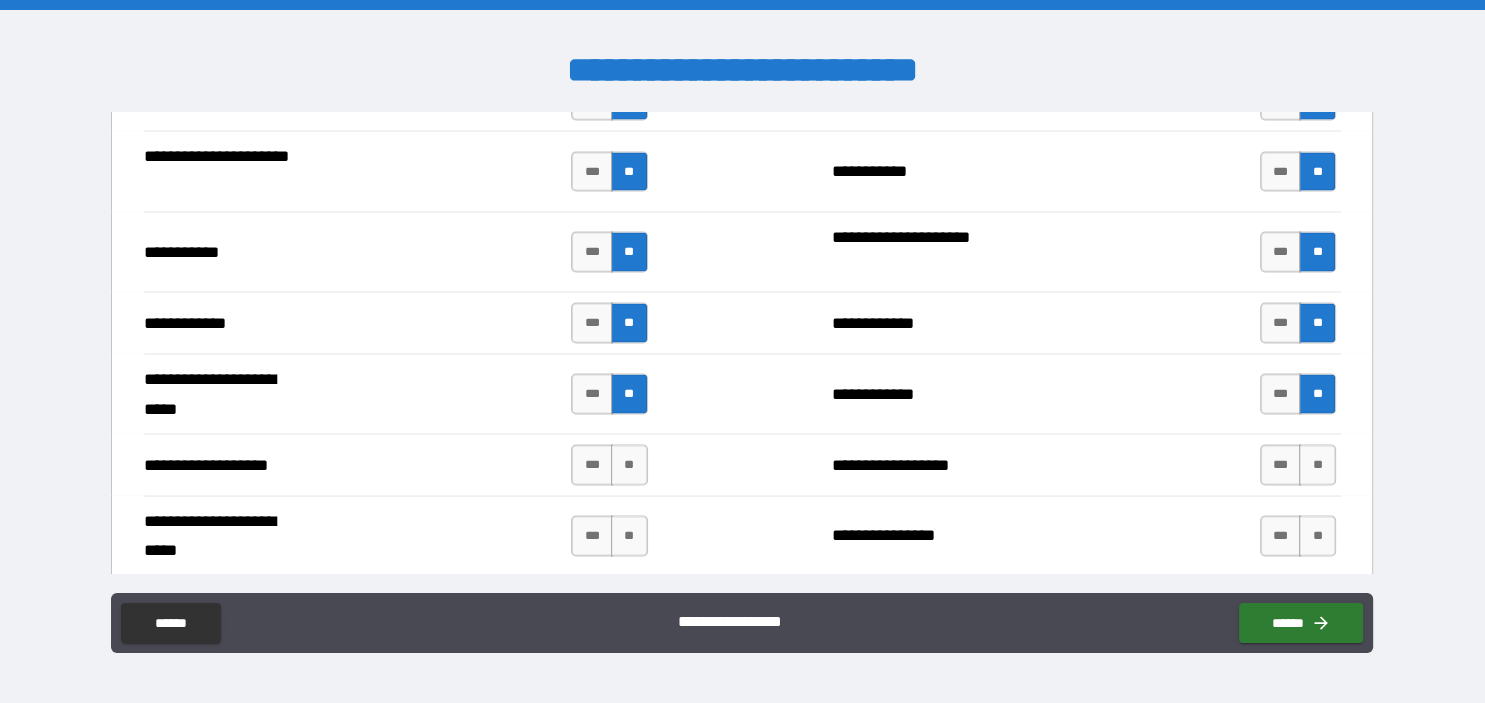 scroll, scrollTop: 4032, scrollLeft: 0, axis: vertical 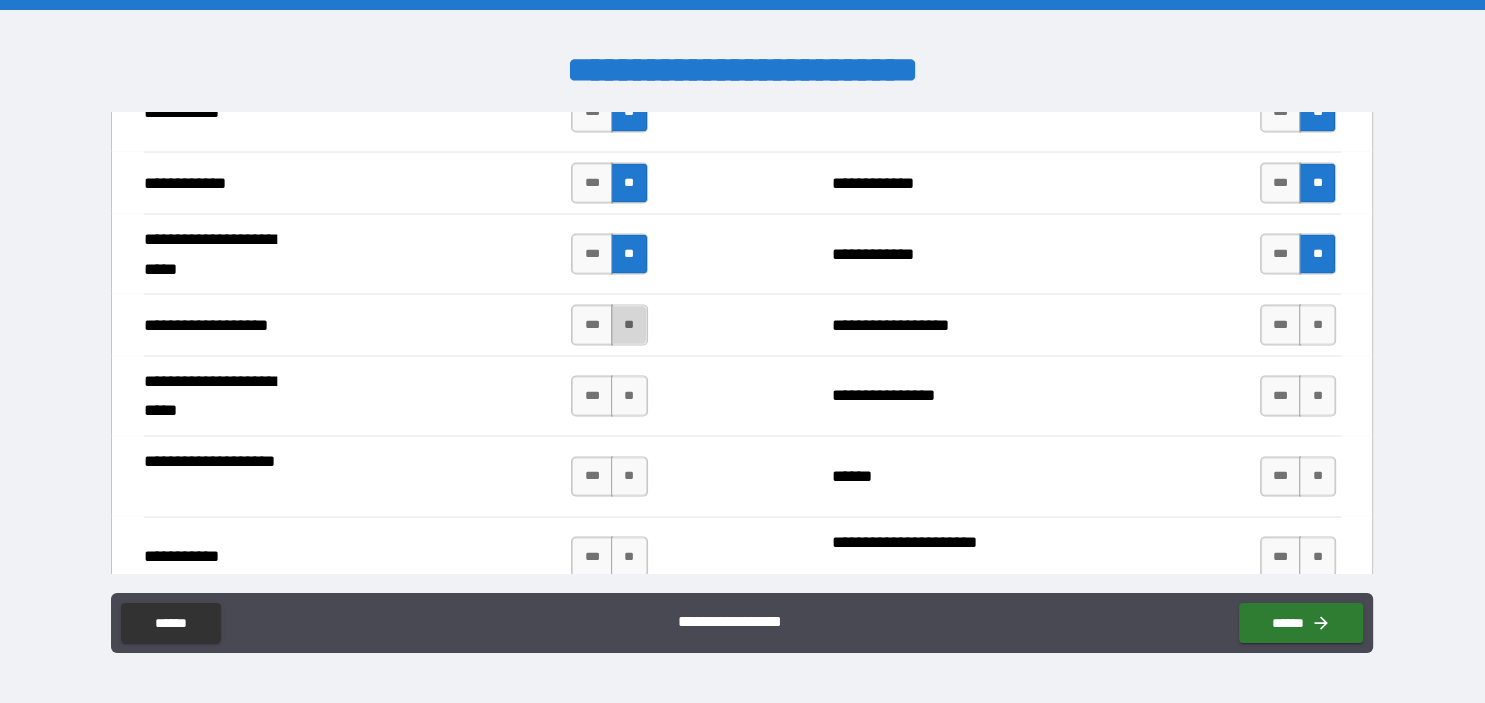 click on "**" at bounding box center [629, 325] 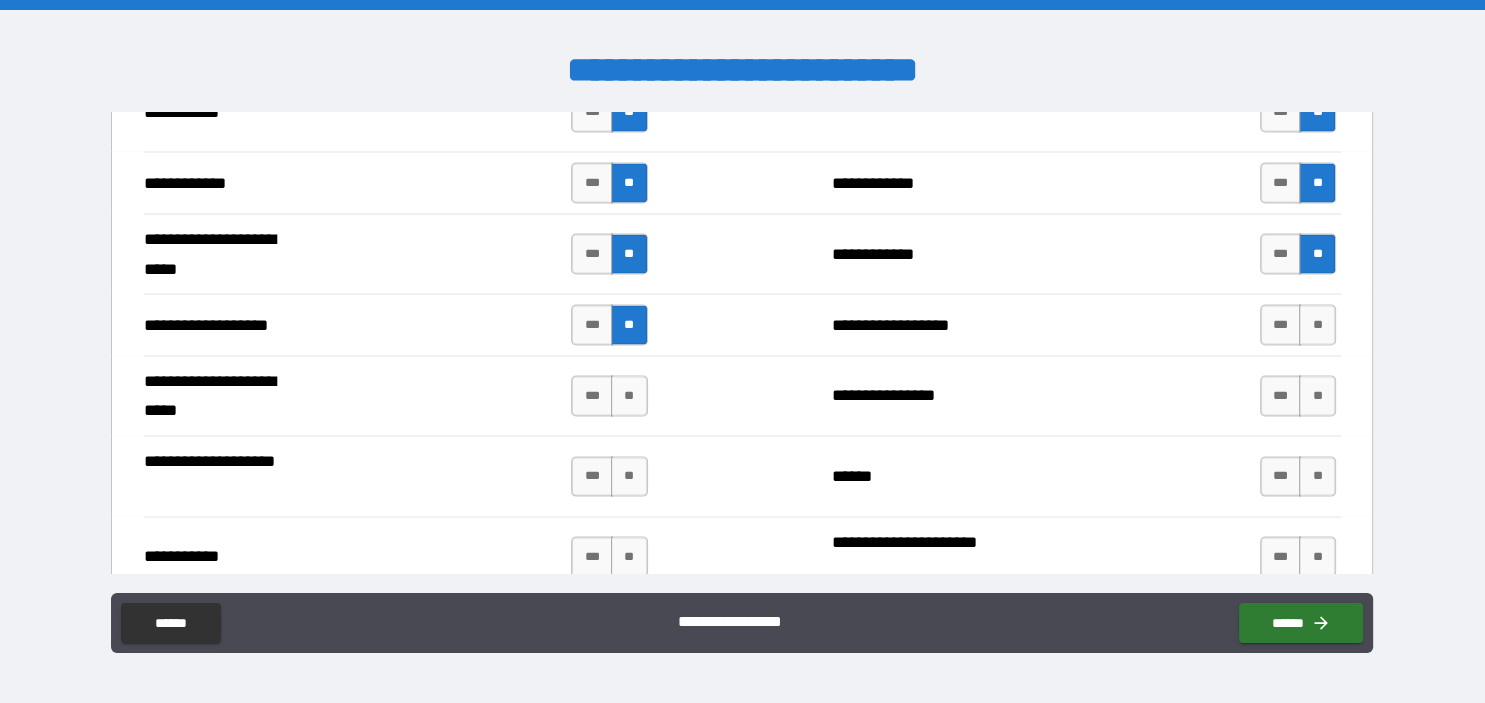 click on "*** **" at bounding box center (611, 397) 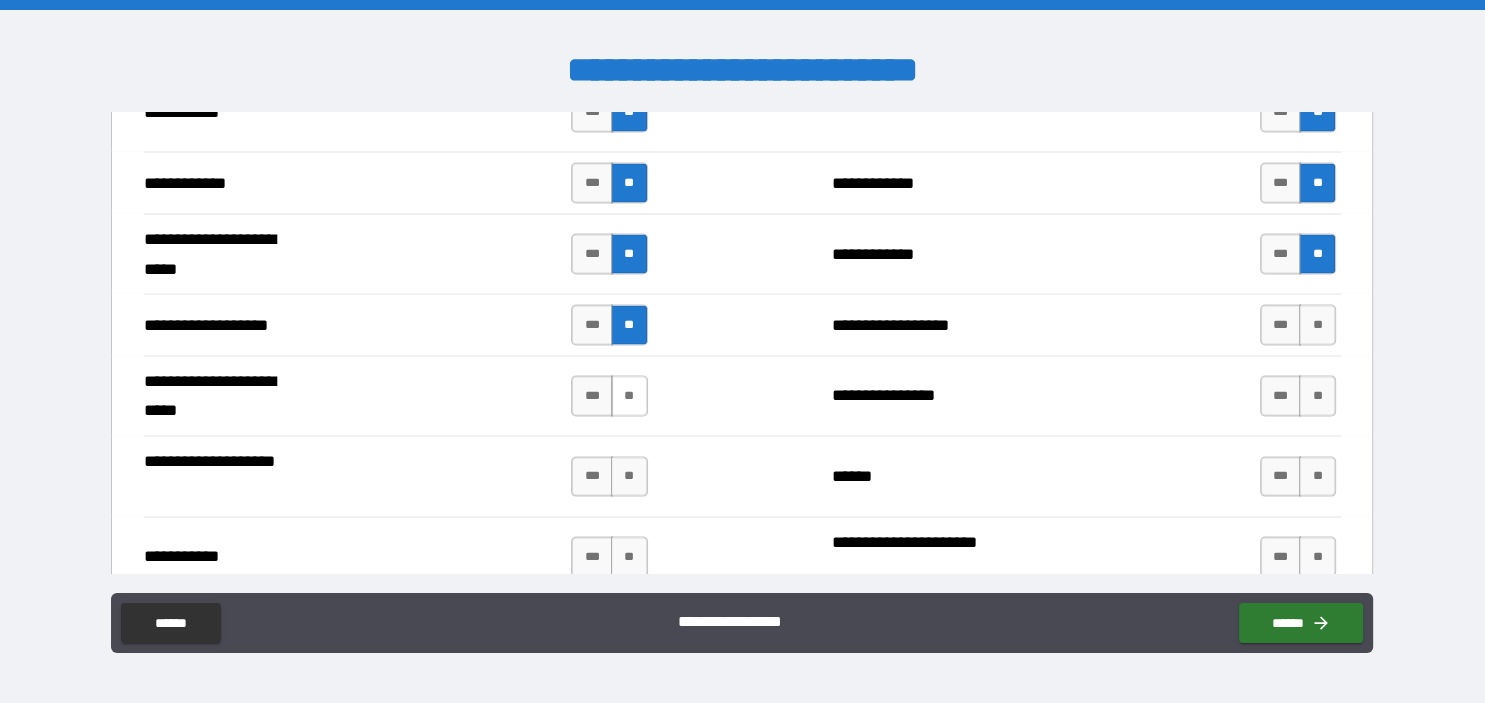 click on "**" at bounding box center (629, 396) 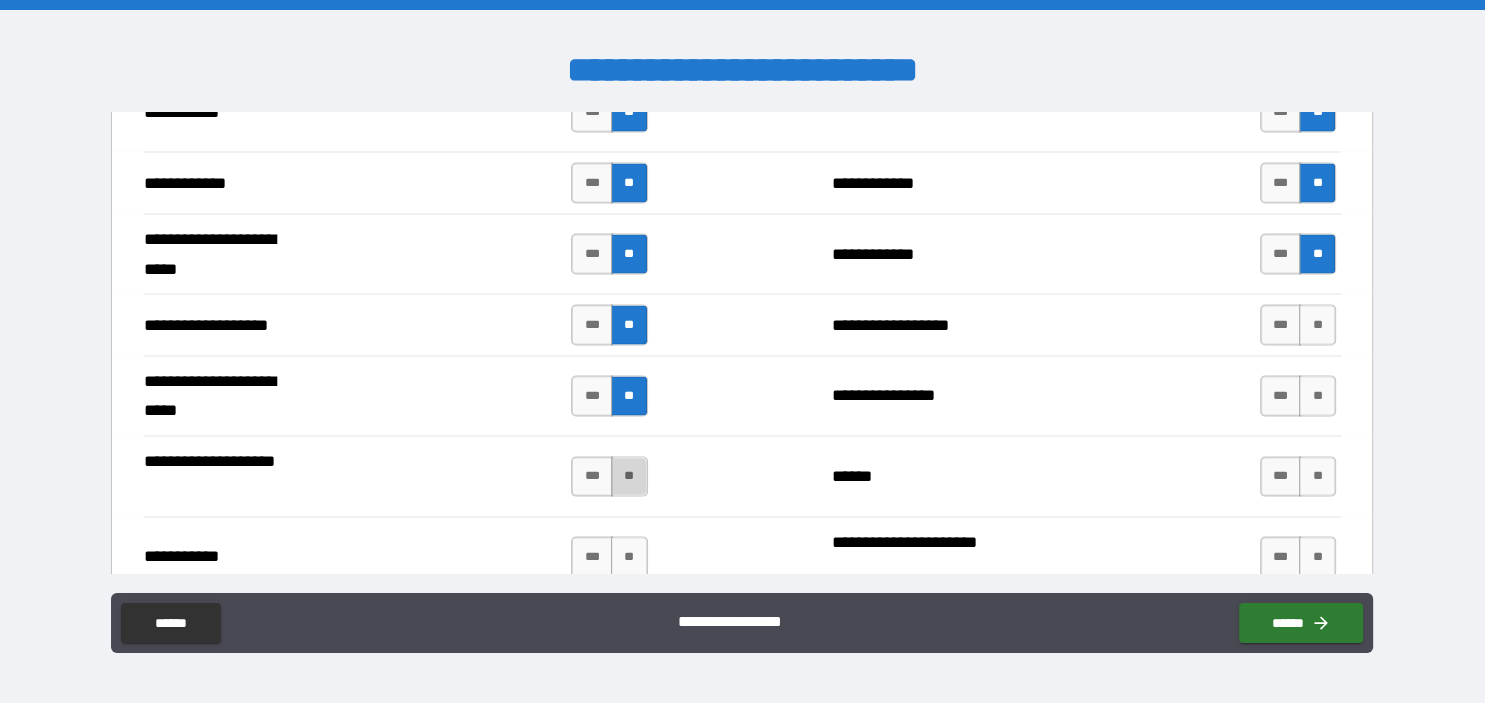 click on "**" at bounding box center [629, 477] 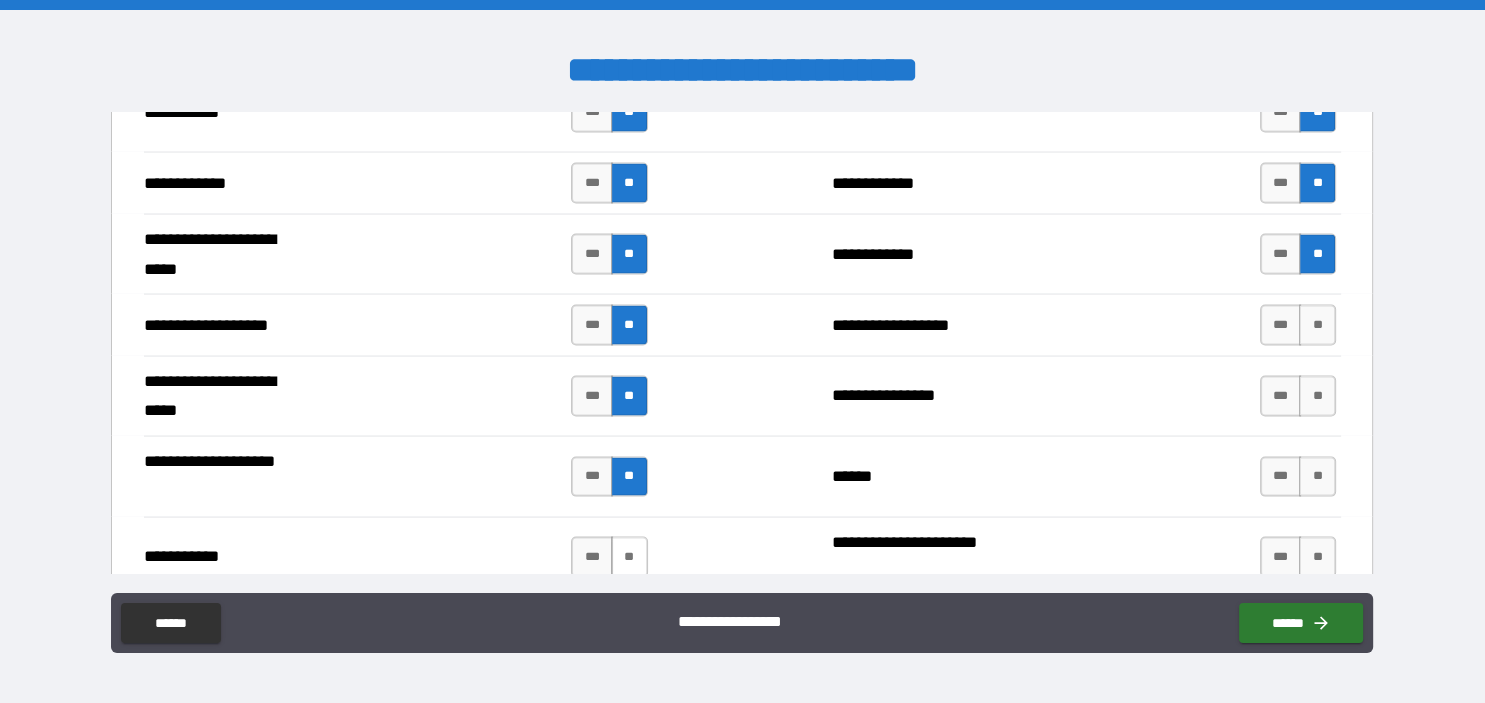 click on "**" at bounding box center (629, 557) 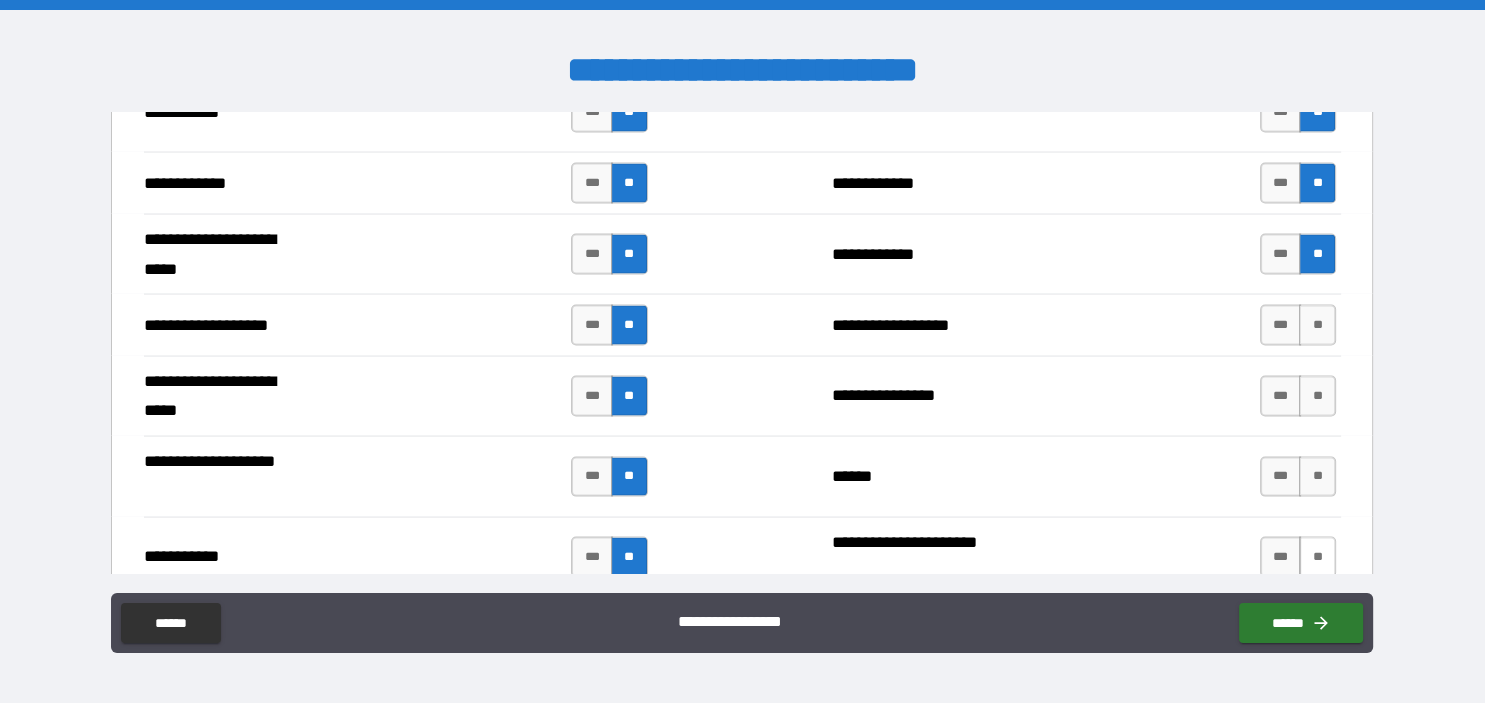 click on "**" at bounding box center (1317, 557) 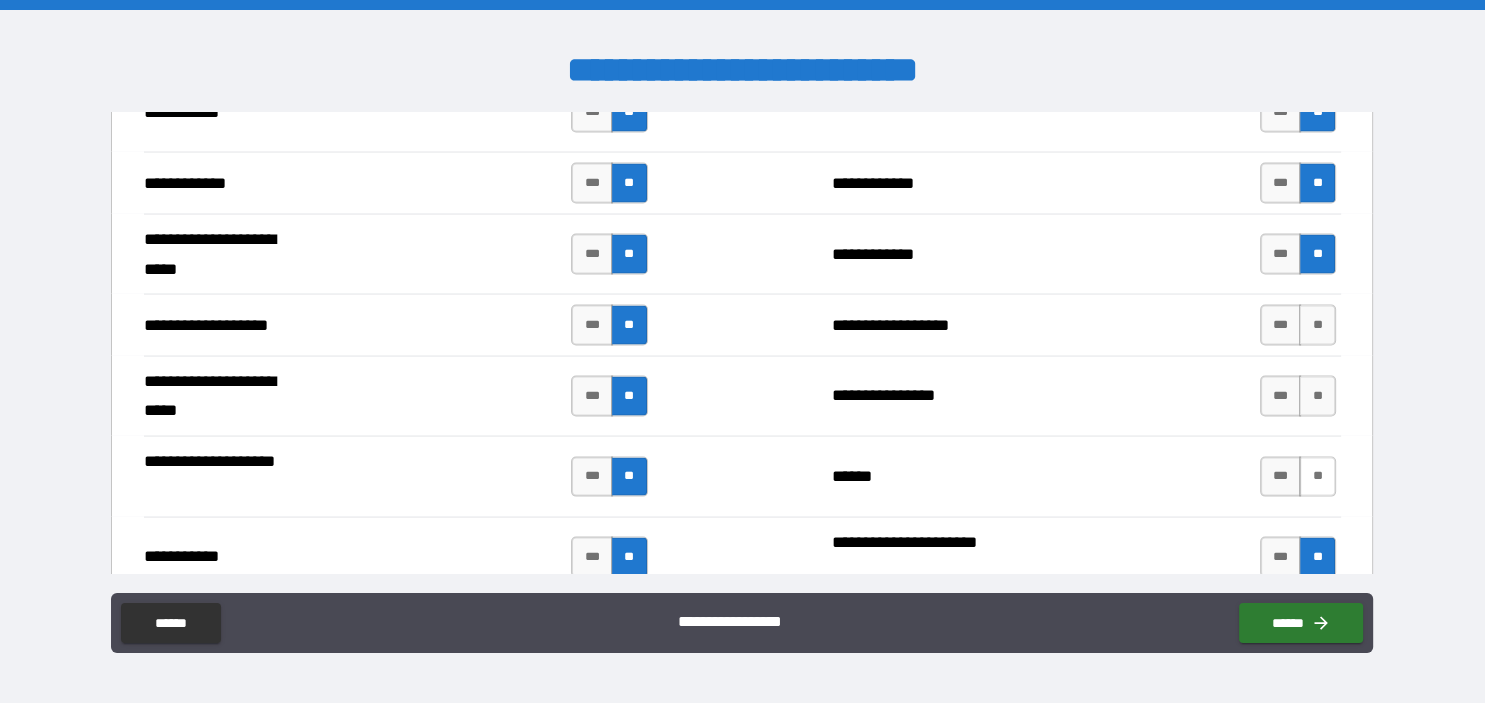 click on "**" at bounding box center (1317, 477) 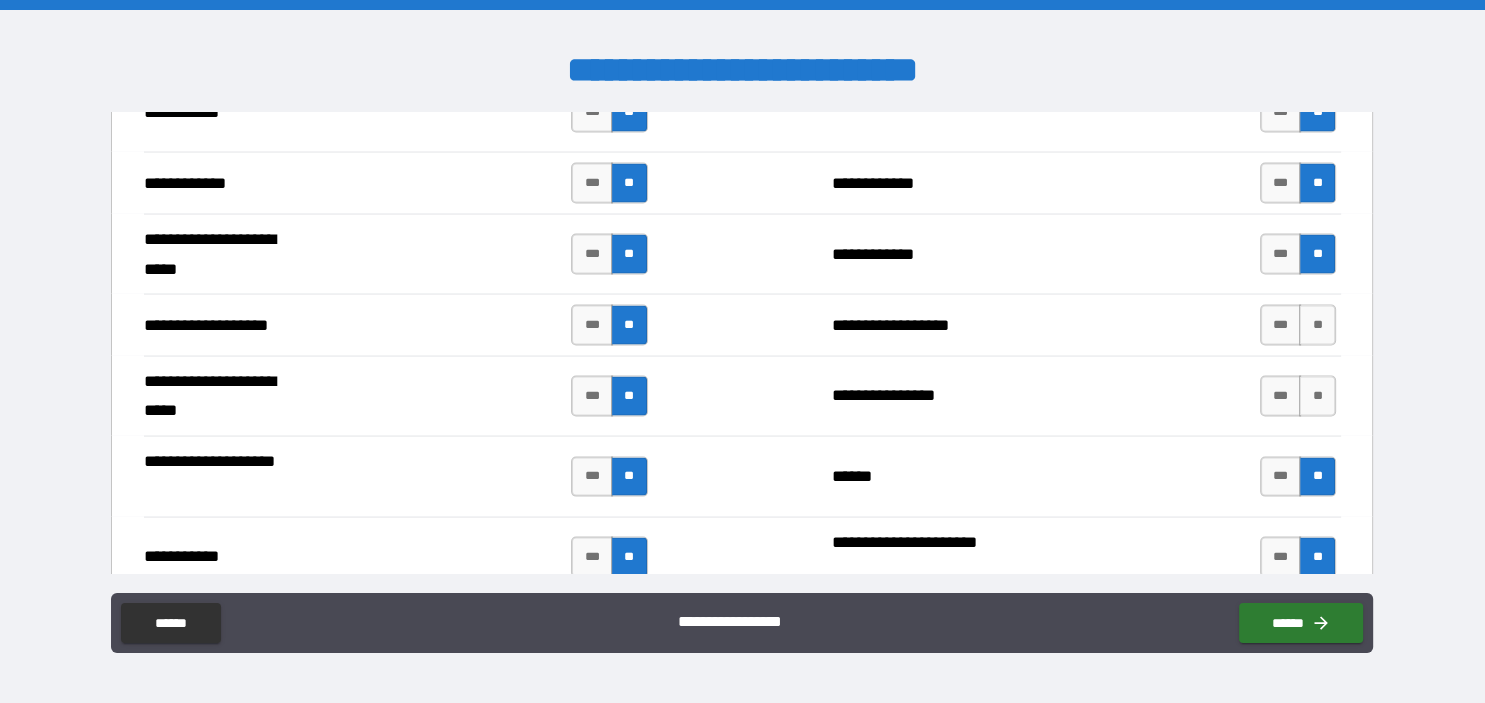 drag, startPoint x: 1319, startPoint y: 394, endPoint x: 1321, endPoint y: 338, distance: 56.0357 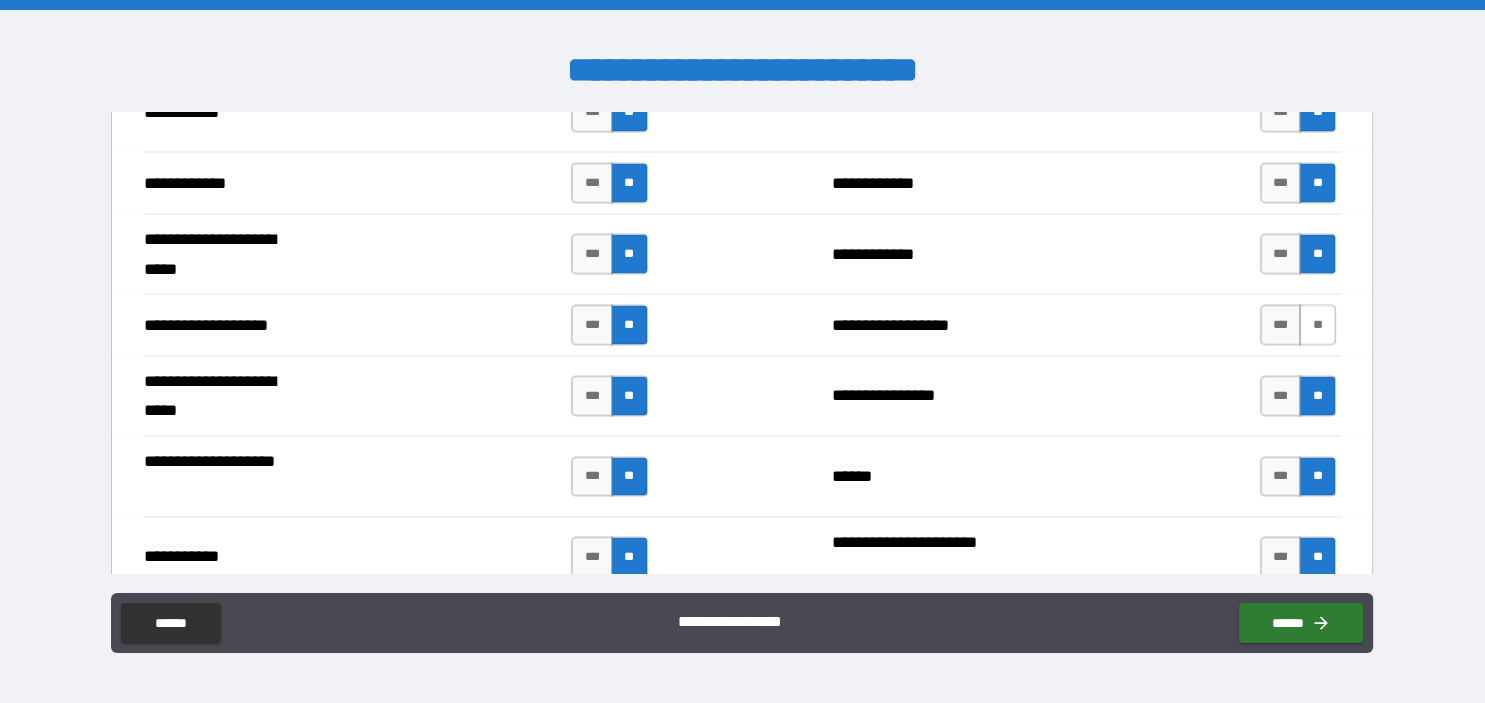 click on "**" at bounding box center (1317, 325) 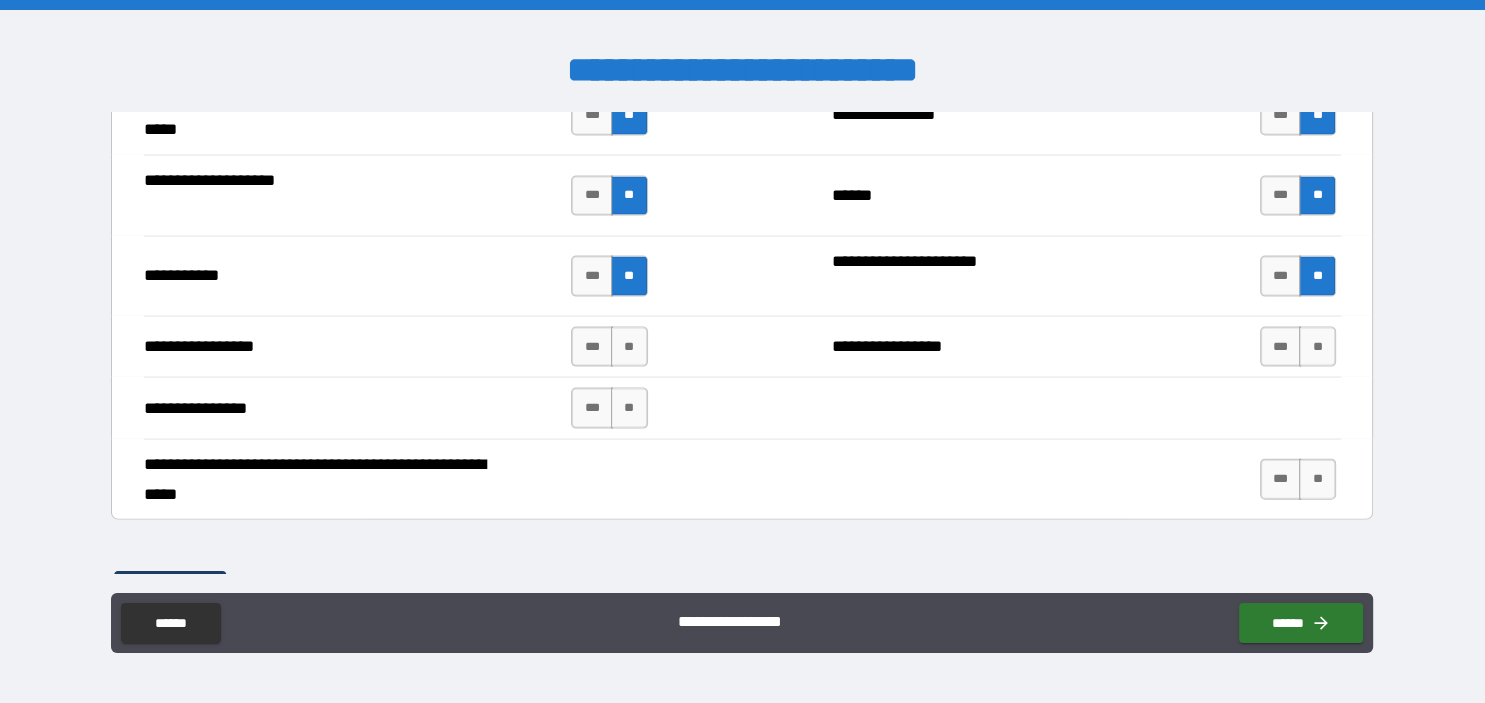 scroll, scrollTop: 4300, scrollLeft: 0, axis: vertical 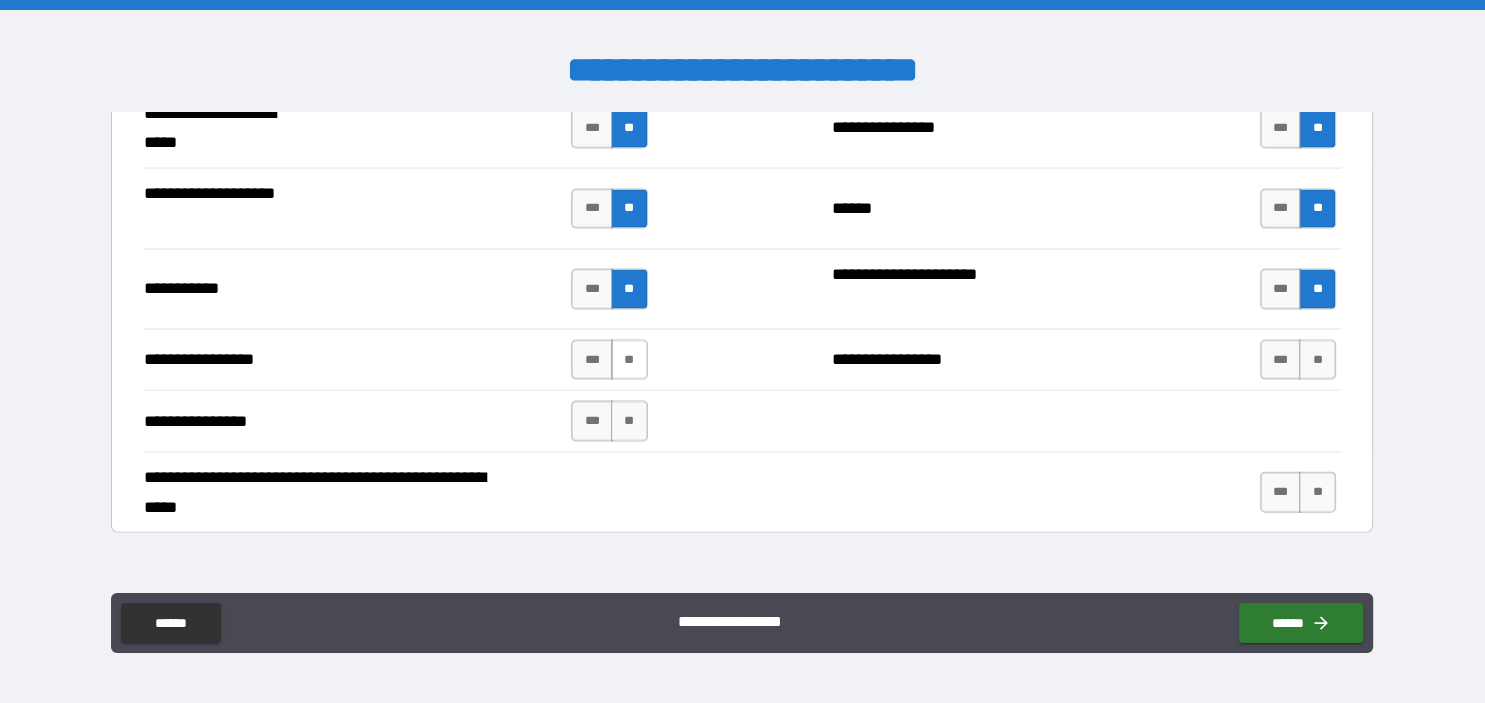 click on "**" at bounding box center [629, 360] 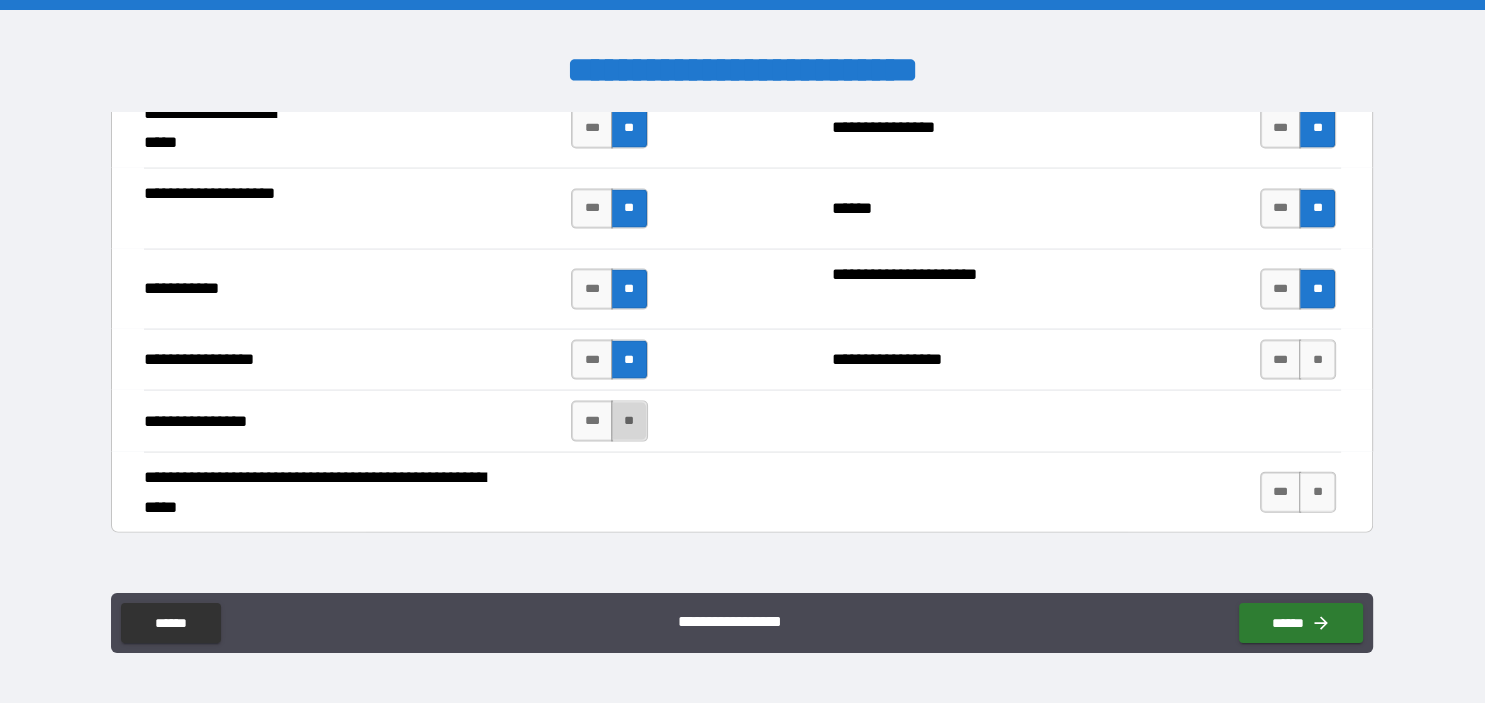 click on "**" at bounding box center (629, 421) 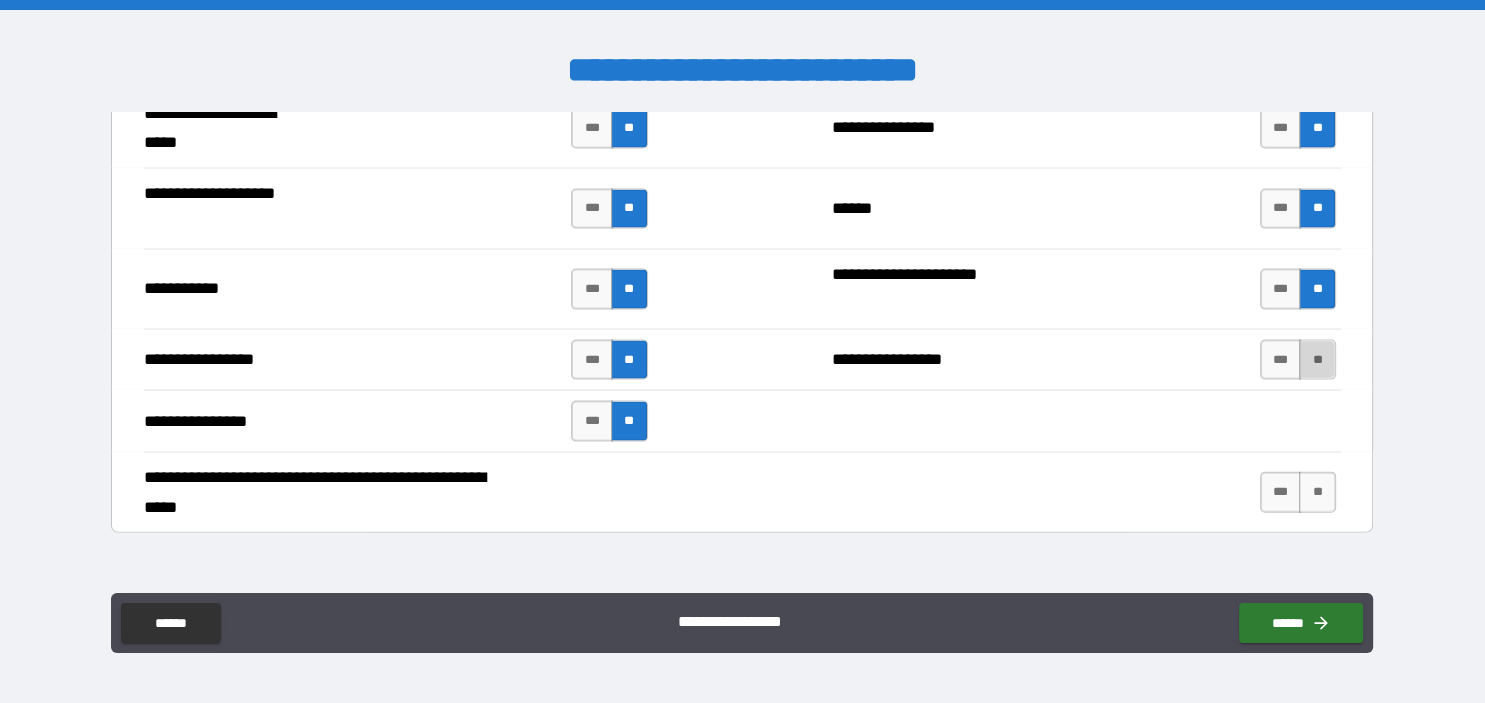 click on "**" at bounding box center [1317, 360] 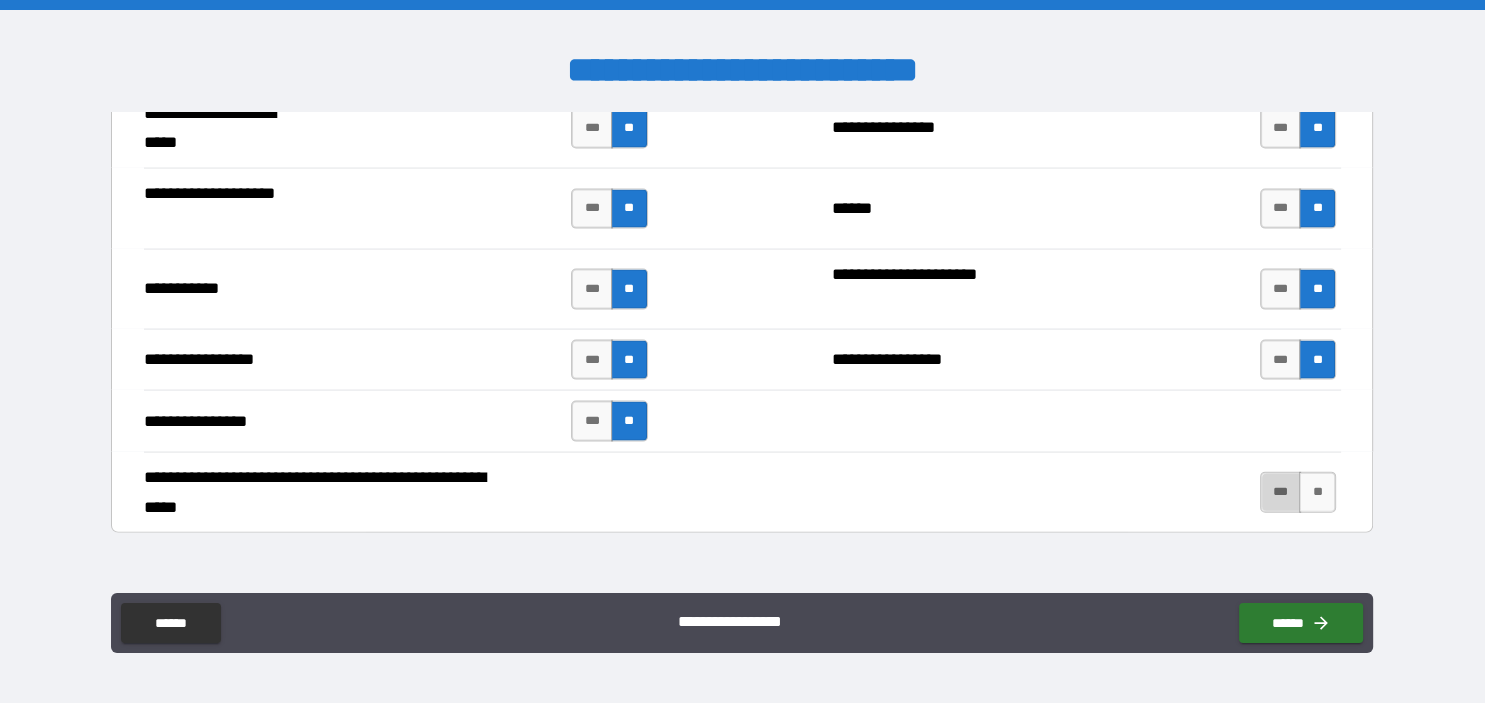 click on "***" at bounding box center [1281, 492] 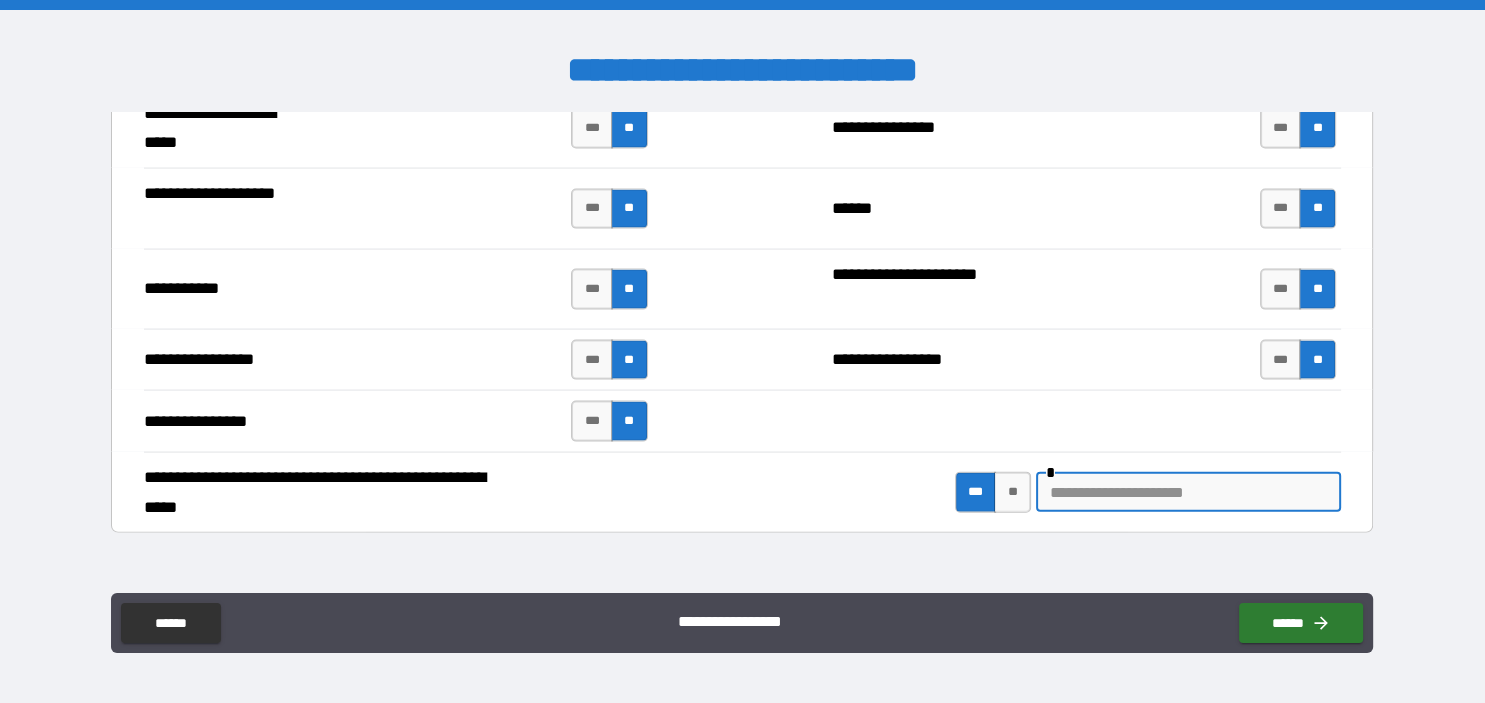 click at bounding box center [1188, 492] 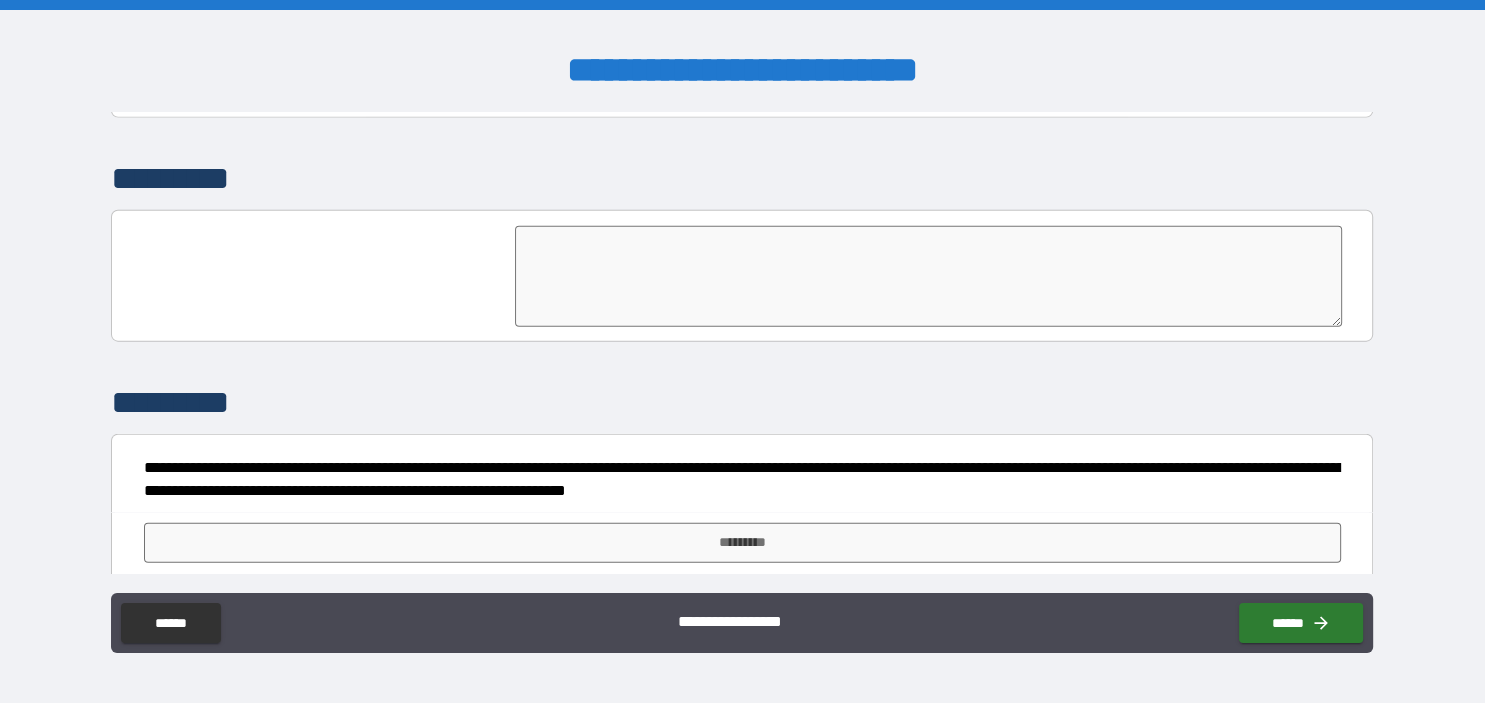 scroll, scrollTop: 4720, scrollLeft: 0, axis: vertical 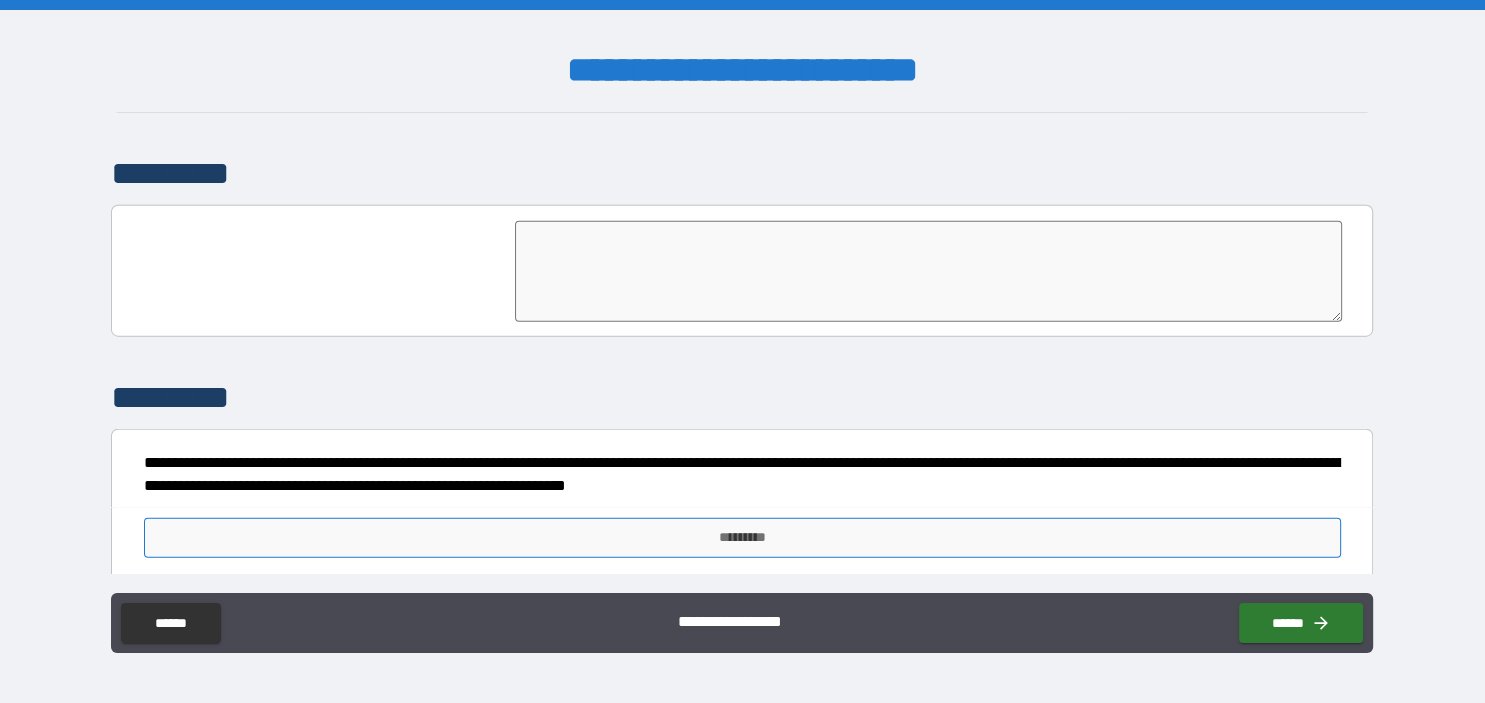 type on "**********" 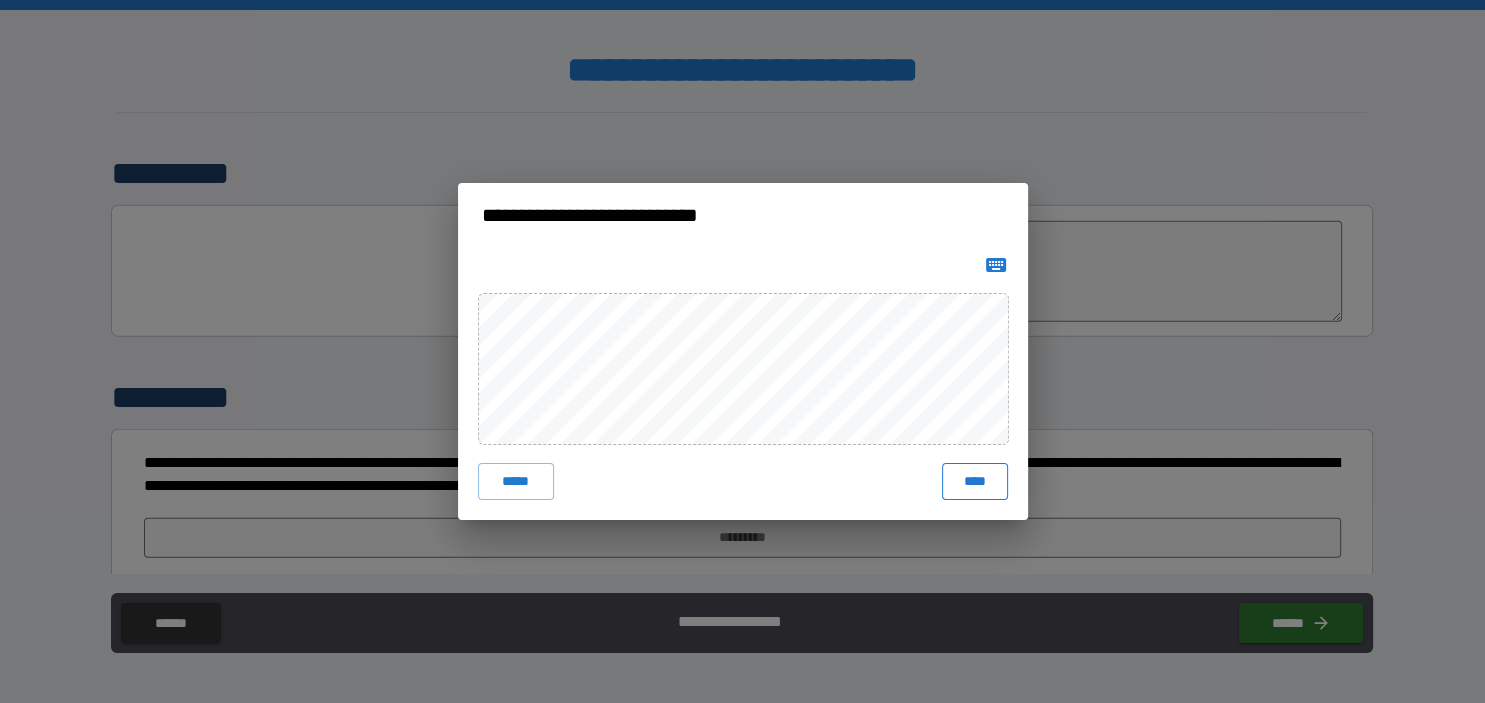 click on "****" at bounding box center [974, 481] 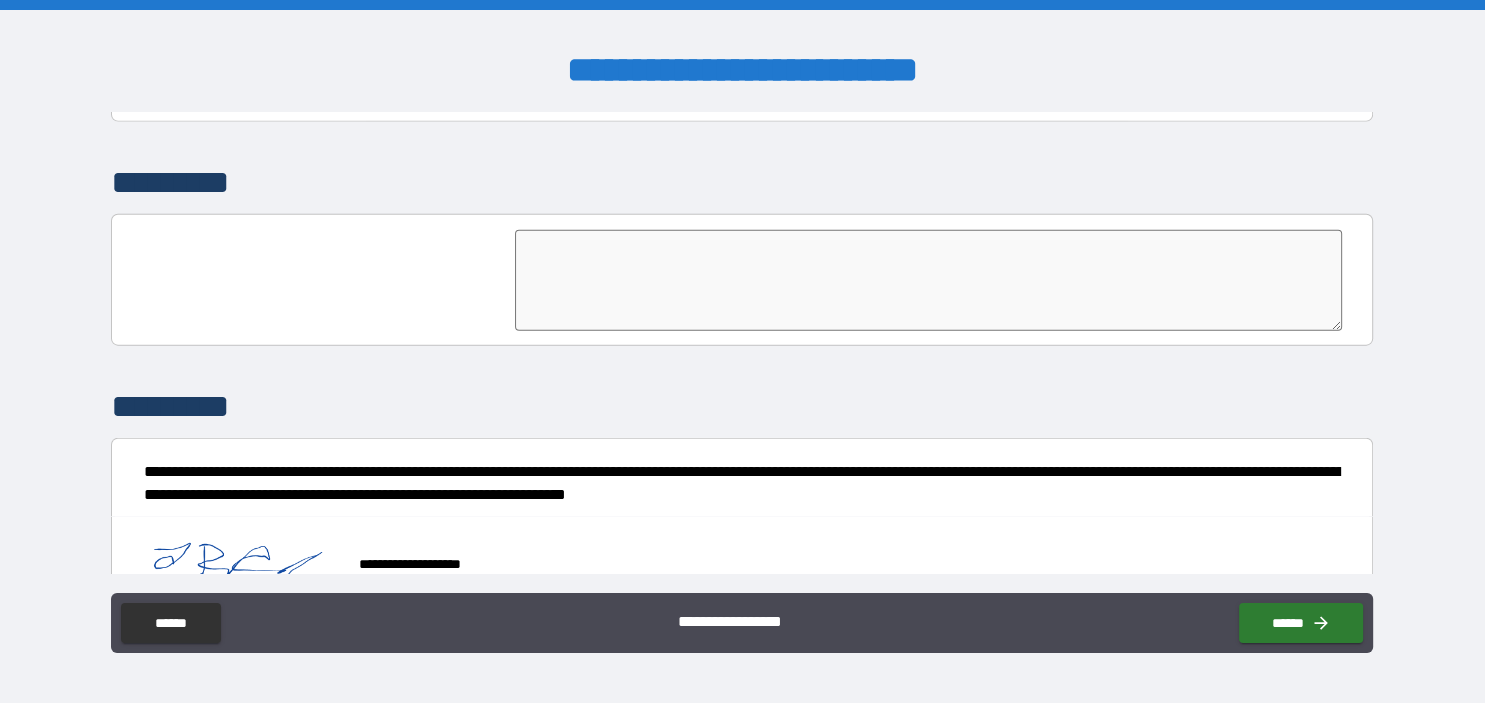 scroll, scrollTop: 4738, scrollLeft: 0, axis: vertical 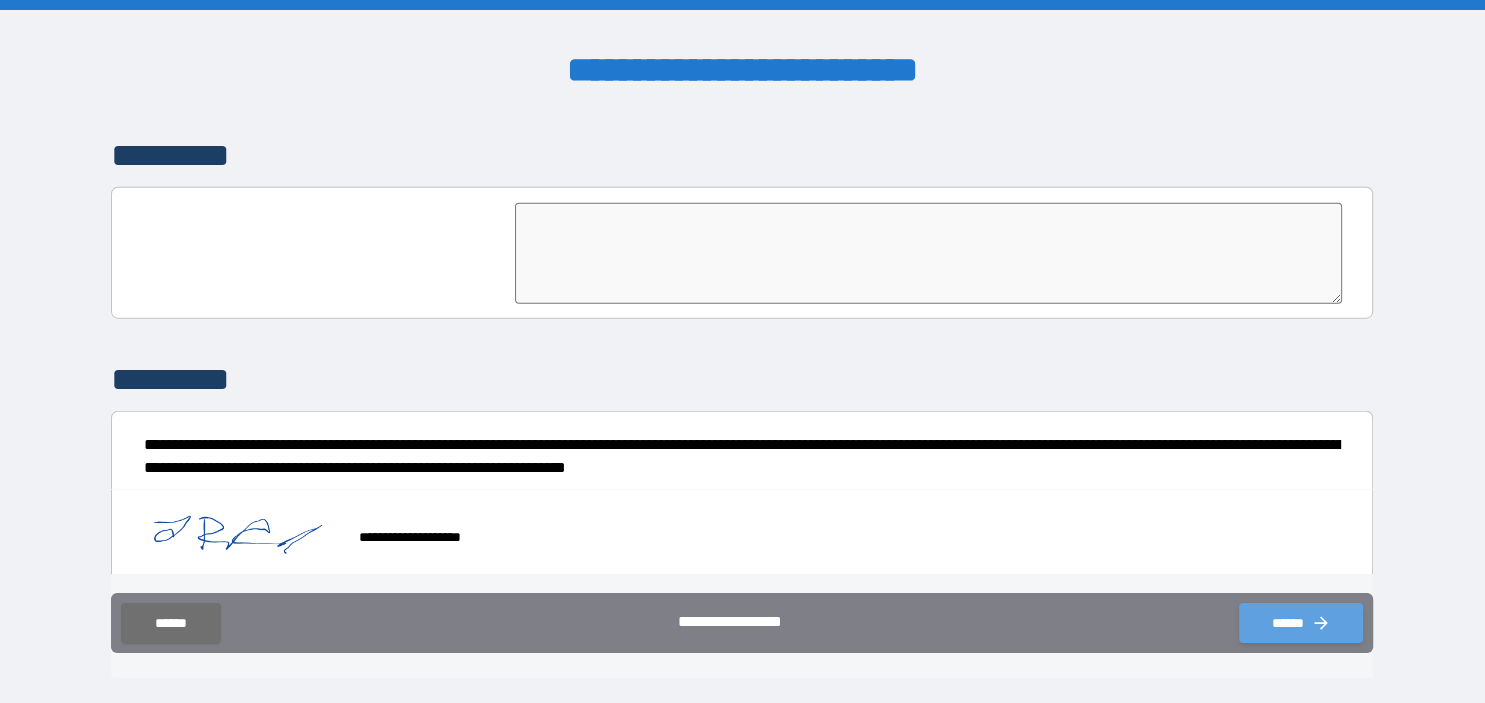 click on "******" at bounding box center [1301, 623] 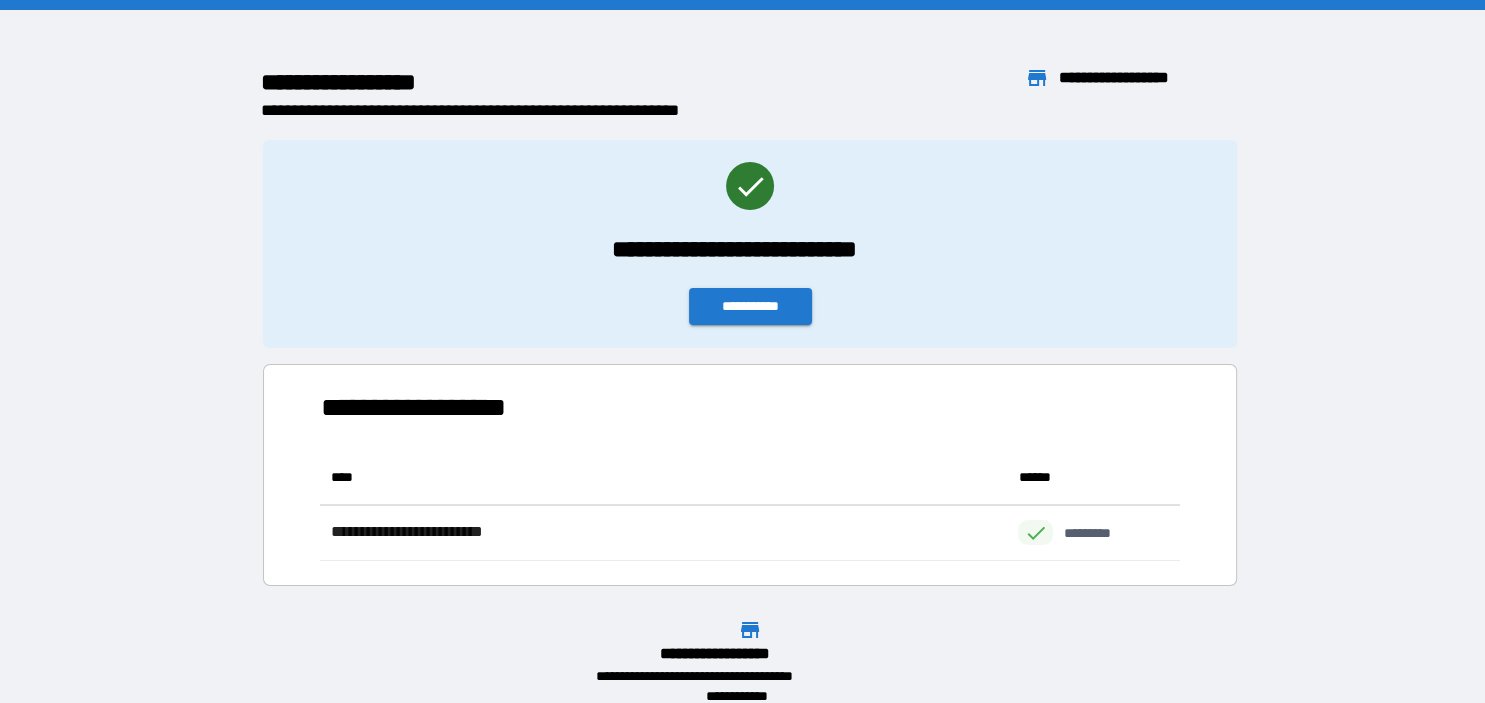 scroll, scrollTop: 1, scrollLeft: 0, axis: vertical 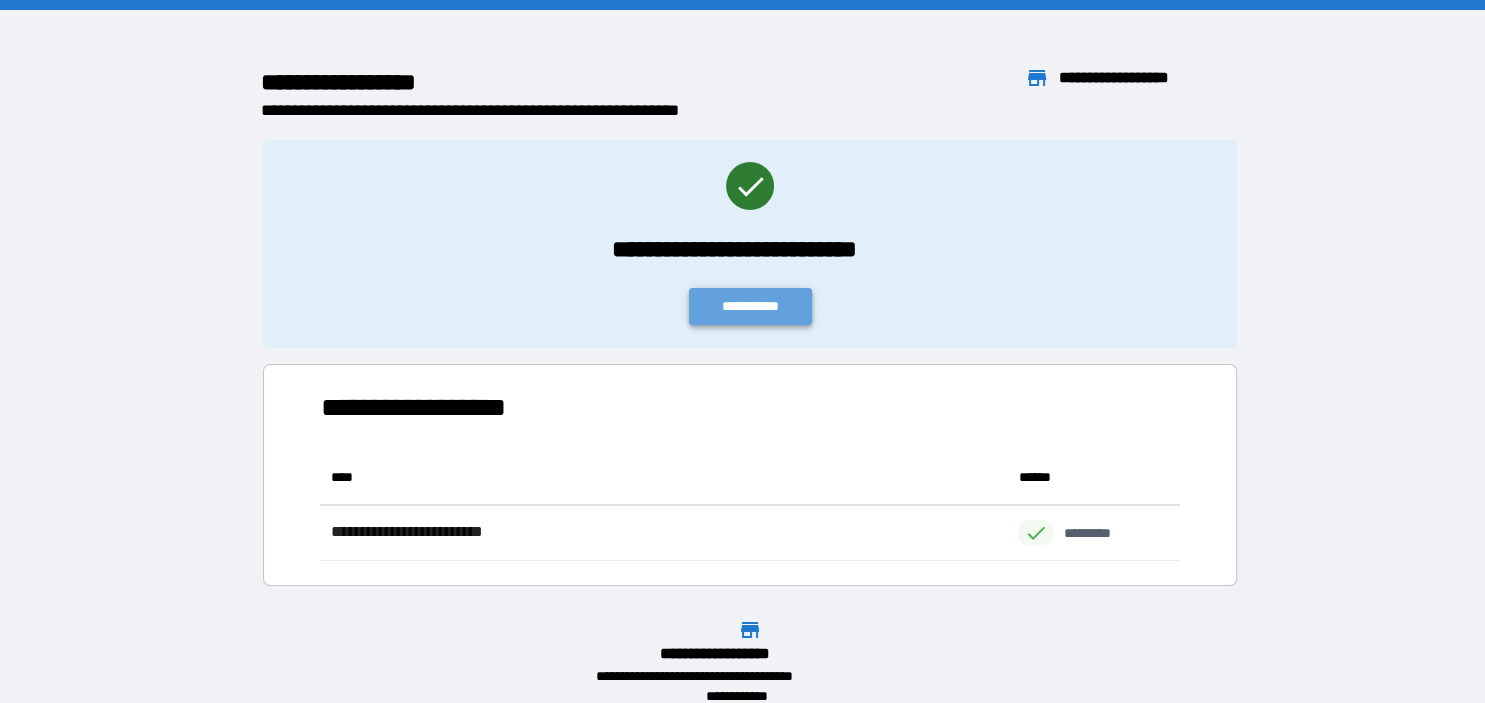 click on "**********" at bounding box center [751, 306] 